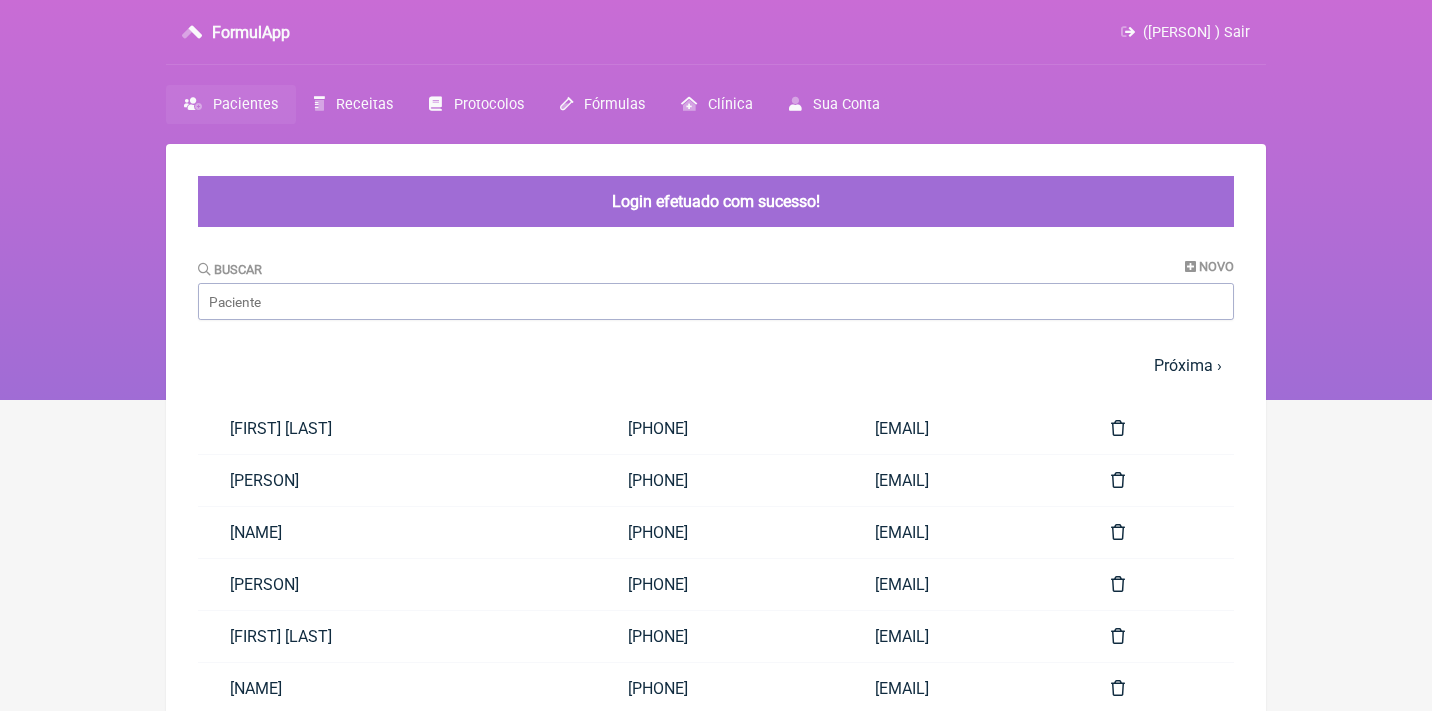 scroll, scrollTop: 0, scrollLeft: 0, axis: both 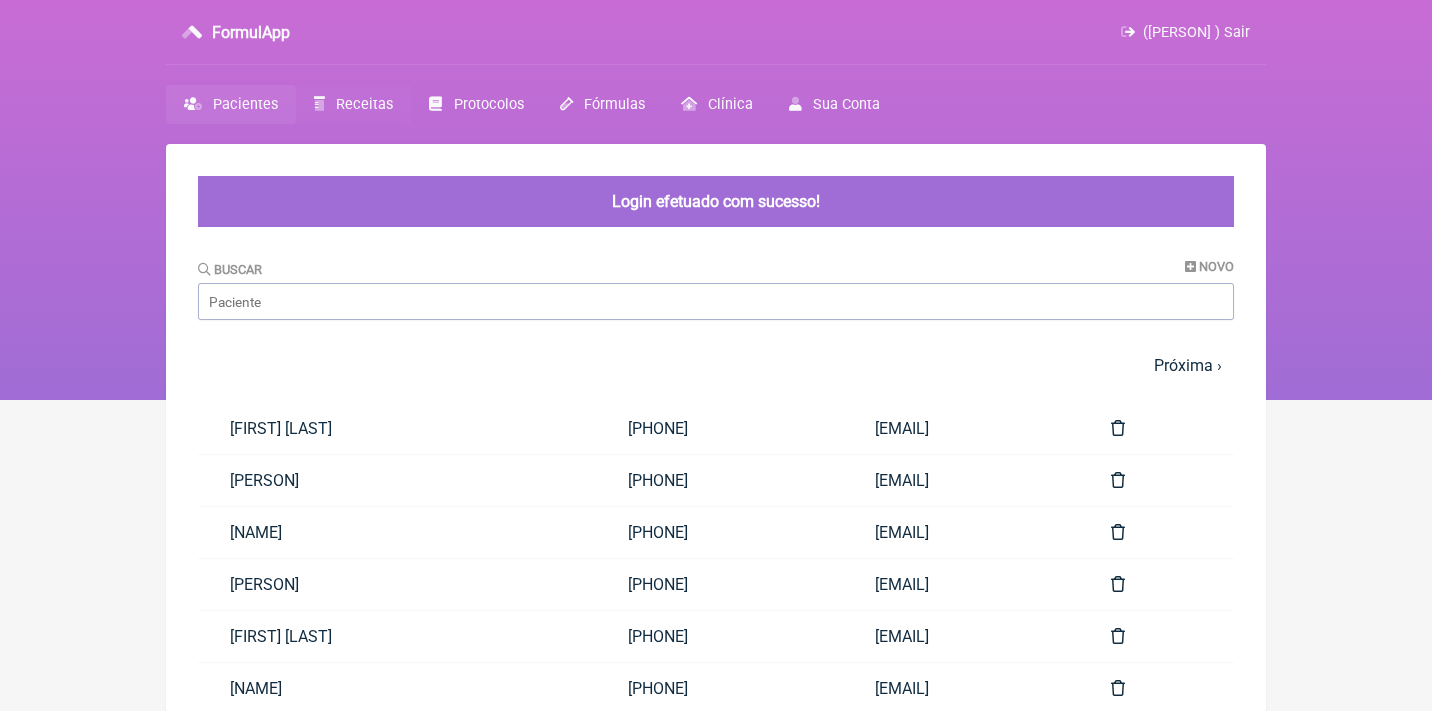 click on "Receitas" at bounding box center [364, 104] 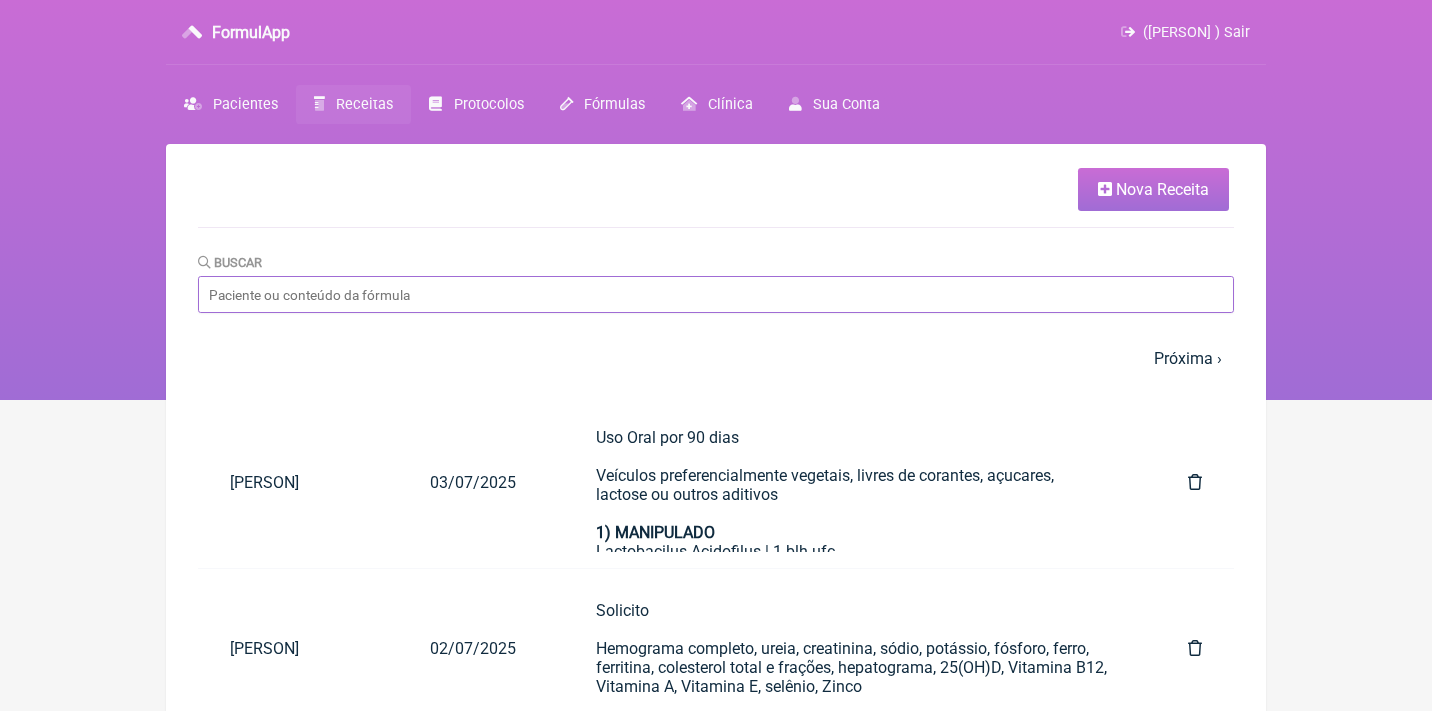 click on "Buscar" at bounding box center (716, 294) 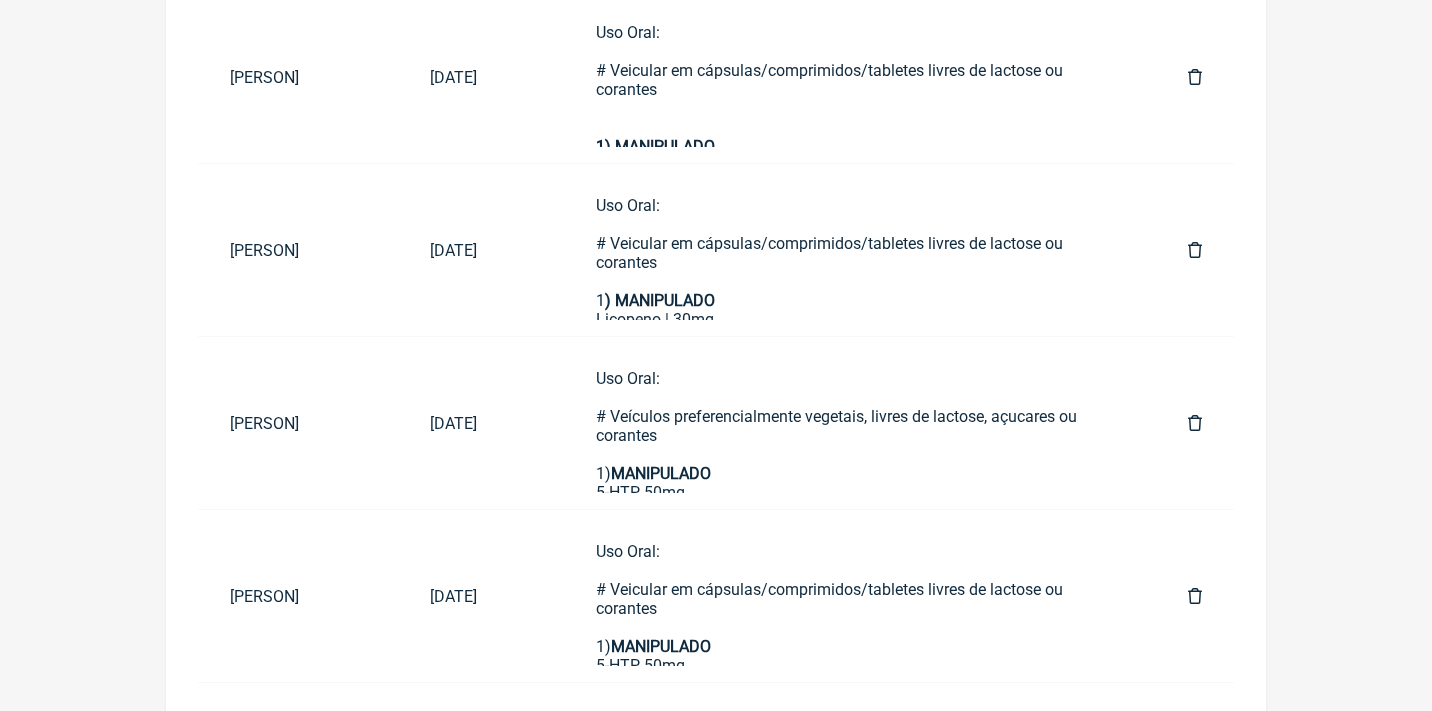 scroll, scrollTop: 403, scrollLeft: 0, axis: vertical 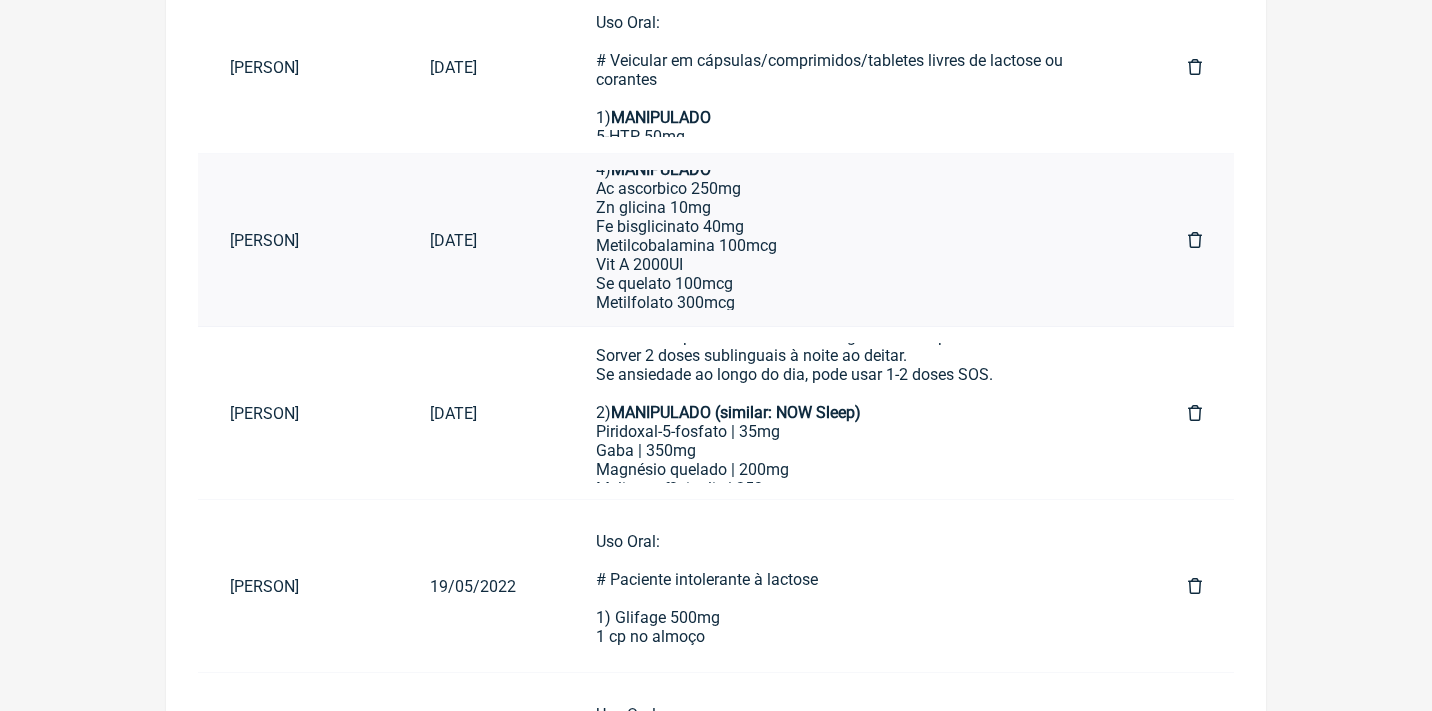 type on "[FIRST] [LAST]" 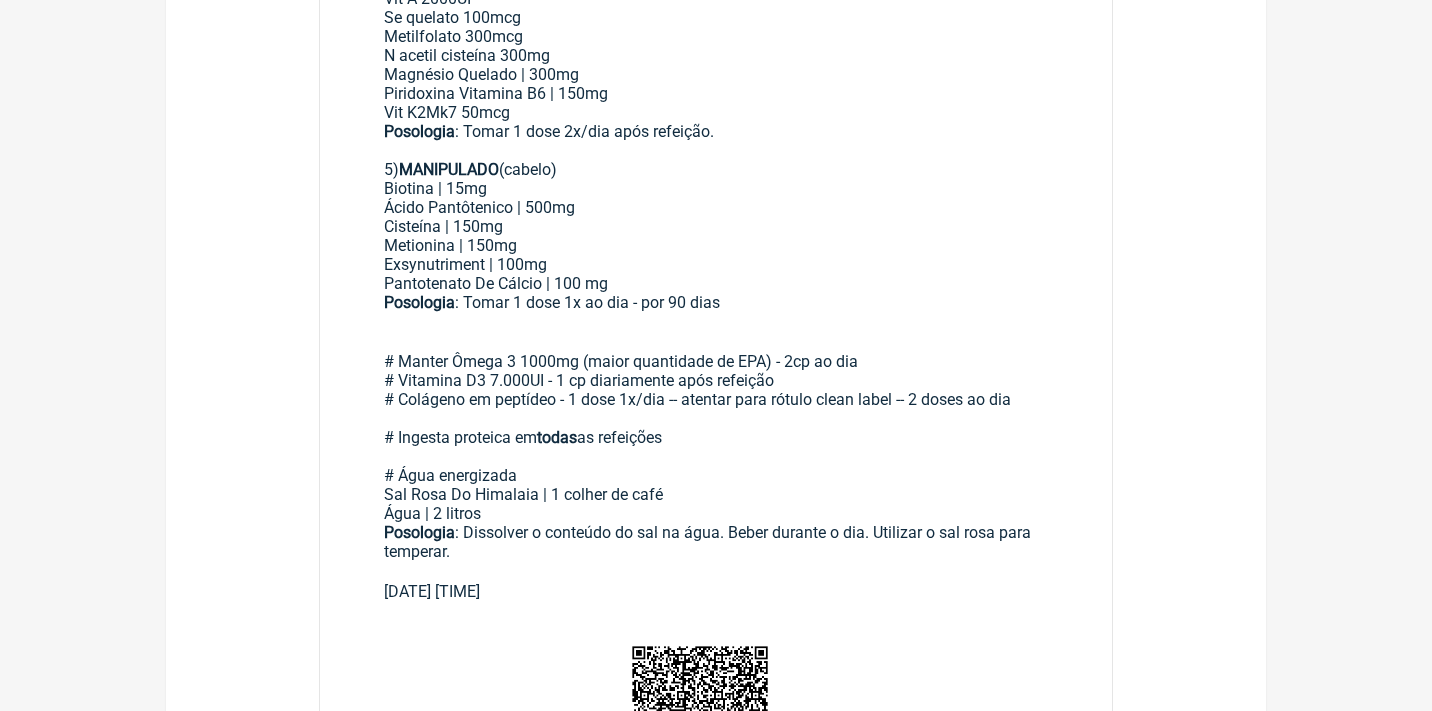 scroll, scrollTop: 0, scrollLeft: 0, axis: both 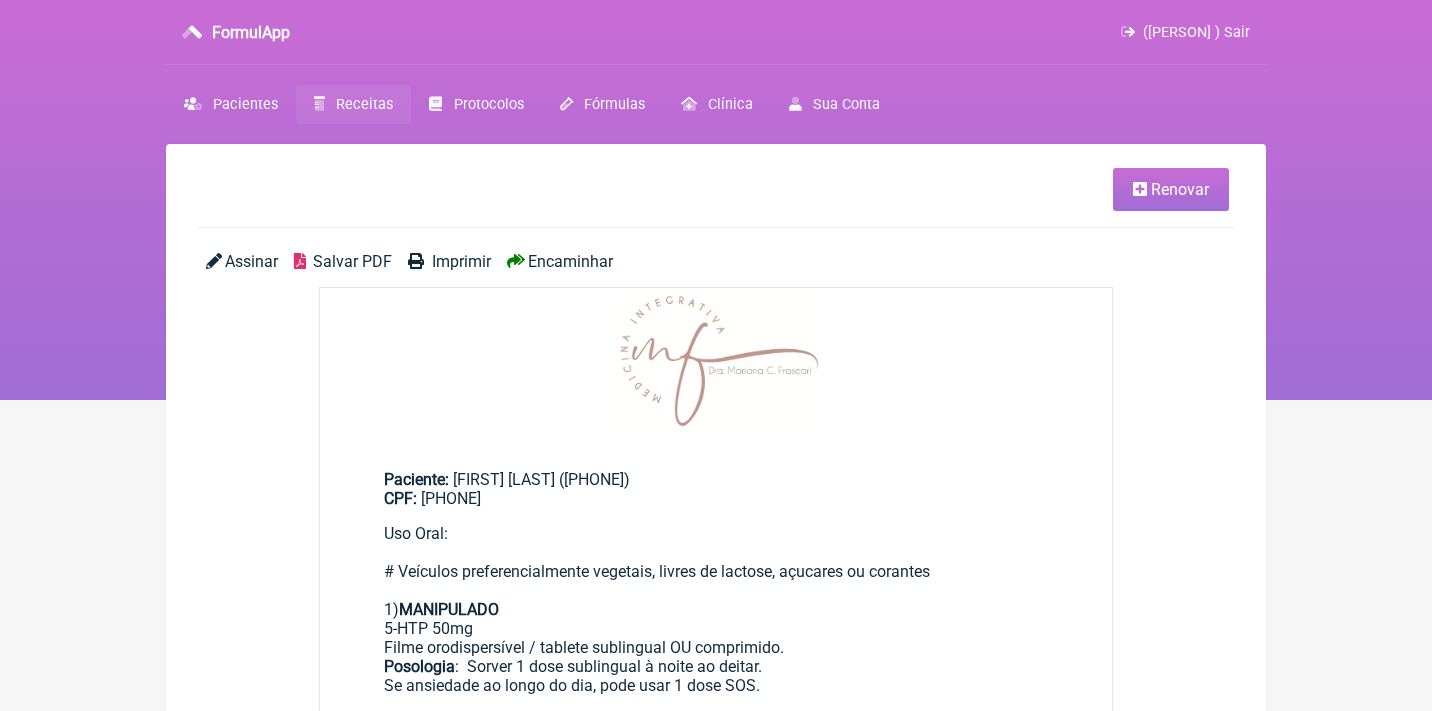 click on "Renovar" at bounding box center (1180, 189) 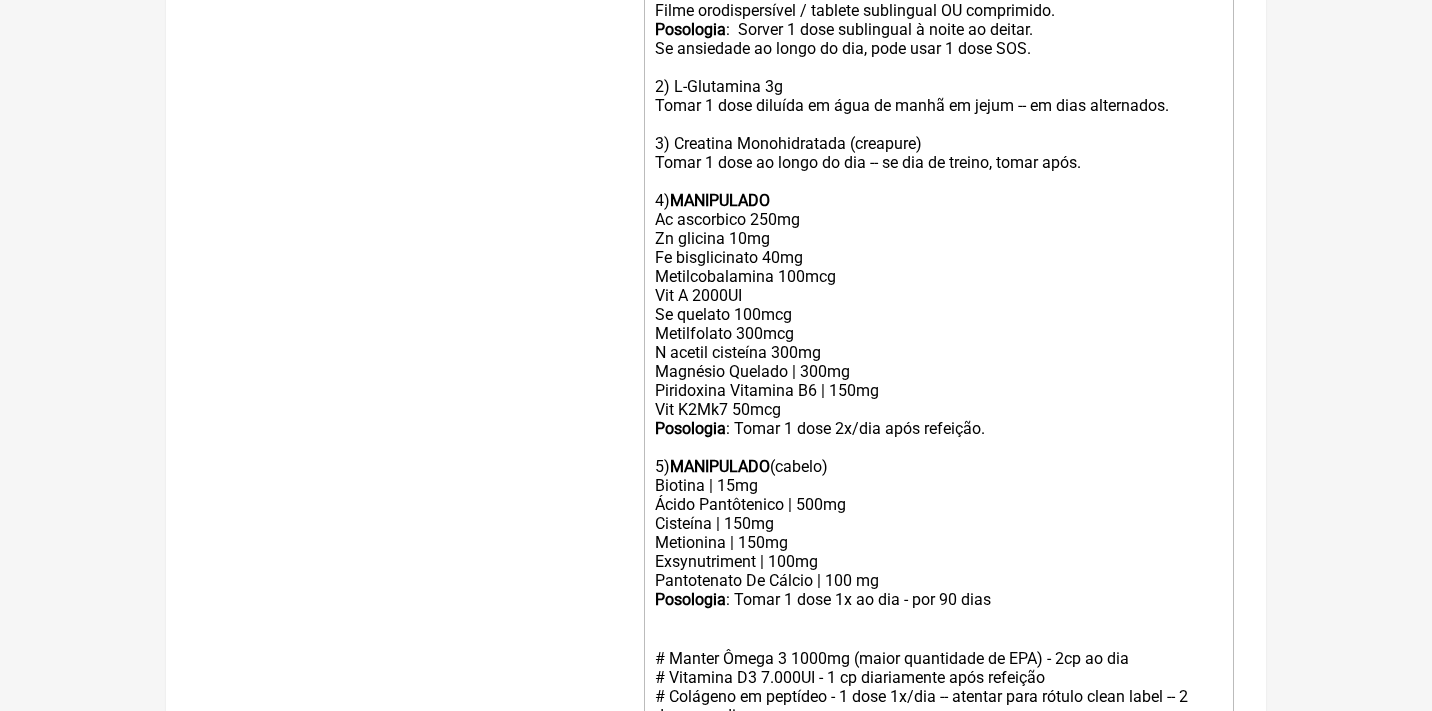 scroll, scrollTop: 818, scrollLeft: 0, axis: vertical 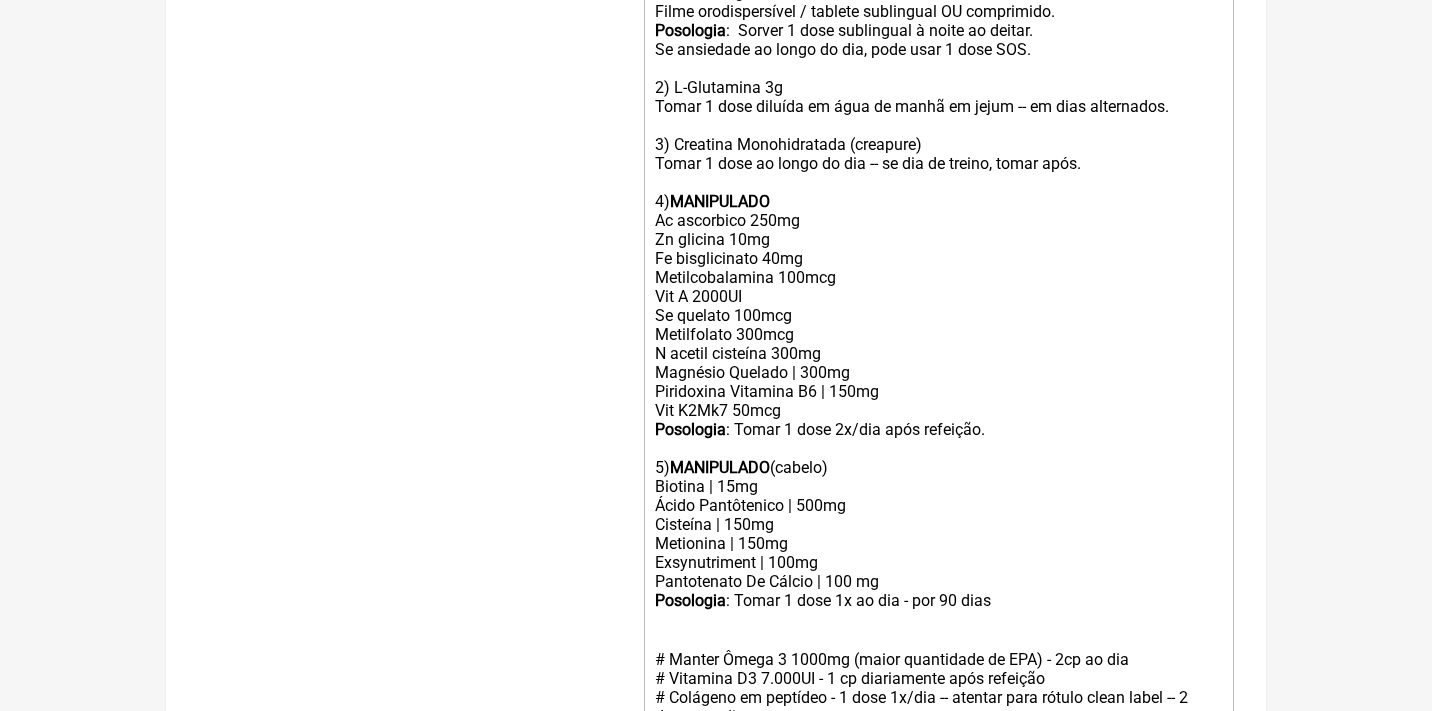 click on "Uso Oral: # Veículos preferencialmente vegetais, livres de lactose, açucares ou corantes 1)  MANIPULADO 5-HTP 50mg Filme orodispersível / tablete sublingual OU comprimido.  Posologia :  Sorver 1 dose sublingual à noite ao deitar. Se ansiedade ao longo do dia, pode usar 1 dose SOS. 2) L-Glutamina 3g Tomar 1 dose diluída em água de manhã em jejum -- em dias alternados. 3) Creatina Monohidratada (creapure) Tomar 1 dose ao longo do dia -- se dia de treino, tomar após. 4)  MANIPULADO Ac ascorbico 250mg" at bounding box center (939, 59) 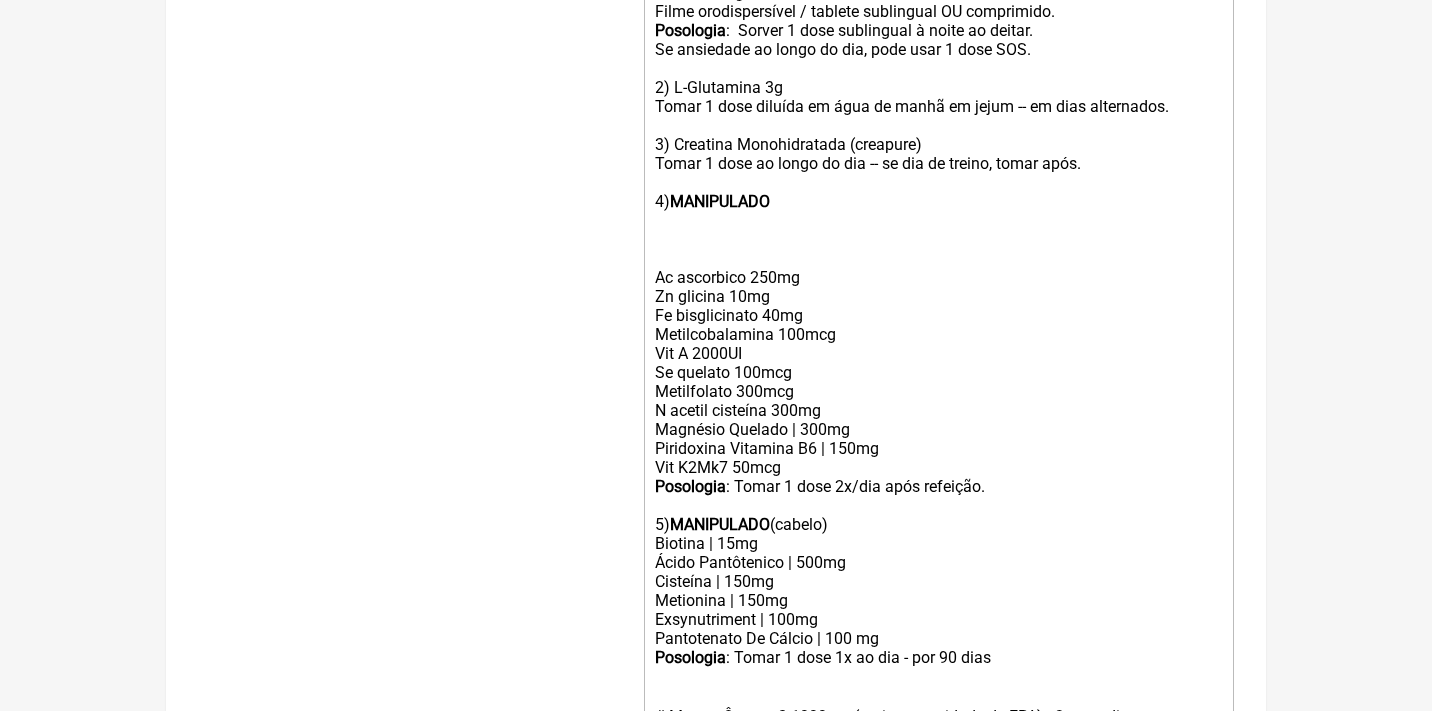 click on "Uso Oral: # Veículos preferencialmente vegetais, livres de lactose, açucares ou corantes 1)  MANIPULADO 5-HTP 50mg Filme orodispersível / tablete sublingual OU comprimido.  Posologia :  Sorver 1 dose sublingual à noite ao deitar. Se ansiedade ao longo do dia, pode usar 1 dose SOS. 2) L-Glutamina 3g Tomar 1 dose diluída em água de manhã em jejum -- em dias alternados. 3) Creatina Monohidratada (creapure) Tomar 1 dose ao longo do dia -- se dia de treino, tomar após. 4)  MANIPULADO Ac ascorbico 250mg" at bounding box center [939, 87] 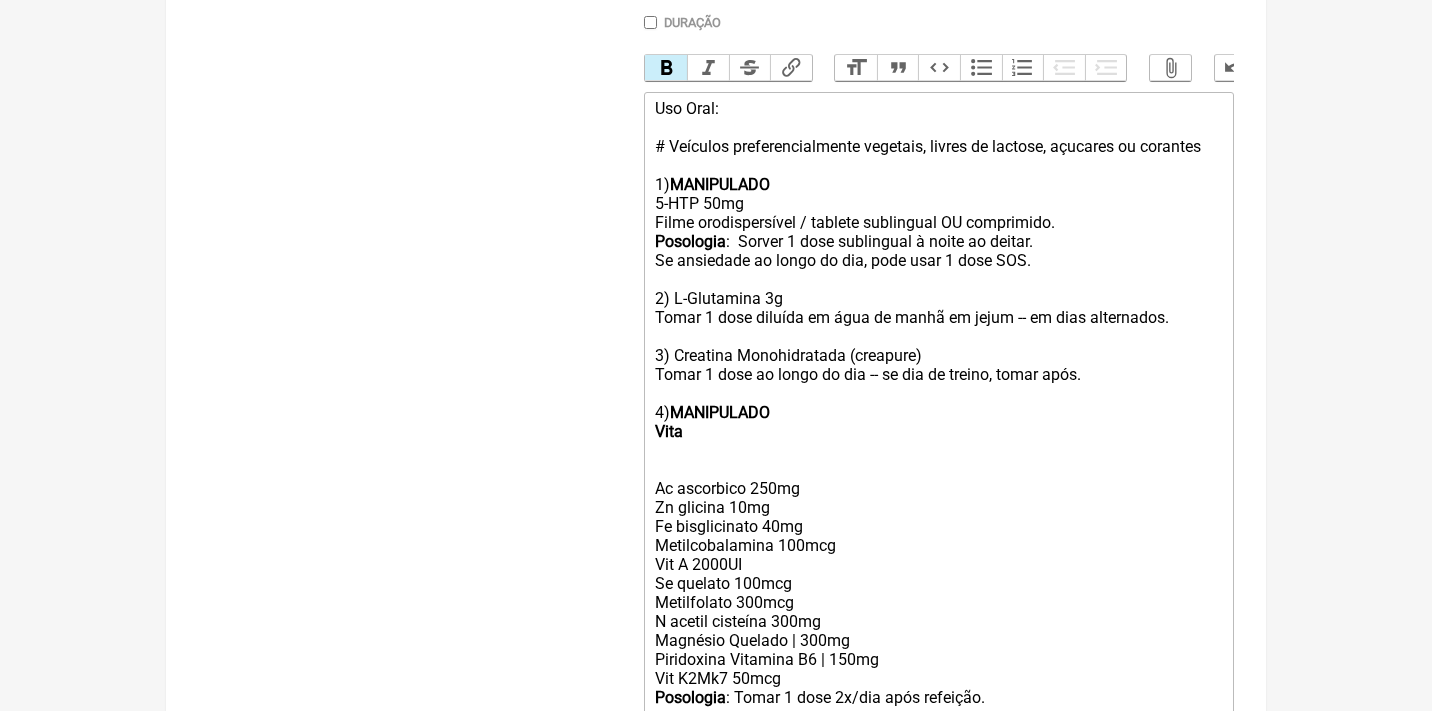 scroll, scrollTop: 572, scrollLeft: 0, axis: vertical 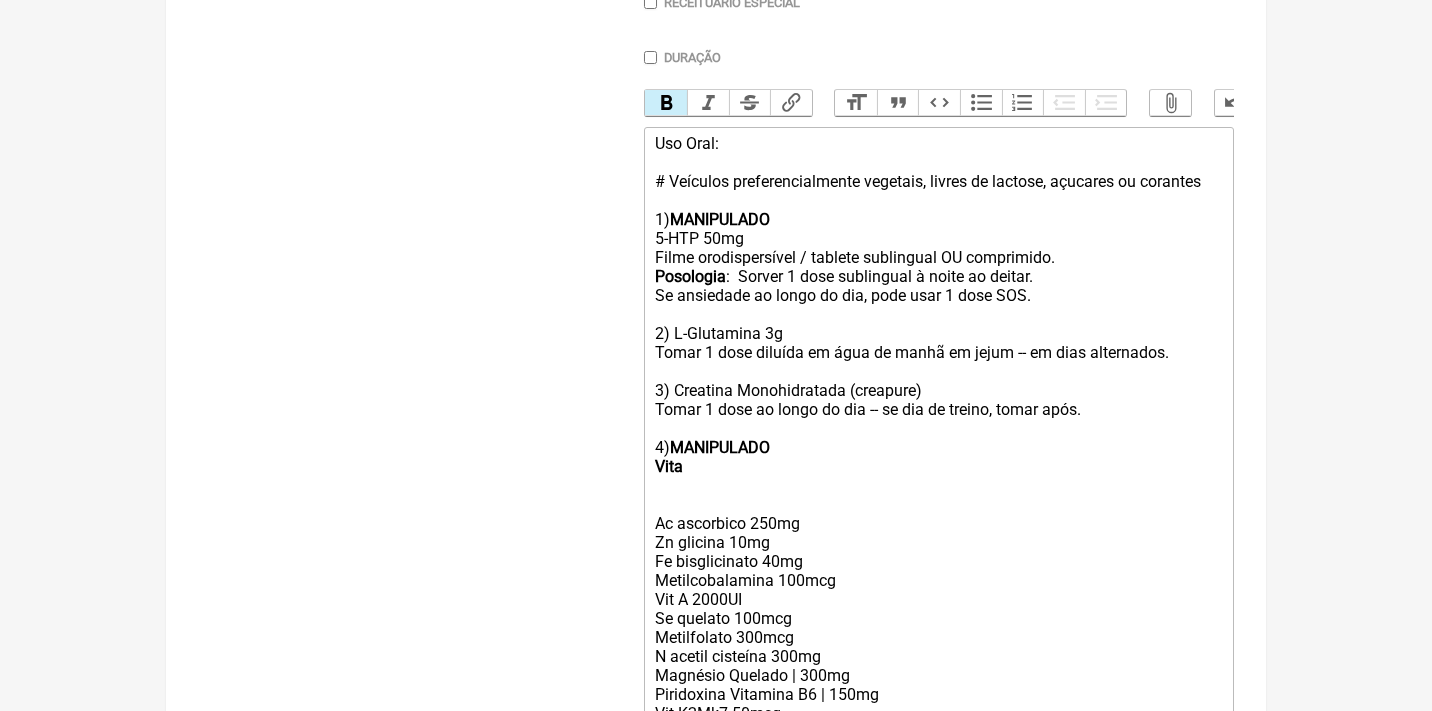 click on "MANIPULADO Vita" at bounding box center (712, 457) 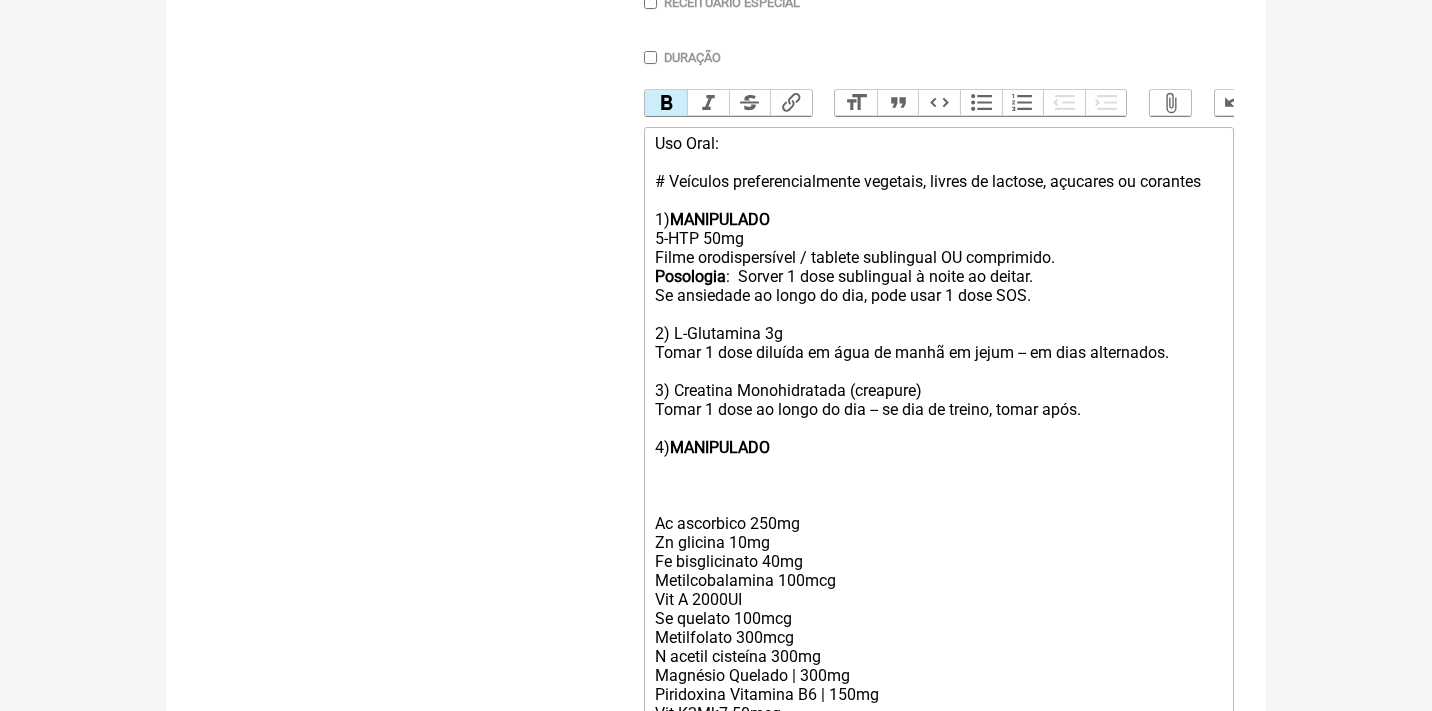 click on "Bold" at bounding box center [666, 103] 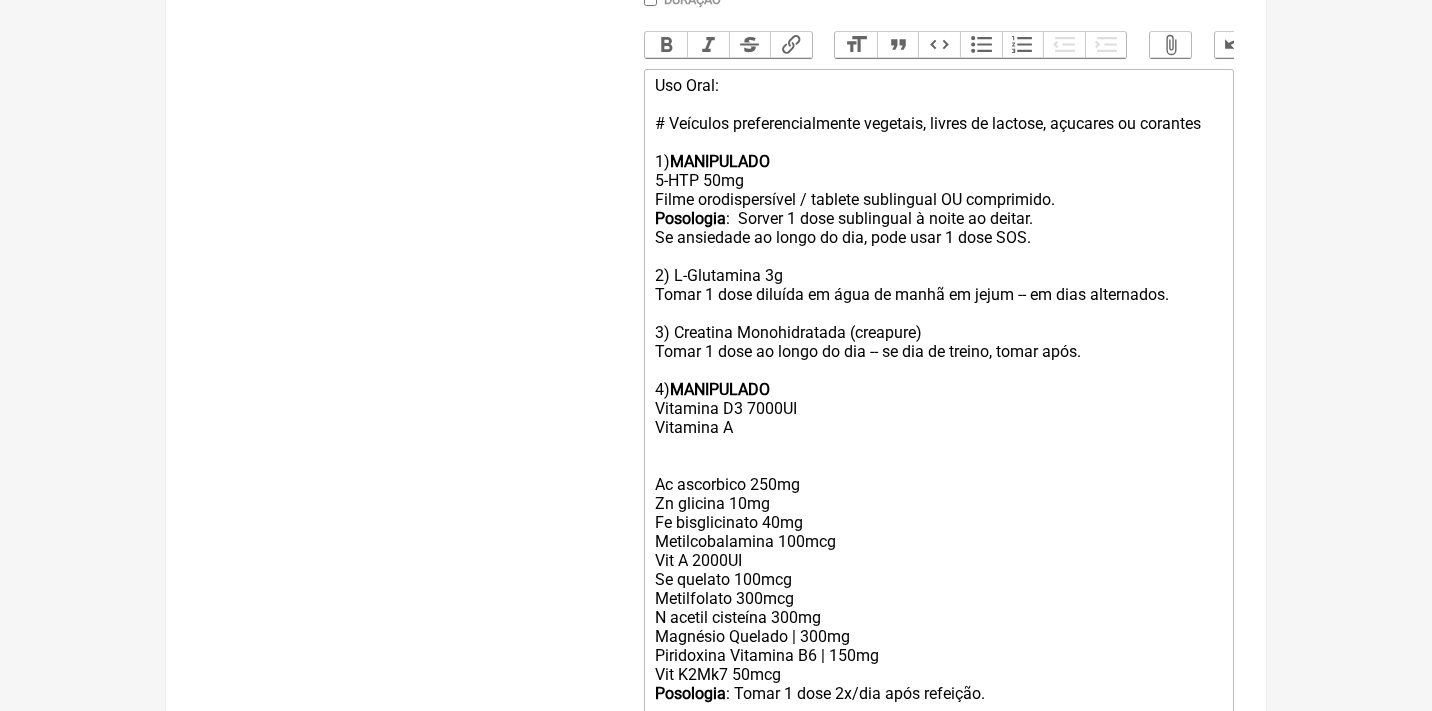 scroll, scrollTop: 674, scrollLeft: 0, axis: vertical 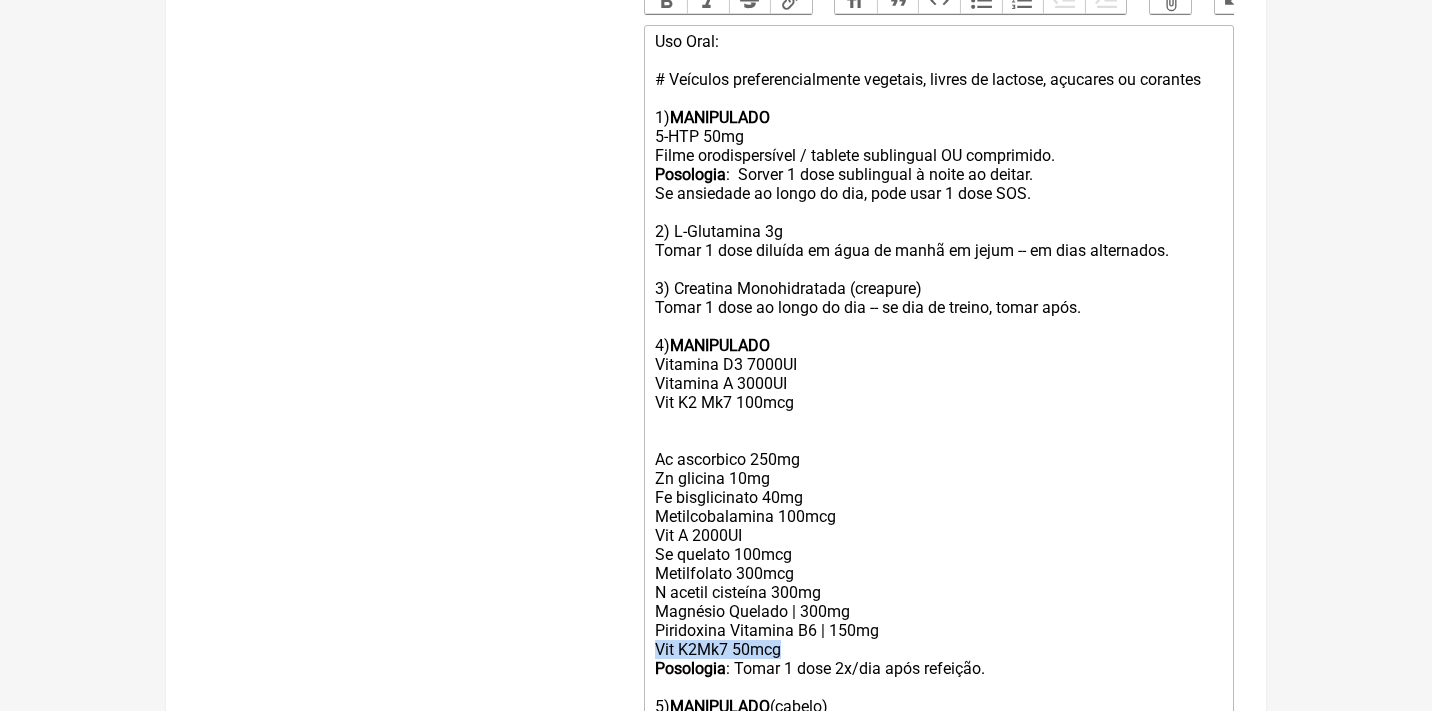 drag, startPoint x: 802, startPoint y: 616, endPoint x: 643, endPoint y: 612, distance: 159.05031 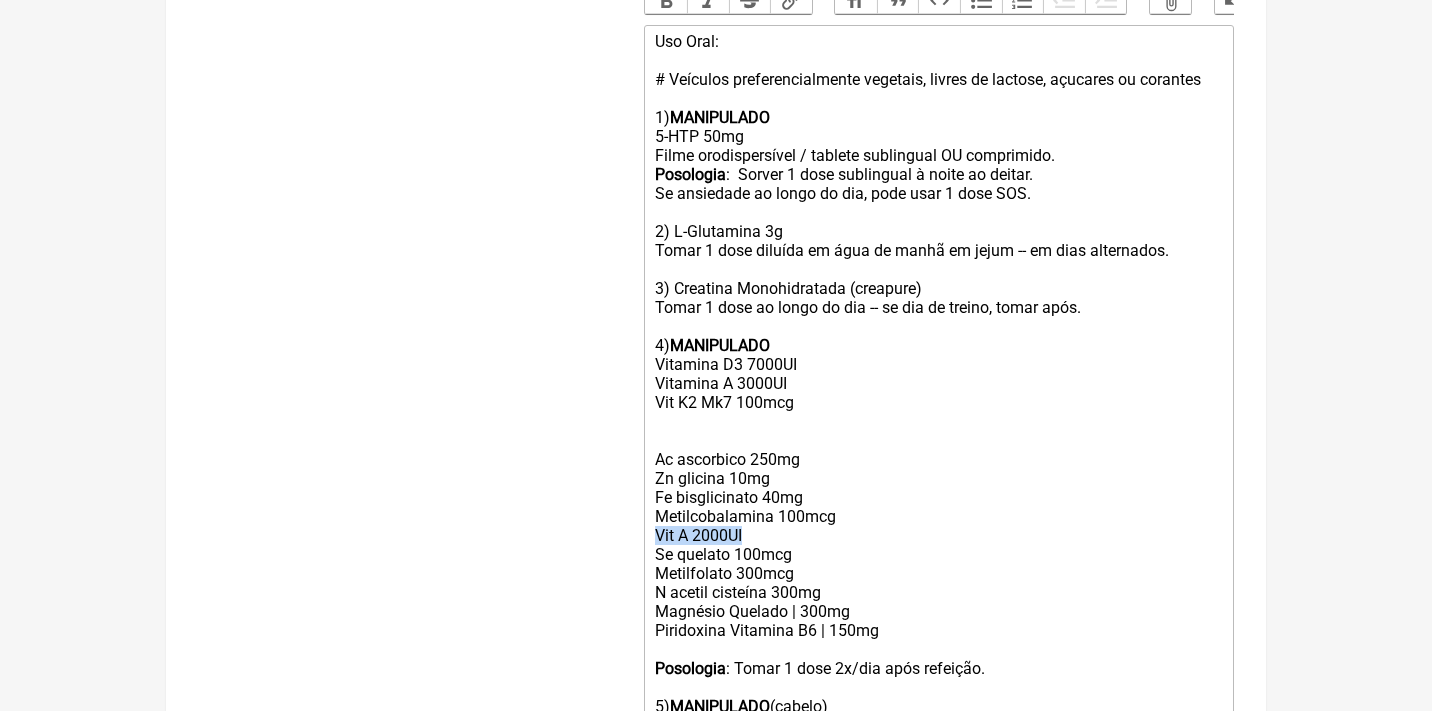 drag, startPoint x: 760, startPoint y: 506, endPoint x: 640, endPoint y: 502, distance: 120.06665 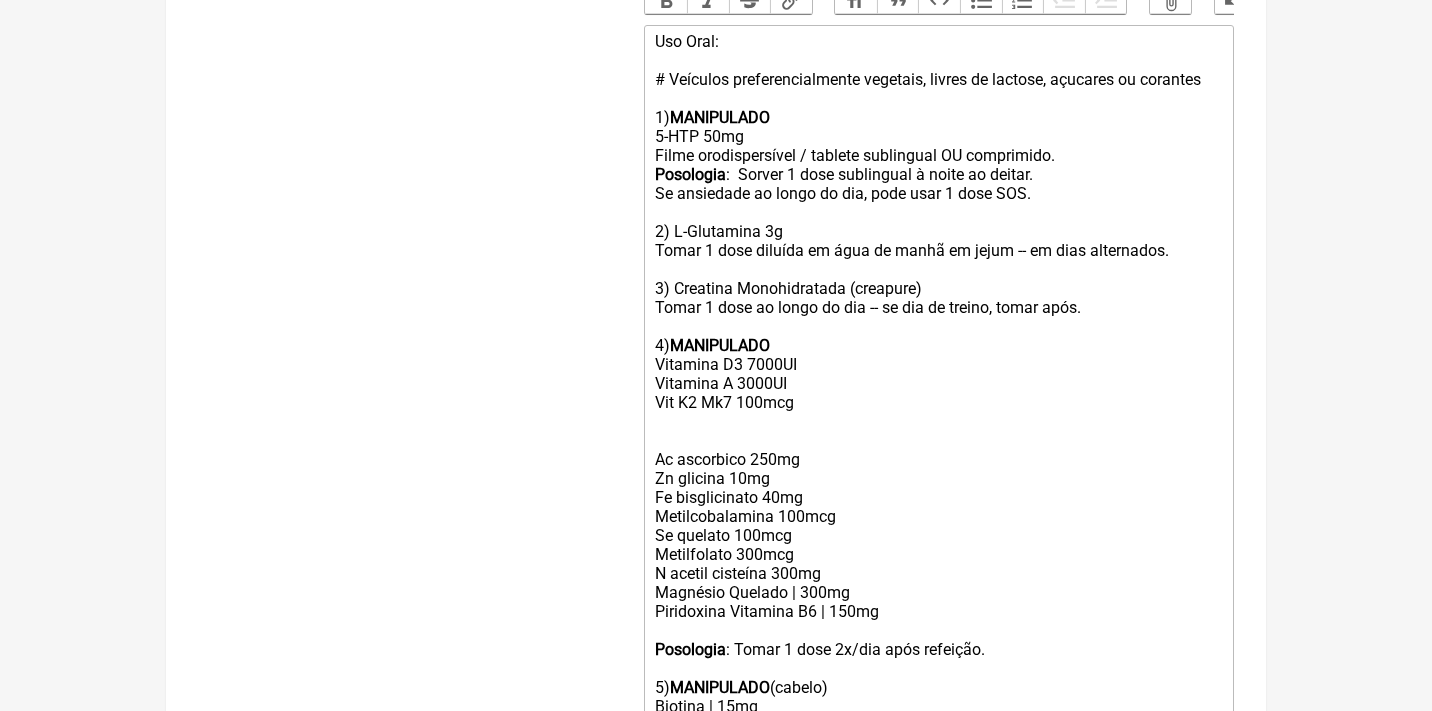 click on "Zn glicina 10mg Fe bisglicinato 40mg Metilcobalamina 100mcg" at bounding box center [939, 497] 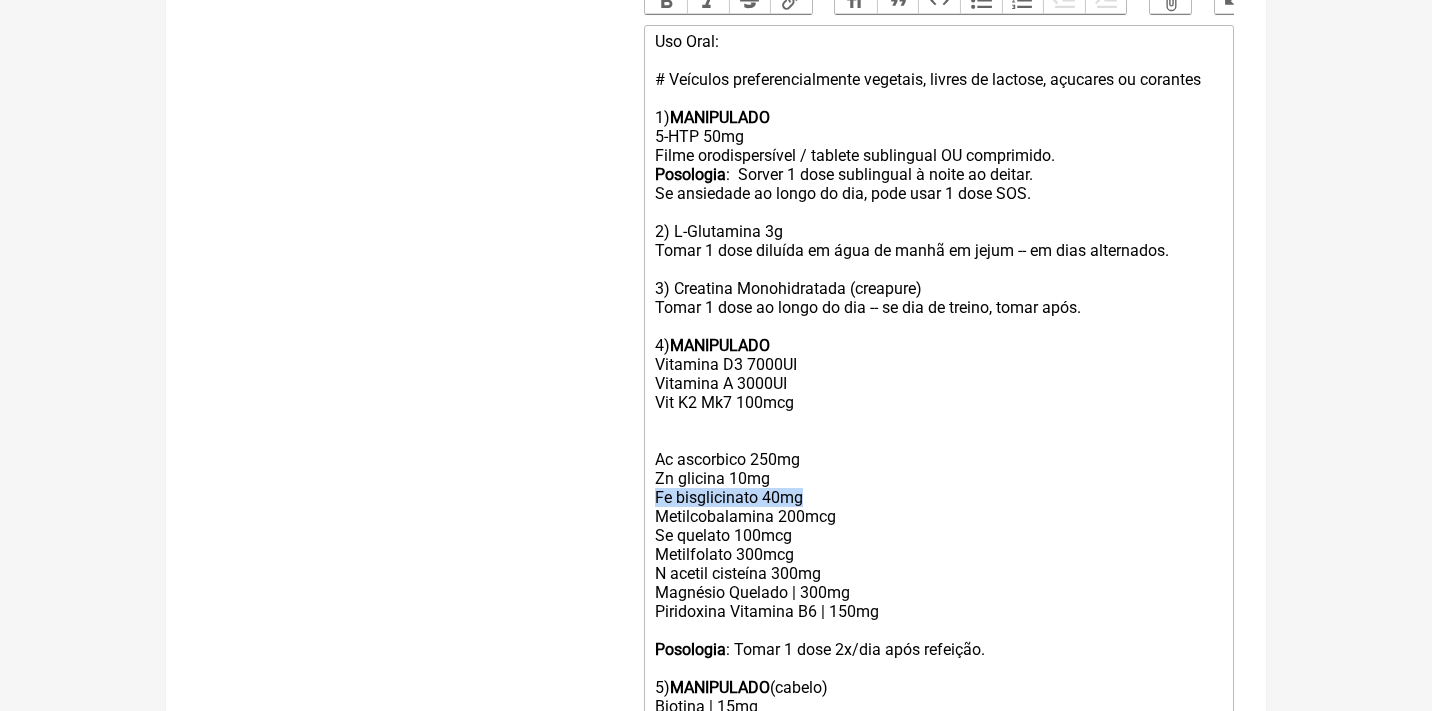 drag, startPoint x: 811, startPoint y: 471, endPoint x: 653, endPoint y: 471, distance: 158 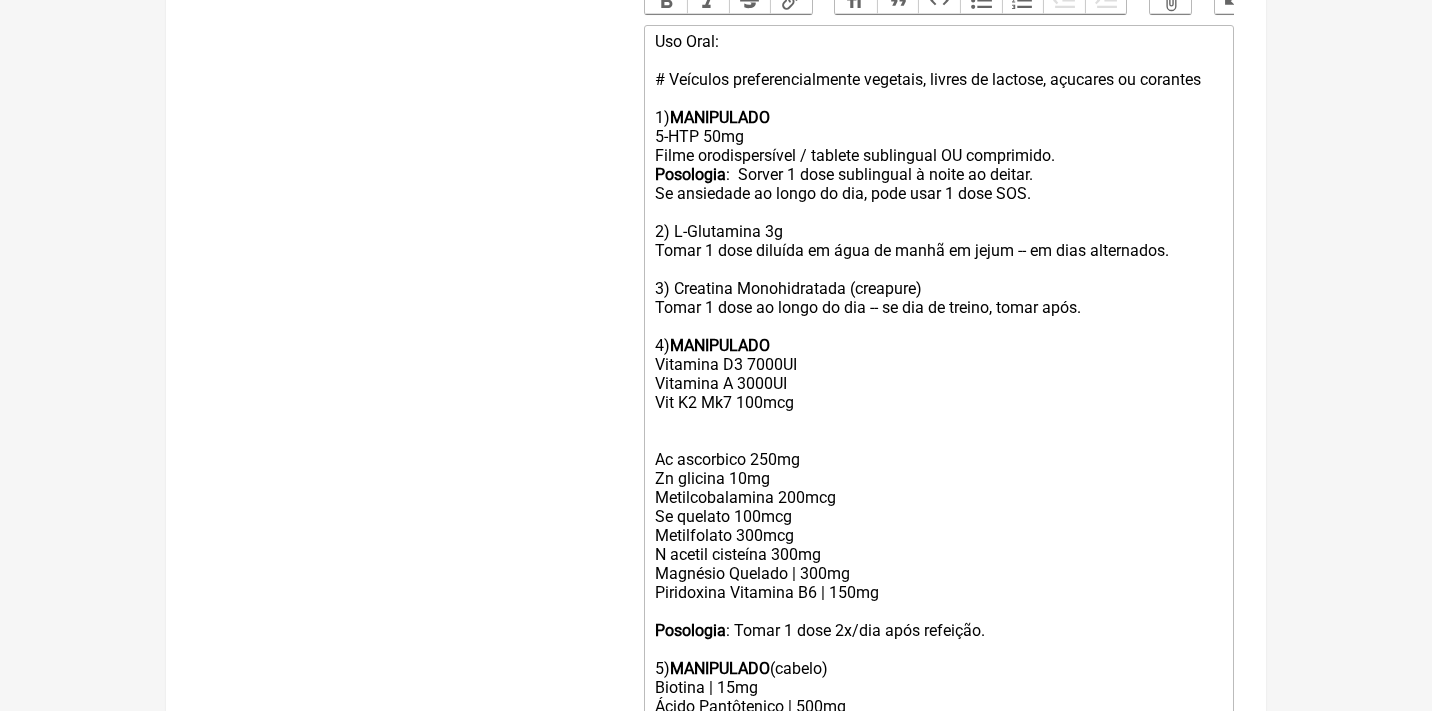 click on "N acetil cisteína 300mg Magnésio Quelado | 300mg" at bounding box center [939, 564] 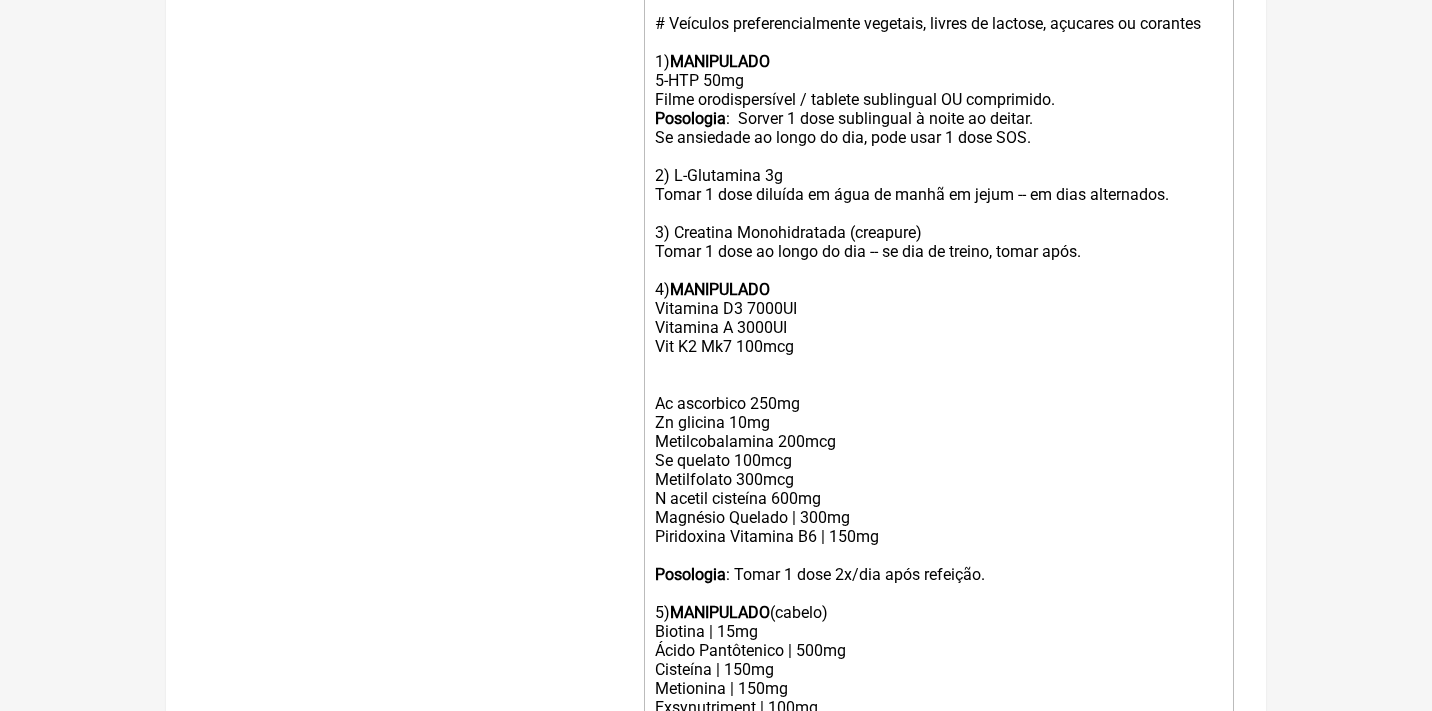 scroll, scrollTop: 739, scrollLeft: 0, axis: vertical 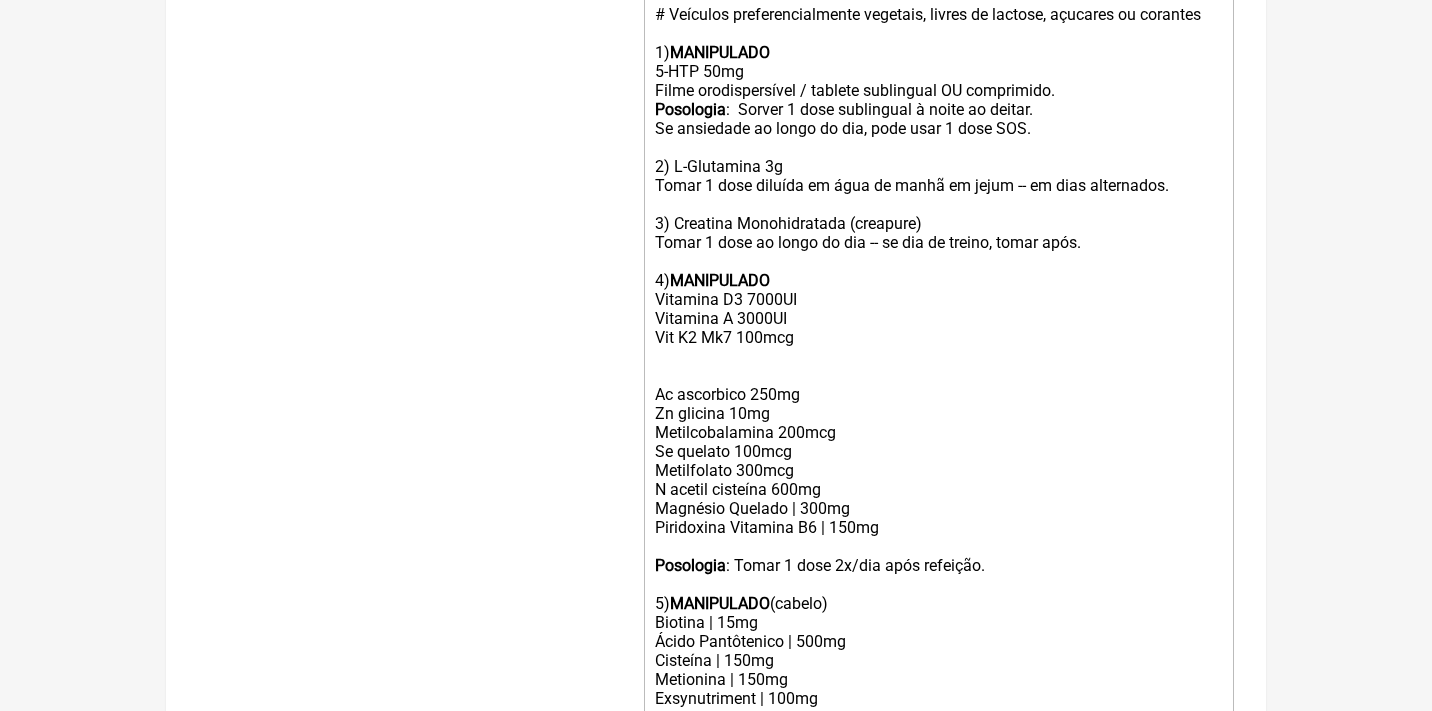 click on "Piridoxina Vitamina B6 | 150mg" at bounding box center (939, 537) 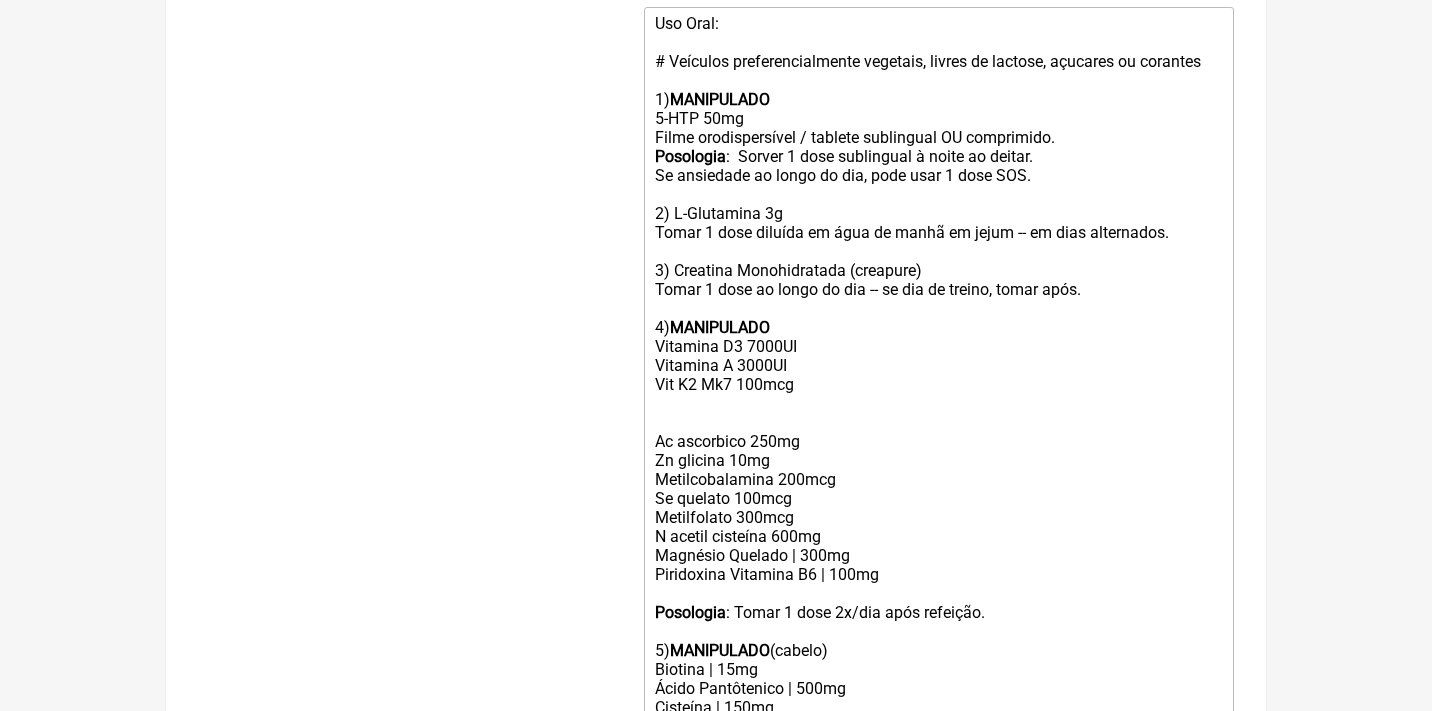 scroll, scrollTop: 671, scrollLeft: 0, axis: vertical 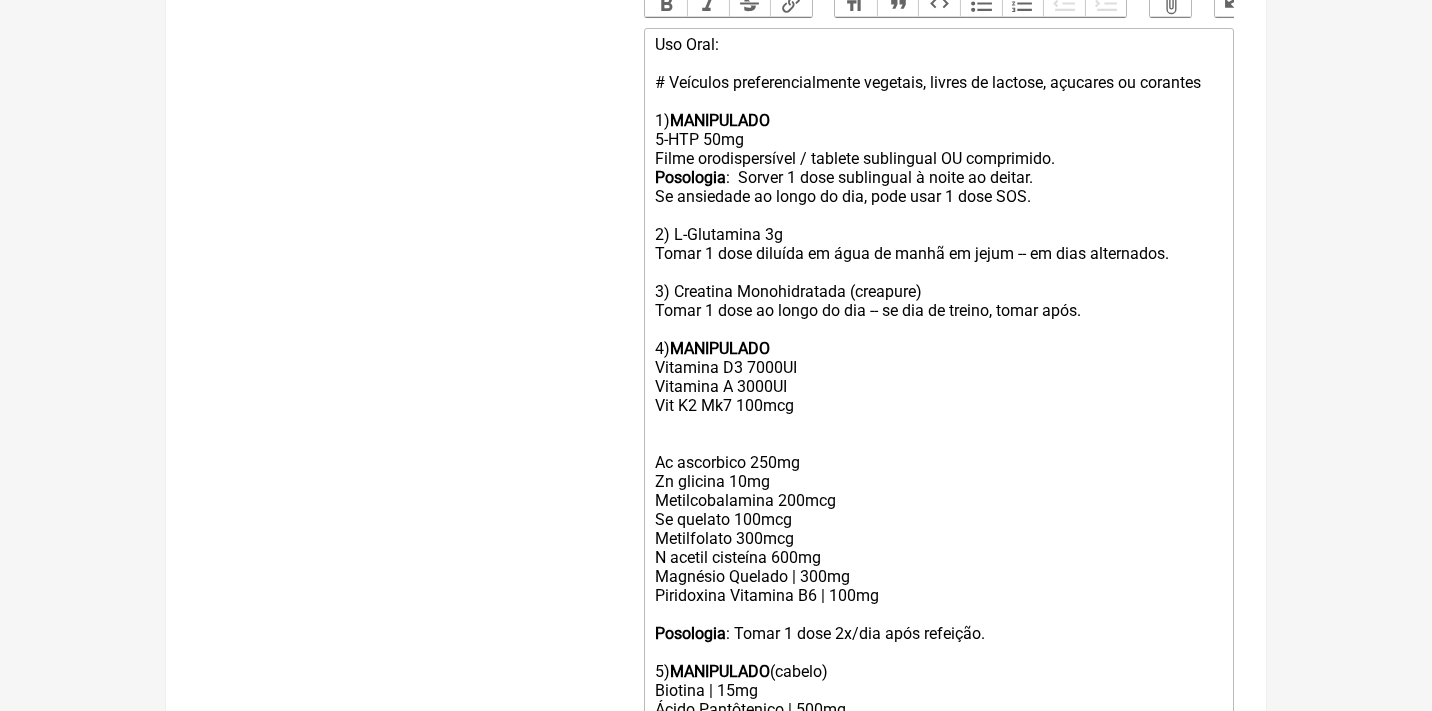 click on "Uso Oral: # Veículos preferencialmente vegetais, livres de lactose, açucares ou corantes 1)  MANIPULADO 5-HTP 50mg Filme orodispersível / tablete sublingual OU comprimido.  Posologia :  Sorver 1 dose sublingual à noite ao deitar. Se ansiedade ao longo do dia, pode usar 1 dose SOS. 2) L-Glutamina 3g Tomar 1 dose diluída em água de manhã em jejum -- em dias alternados. 3) Creatina Monohidratada (creapure) Tomar 1 dose ao longo do dia -- se dia de treino, tomar após. 4)  MANIPULADO Vitamina D3 7000UI Vitamina A 3000UI Vit K2 Mk7 100mcg Ac ascorbico 250mg" at bounding box center (939, 253) 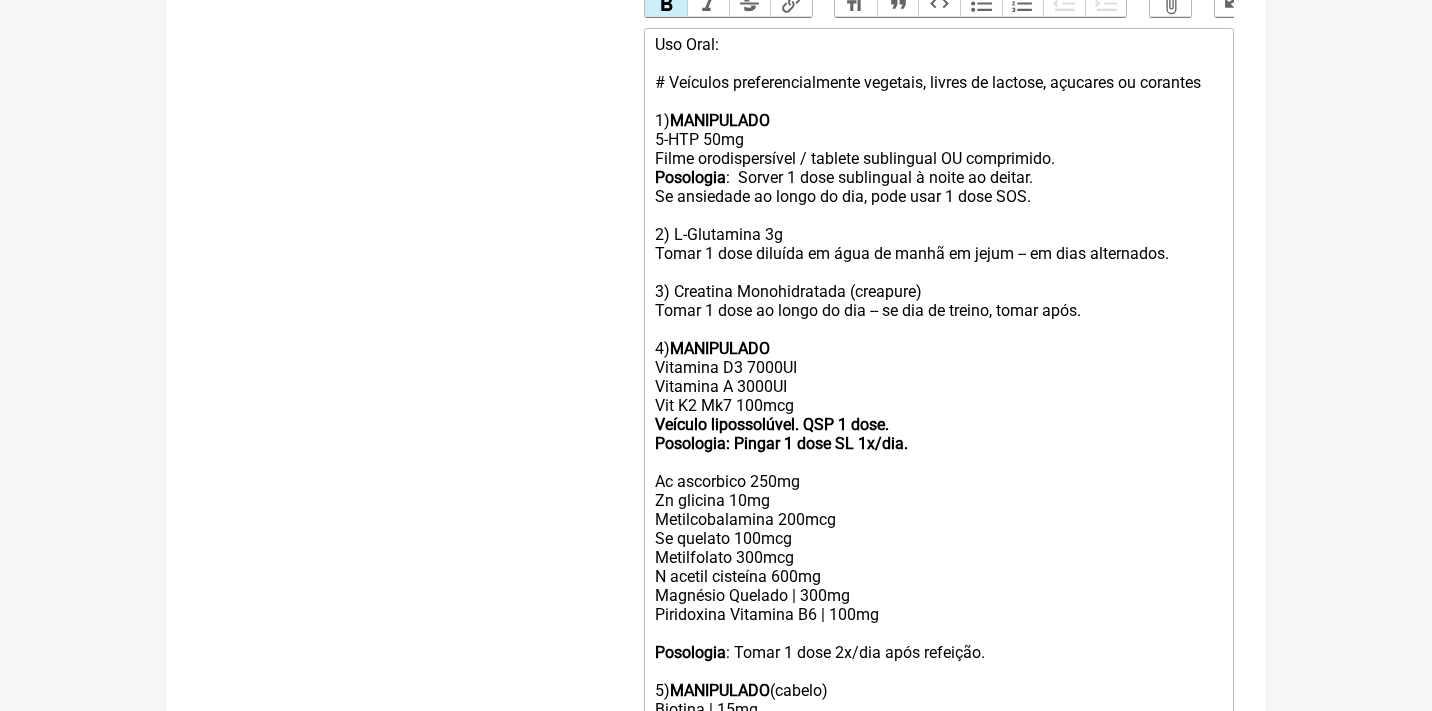 click on "Veículo lipossolúvel. QSP 1 dose. Posologia: Pingar 1 dose SL 1x/dia." at bounding box center [781, 434] 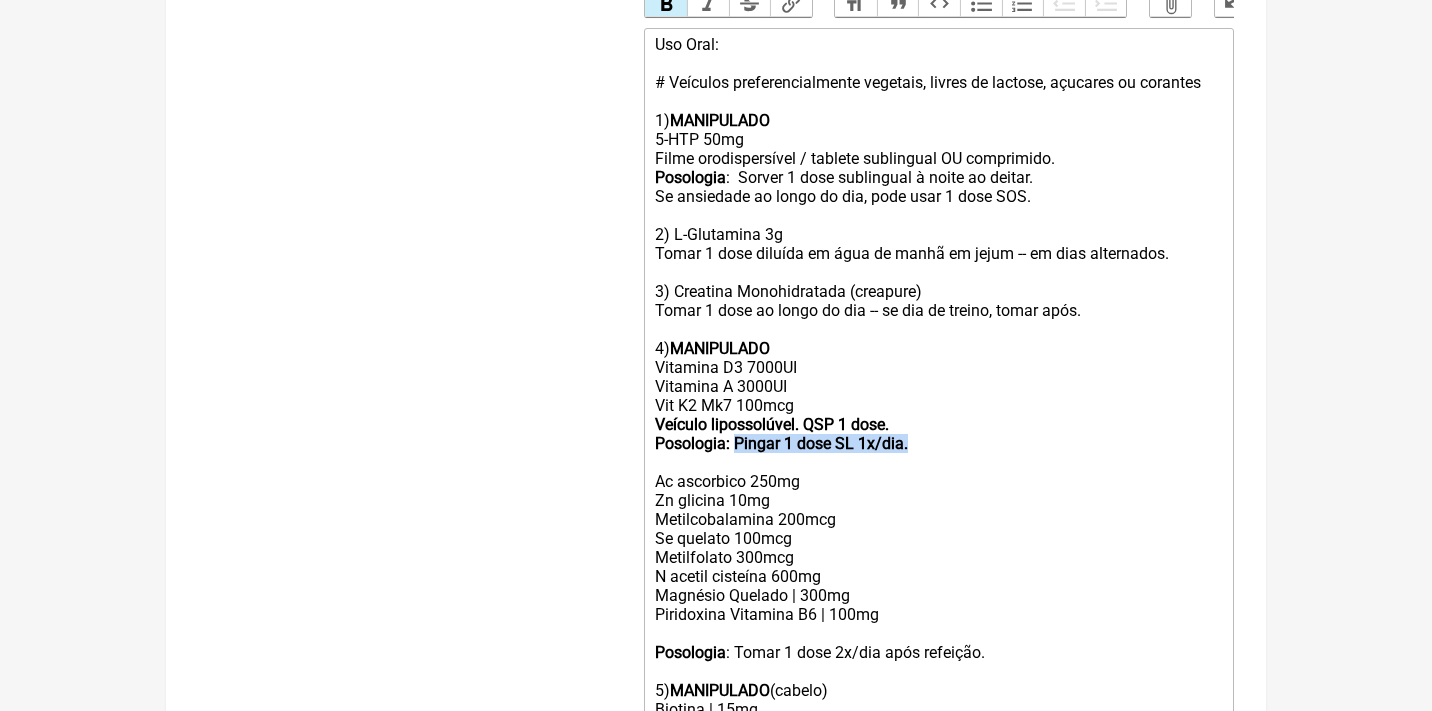 drag, startPoint x: 939, startPoint y: 422, endPoint x: 738, endPoint y: 416, distance: 201.08954 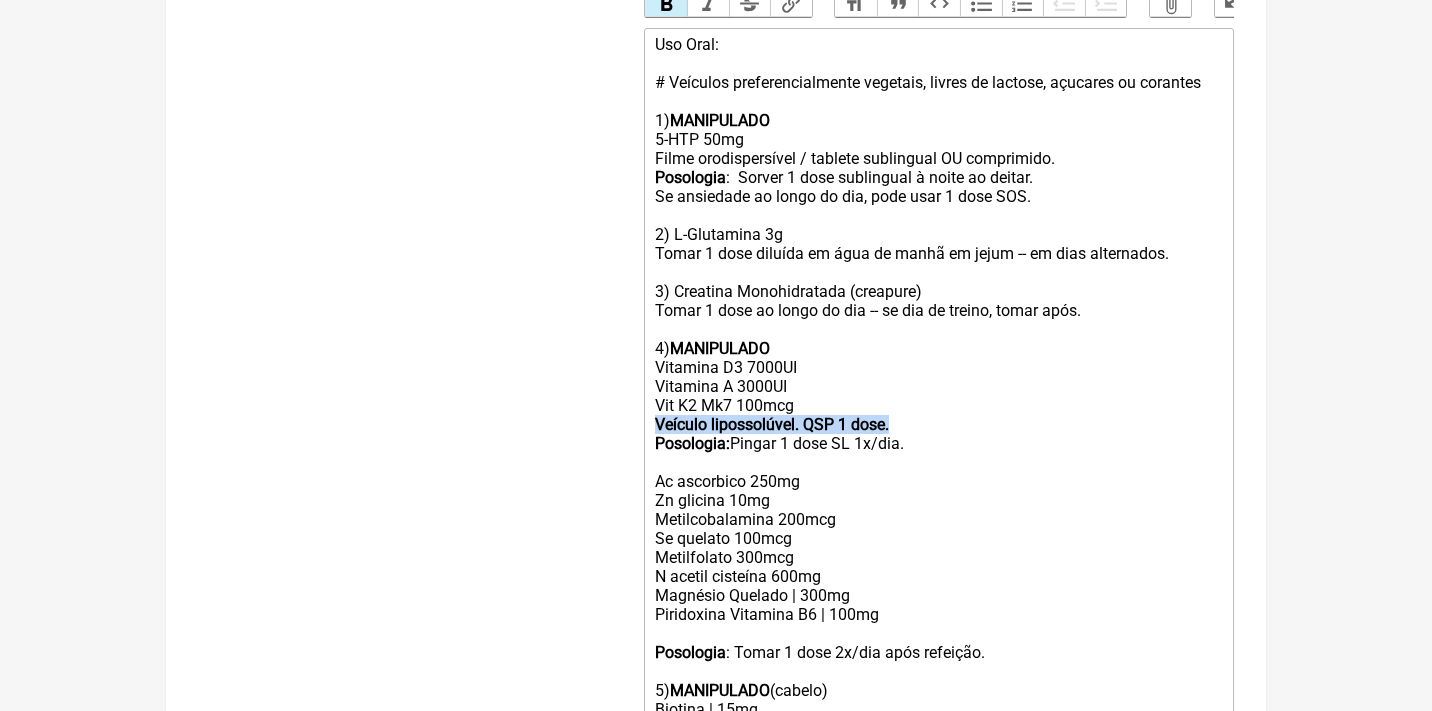 drag, startPoint x: 926, startPoint y: 403, endPoint x: 637, endPoint y: 397, distance: 289.0623 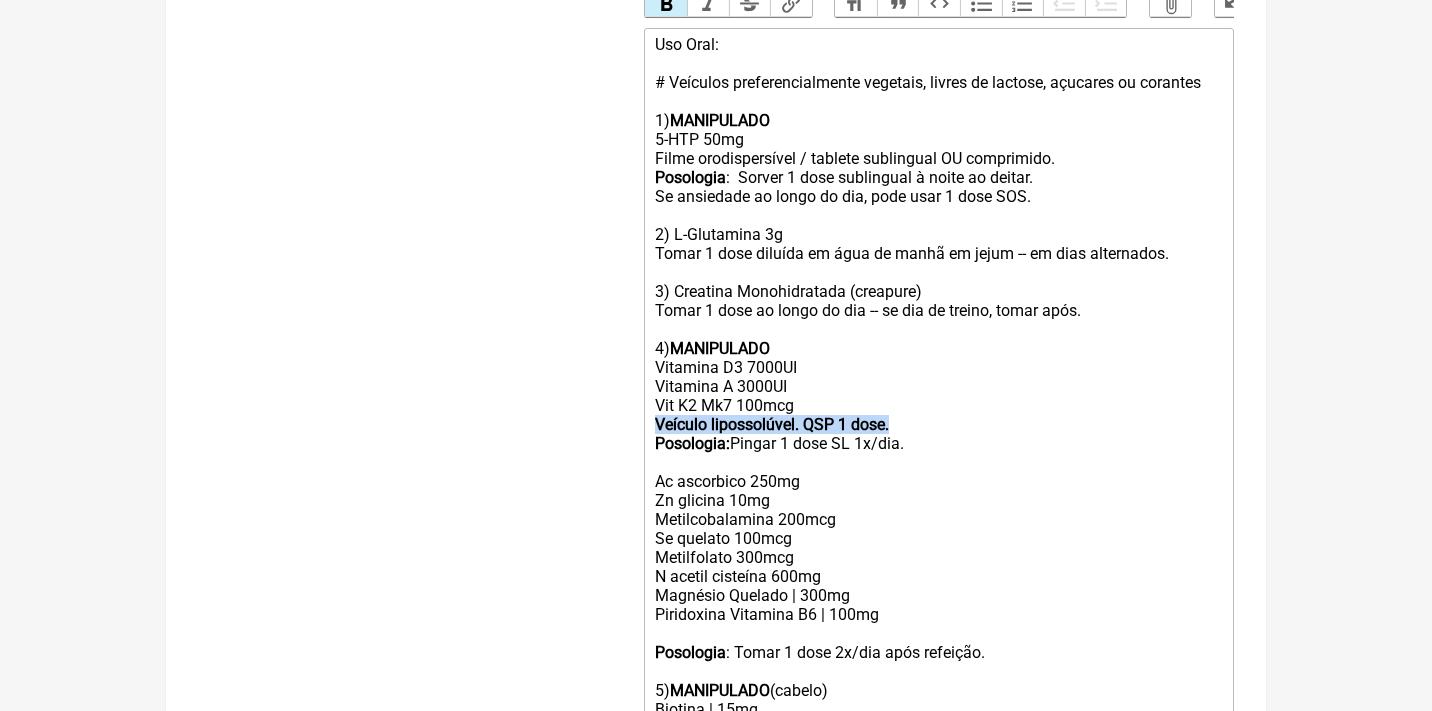 click on "Bold" at bounding box center (666, 4) 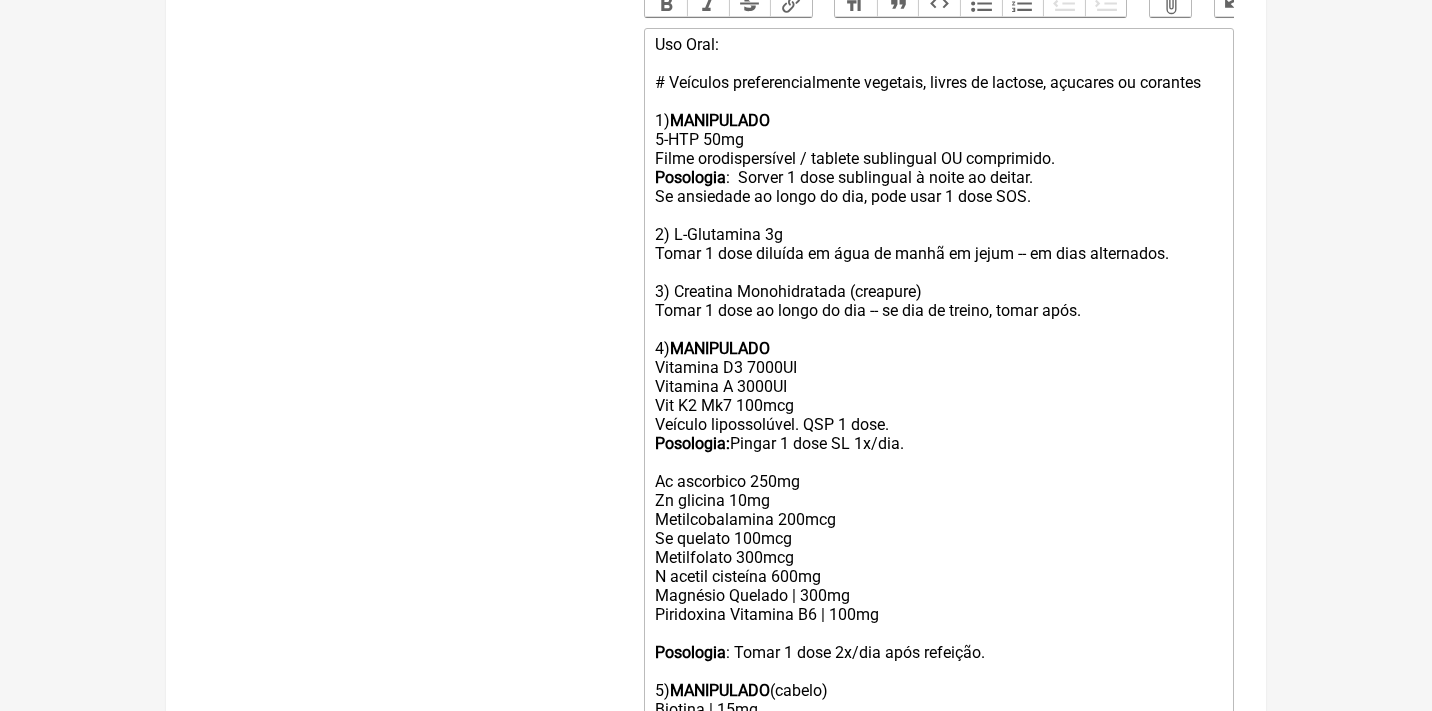 click on "Uso Oral: # Veículos preferencialmente vegetais, livres de lactose, açucares ou corantes 1)  MANIPULADO 5-HTP 50mg Filme orodispersível / tablete sublingual OU comprimido.  Posologia :  Sorver 1 dose sublingual à noite ao deitar. Se ansiedade ao longo do dia, pode usar 1 dose SOS. 2) L-Glutamina 3g Tomar 1 dose diluída em água de manhã em jejum -- em dias alternados. 3) Creatina Monohidratada (creapure) Tomar 1 dose ao longo do dia -- se dia de treino, tomar após. 4)  MANIPULADO Vitamina D3 7000UI Vitamina A 3000UI Vit K2 Mk7 100mcg Veículo lipossolúvel. QSP 1 dose. Posologia:  Pingar 1 dose SL 1x/dia. Ac ascorbico 250mg" at bounding box center [939, 263] 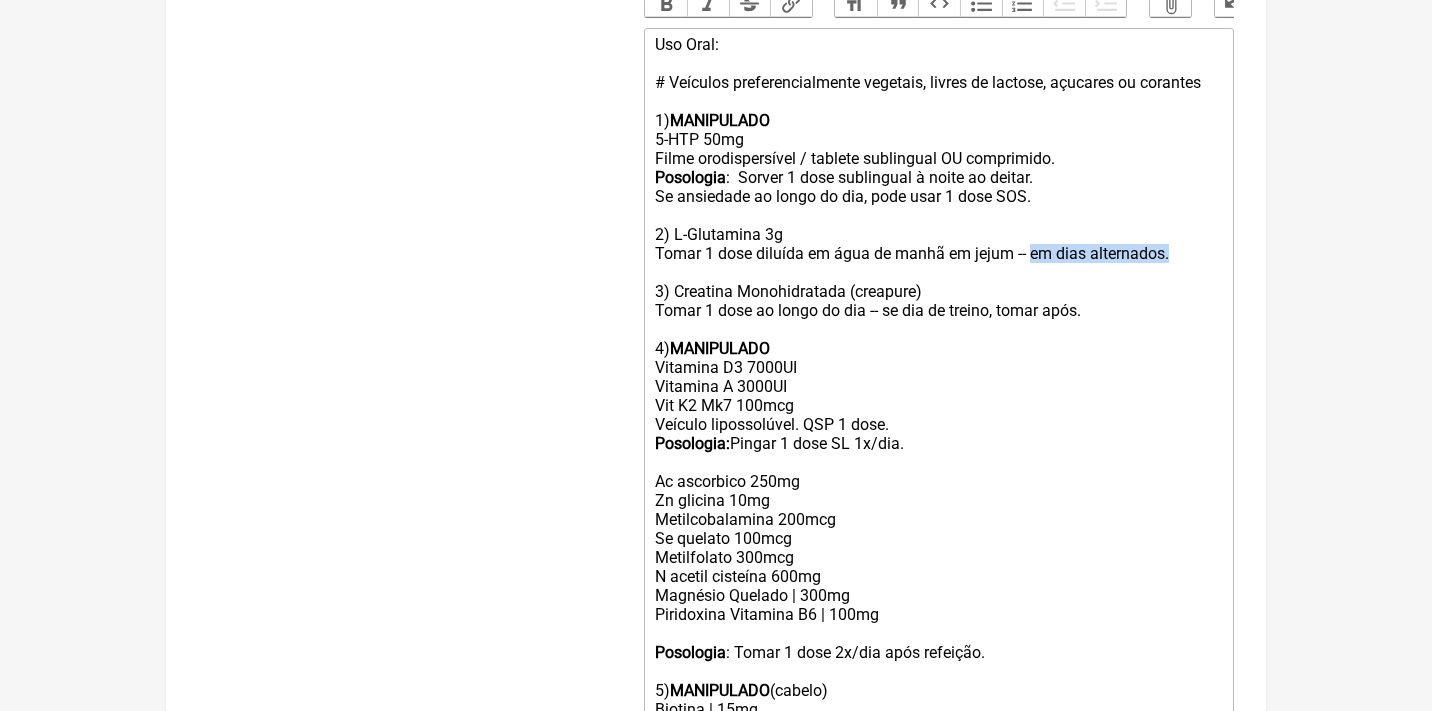 drag, startPoint x: 1192, startPoint y: 244, endPoint x: 1039, endPoint y: 240, distance: 153.05228 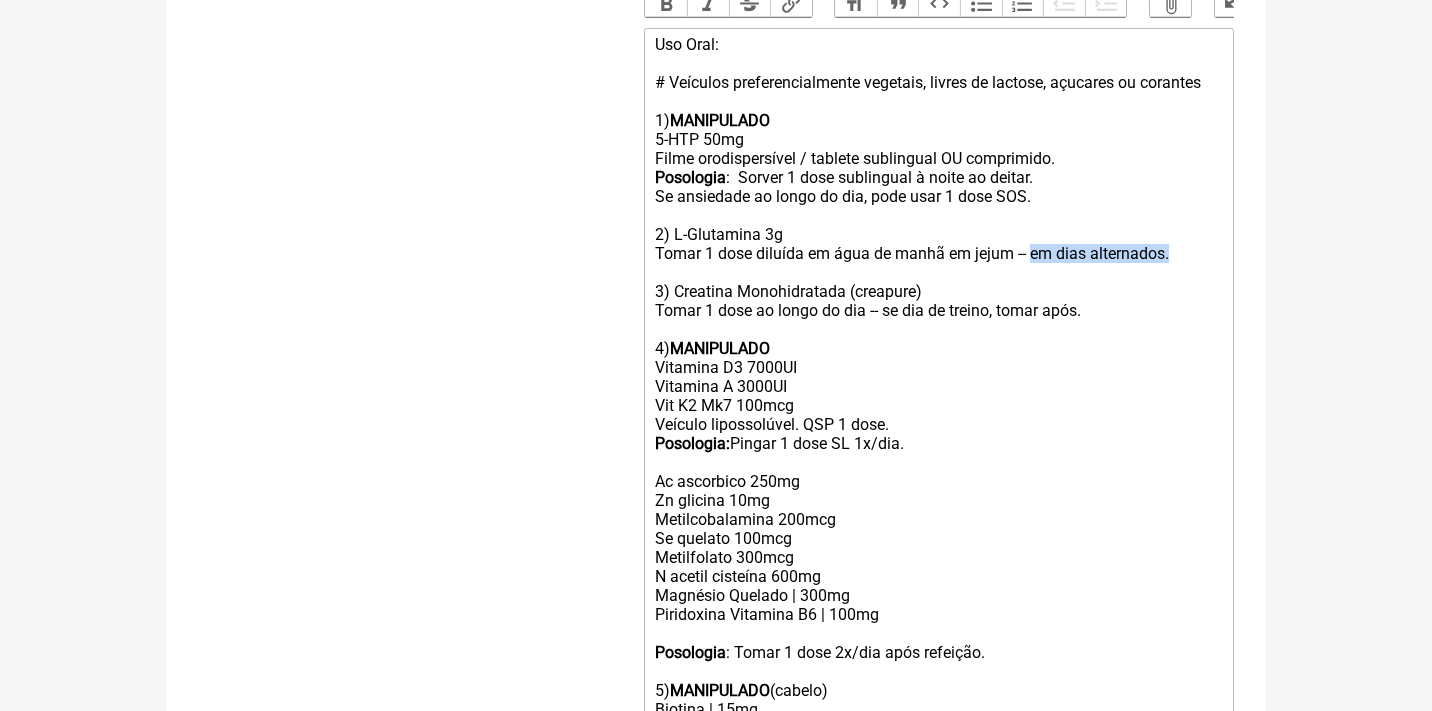 click on "Uso Oral: # Veículos preferencialmente vegetais, livres de lactose, açucares ou corantes 1)  MANIPULADO 5-HTP 50mg Filme orodispersível / tablete sublingual OU comprimido.  Posologia :  Sorver 1 dose sublingual à noite ao deitar. Se ansiedade ao longo do dia, pode usar 1 dose SOS. 2) L-Glutamina 3g Tomar 1 dose diluída em água de manhã em jejum -- em dias alternados. 3) Creatina Monohidratada (creapure) Tomar 1 dose ao longo do dia -- se dia de treino, tomar após. 4)  MANIPULADO Vitamina D3 7000UI Vitamina A 3000UI Vit K2 Mk7 100mcg Veículo lipossolúvel. QSP 1 dose. Posologia:  Pingar 1 dose SL 1x/dia. Ac ascorbico 250mg" at bounding box center [939, 263] 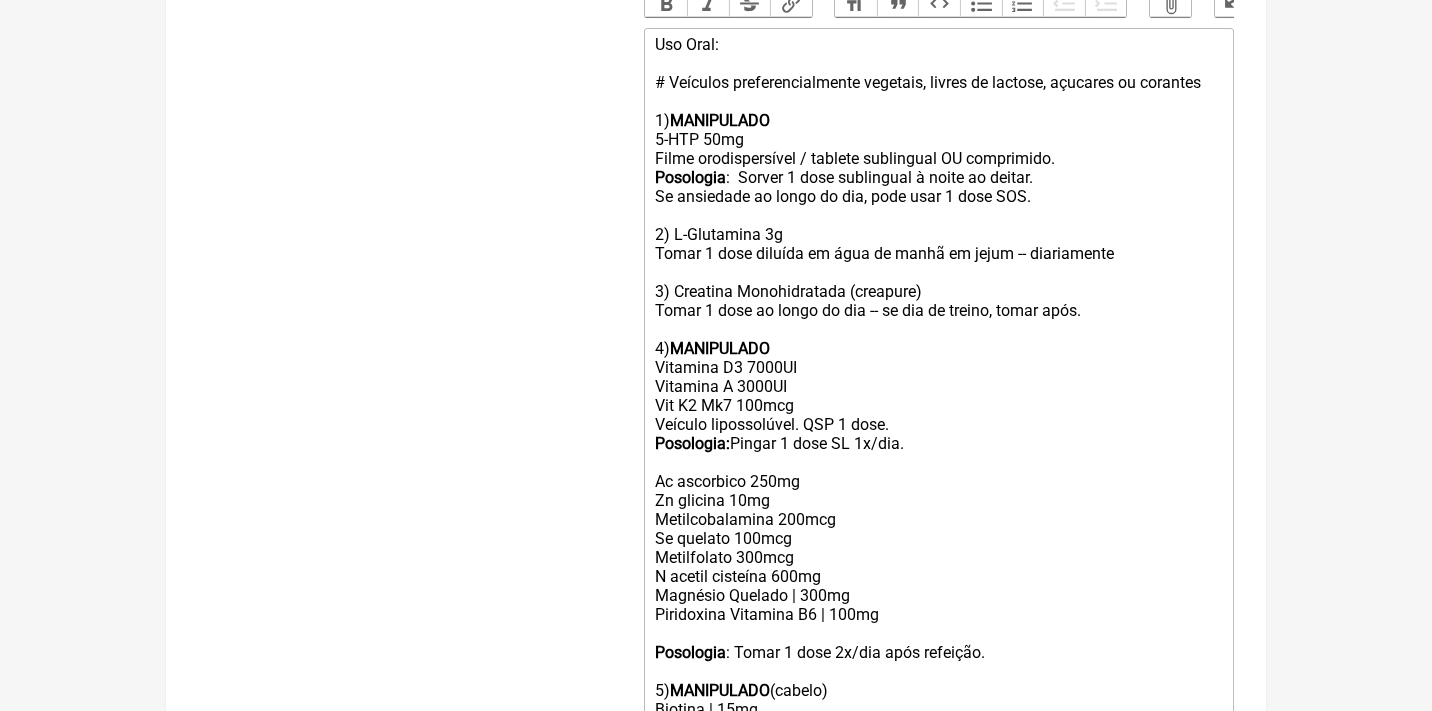 click on "Uso Oral: # Veículos preferencialmente vegetais, livres de lactose, açucares ou corantes 1) MANIPULADO 5-HTP 50mg Filme orodispersível / tablete sublingual OU comprimido. Posologia : Sorver 1 dose sublingual à noite ao deitar. Se ansiedade ao longo do dia, pode usar 1 dose SOS. 2) L-Glutamina 3g Tomar 1 dose diluída em água de manhã em jejum -- diariamente 3) Creatina Monohidratada (creapure) Tomar 1 dose ao longo do dia -- se dia de treino, tomar após. 4) MANIPULADO Vitamina D3 7000UI Vitamina A 3000UI Vit K2 Mk7 100mcg Veículo lipossolúvel. QSP 1 dose. Posologia: Pingar 1 dose SL 1x/dia. Ac ascorbico 250mg Zn glicina 10mg Metilcobalamina 200mcg Se quelato 100mcg Metilfolato 300mcg N acetil cisteína 600mg Magnésio Quelado | 300mg Piridoxina Vitamina B6 | 100mg Posologia : Tomar 1 dose 2x/dia após refeição. 5) MANIPULADO (cabelo) Biotina | 15mg Ácido Pantôtenico | 500mg Cisteína | 150mg Metionina | 150mg Exsynutriment | 100mg Pantotenato De Cálcio | 100 mg Posologia todas" at bounding box center [939, 579] 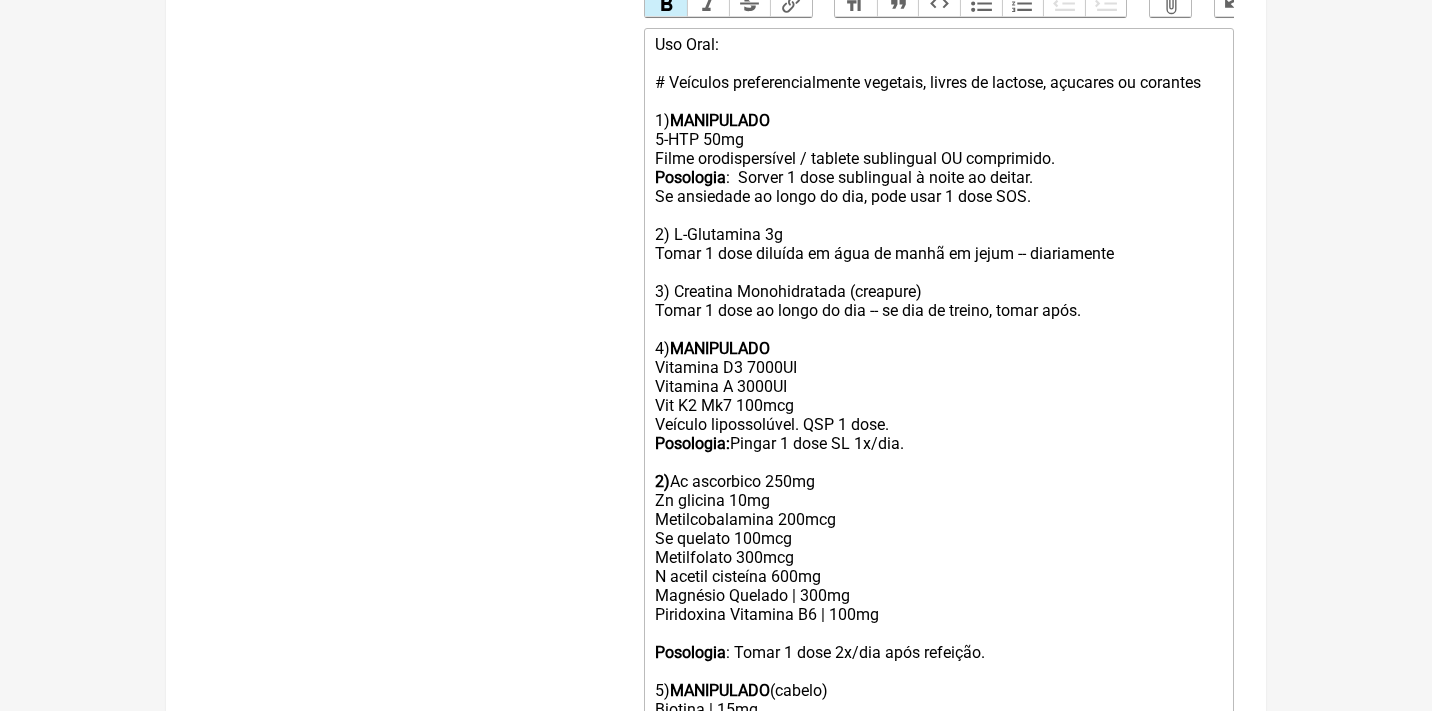 click on "MANIPULADO" at bounding box center (720, 348) 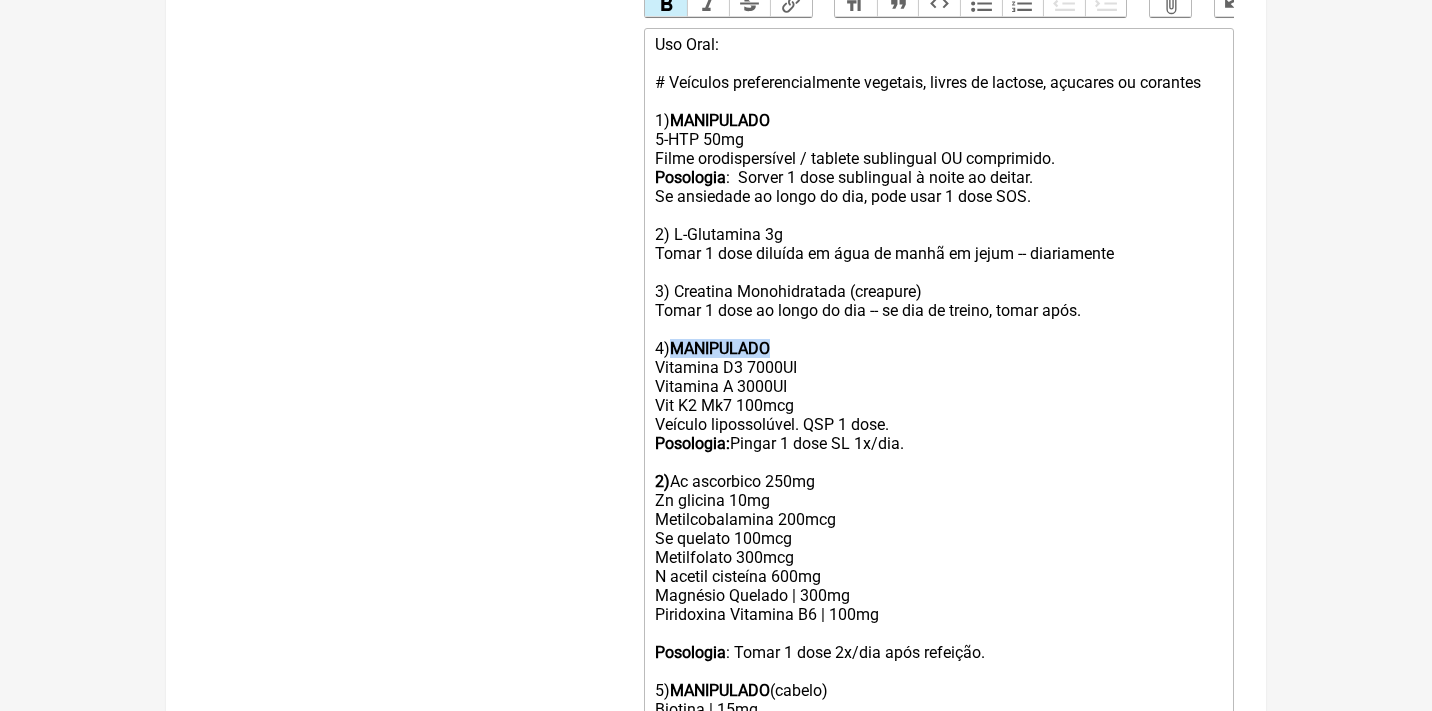 copy on "MANIPULADO" 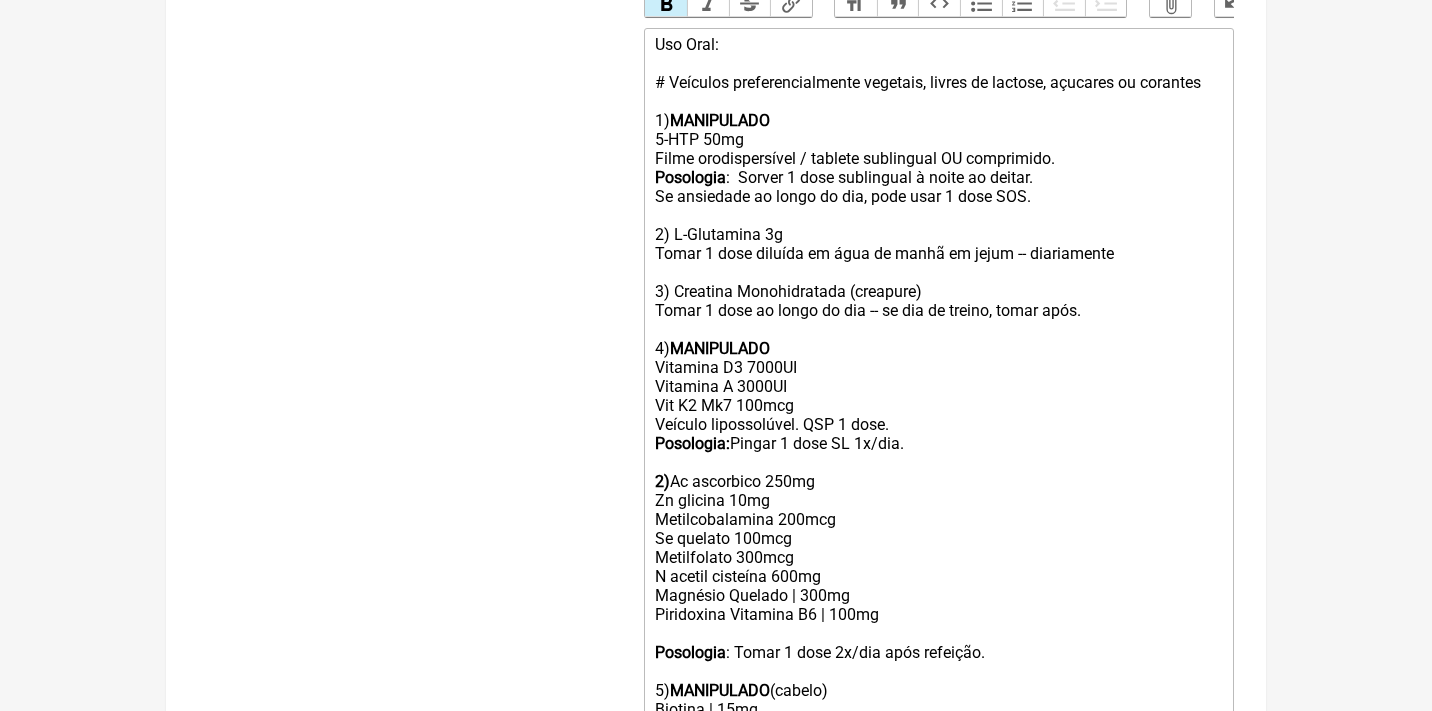 paste on "MANIPULADO" 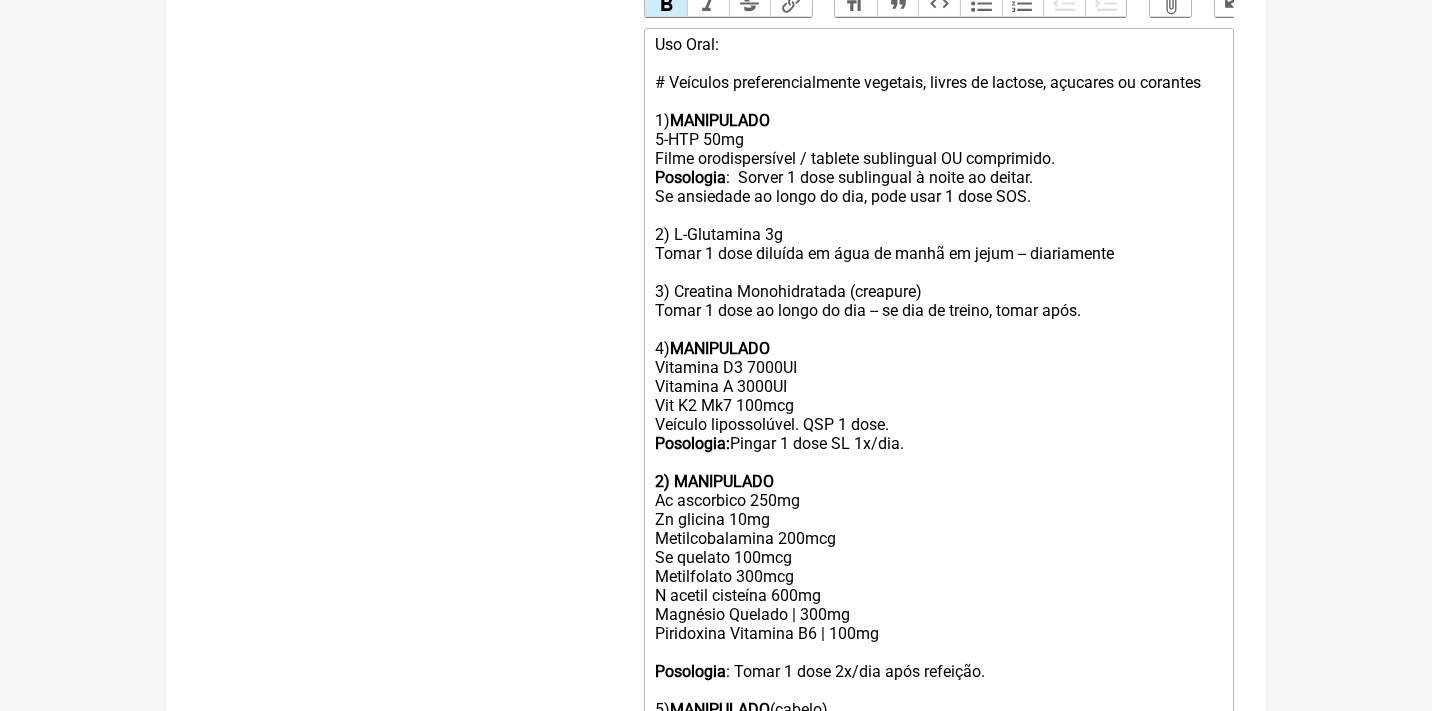 scroll, scrollTop: 773, scrollLeft: 0, axis: vertical 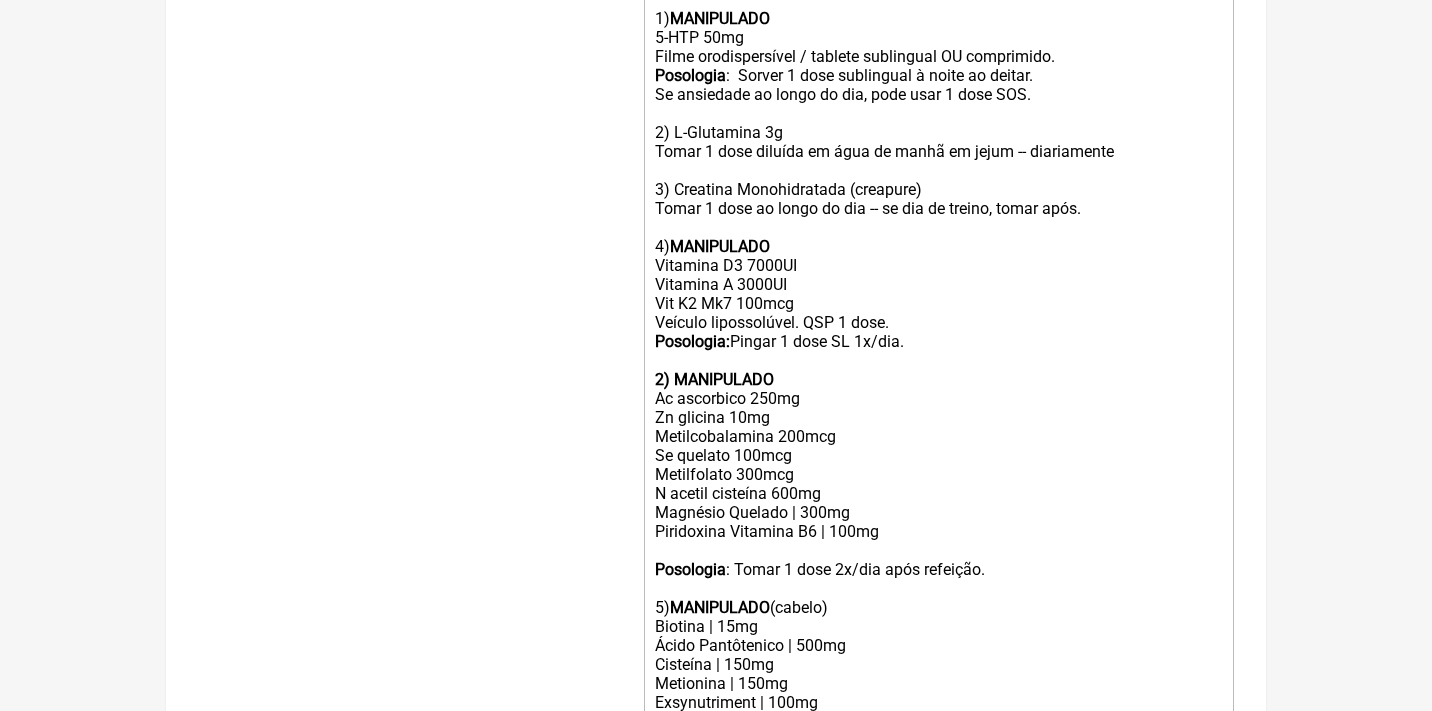 click on "Piridoxina Vitamina B6 | 100mg" at bounding box center (939, 541) 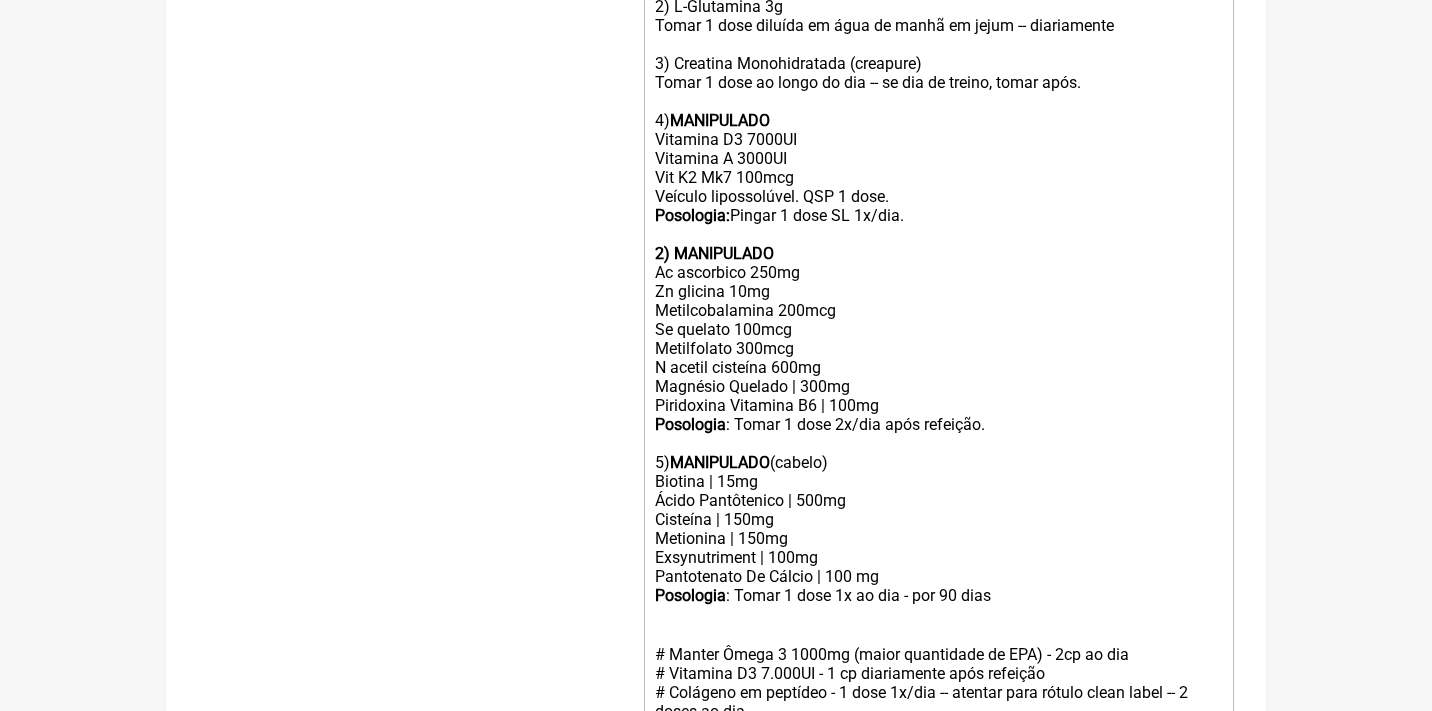 scroll, scrollTop: 910, scrollLeft: 0, axis: vertical 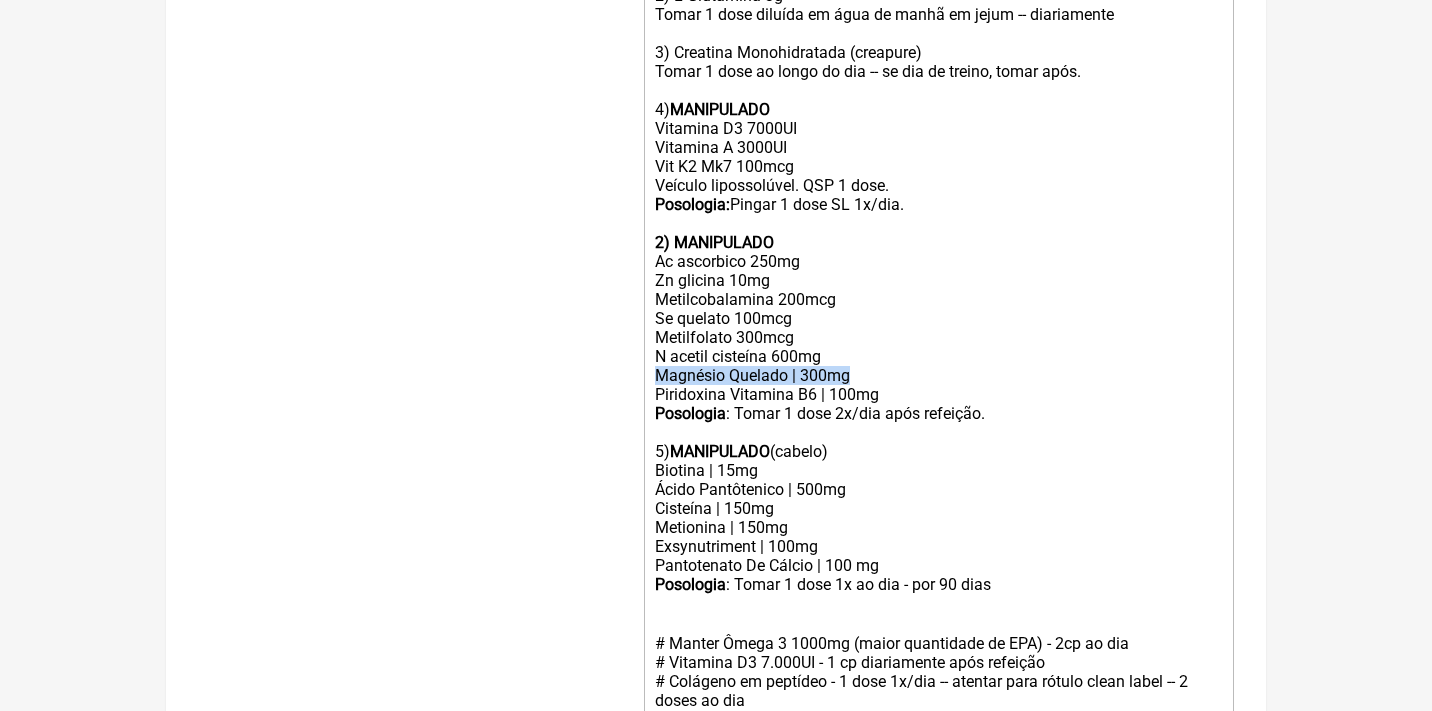 drag, startPoint x: 863, startPoint y: 349, endPoint x: 635, endPoint y: 347, distance: 228.00877 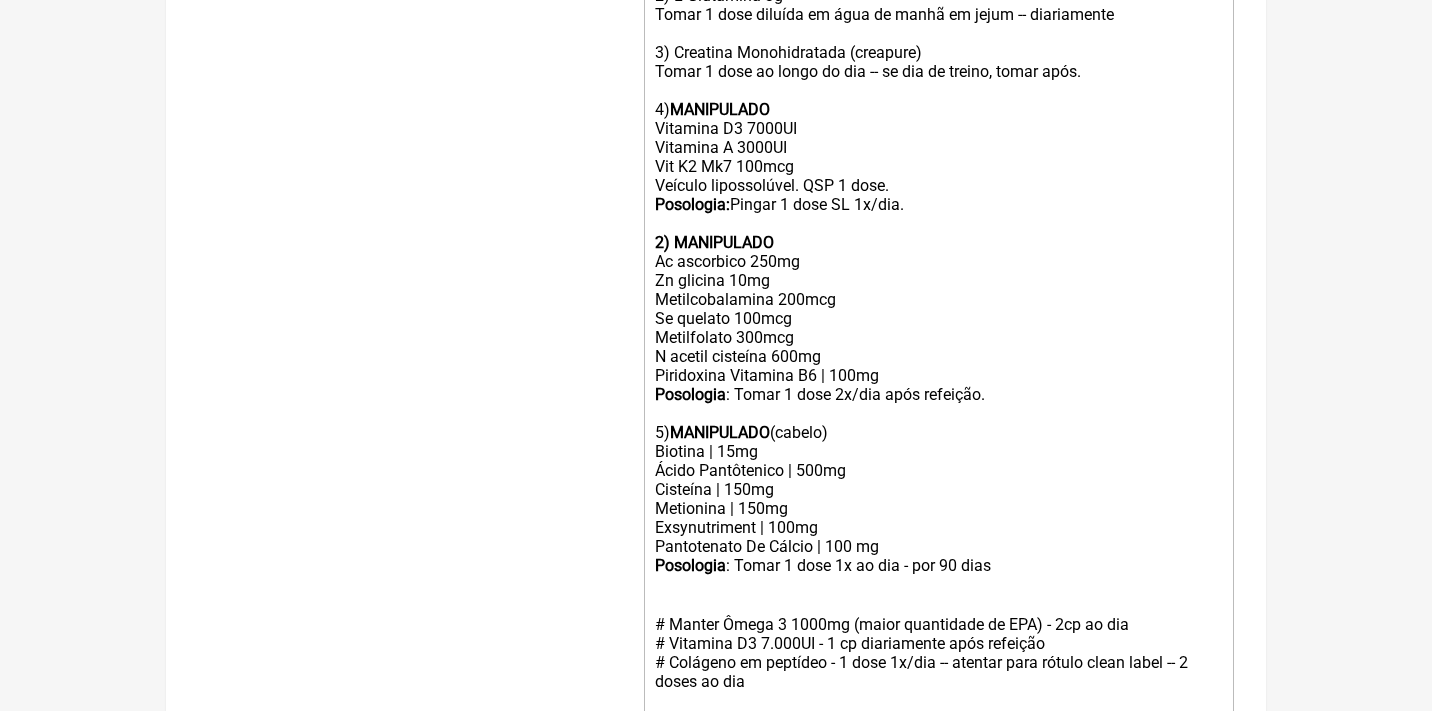 click on "Posologia :  Tomar 1 dose 2x/dia após refeição. 5)  MANIPULADO  (cabelo)" at bounding box center (939, 413) 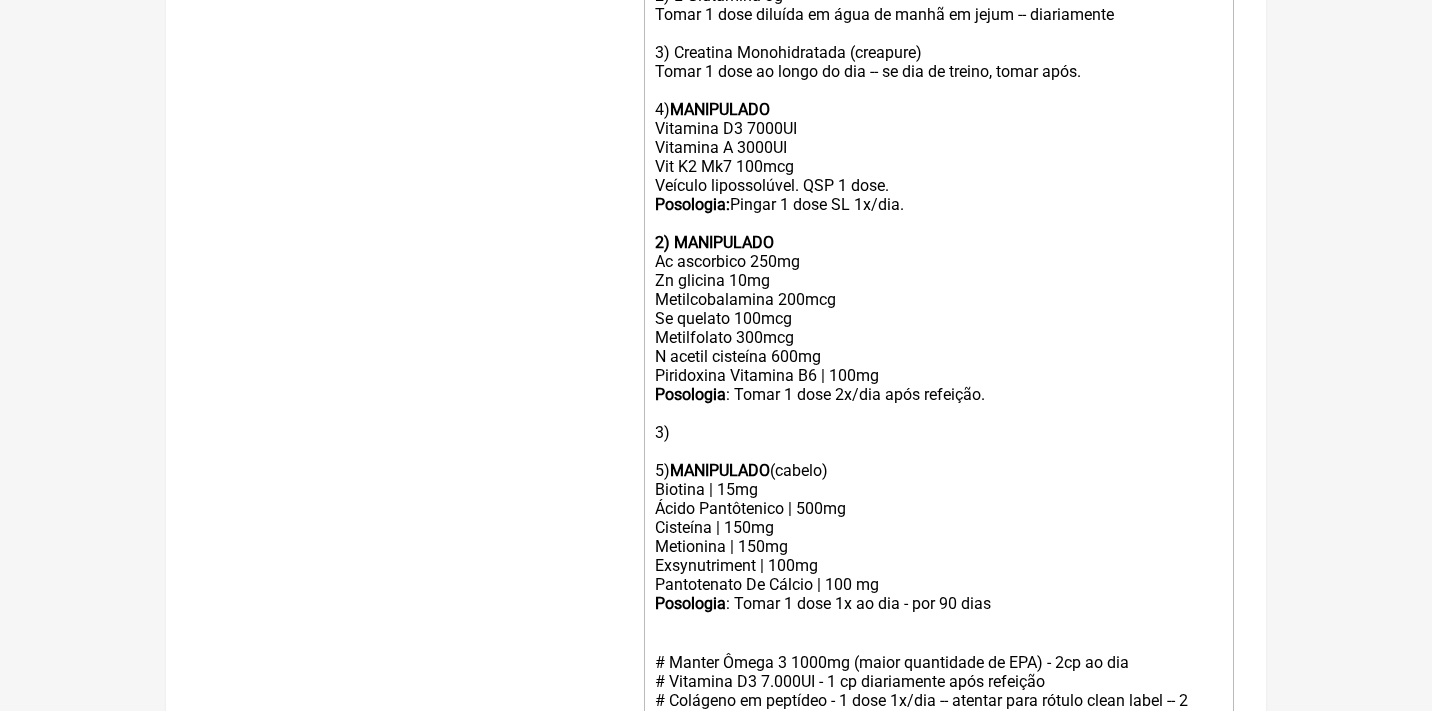 click on "MANIPULADO" at bounding box center [720, 470] 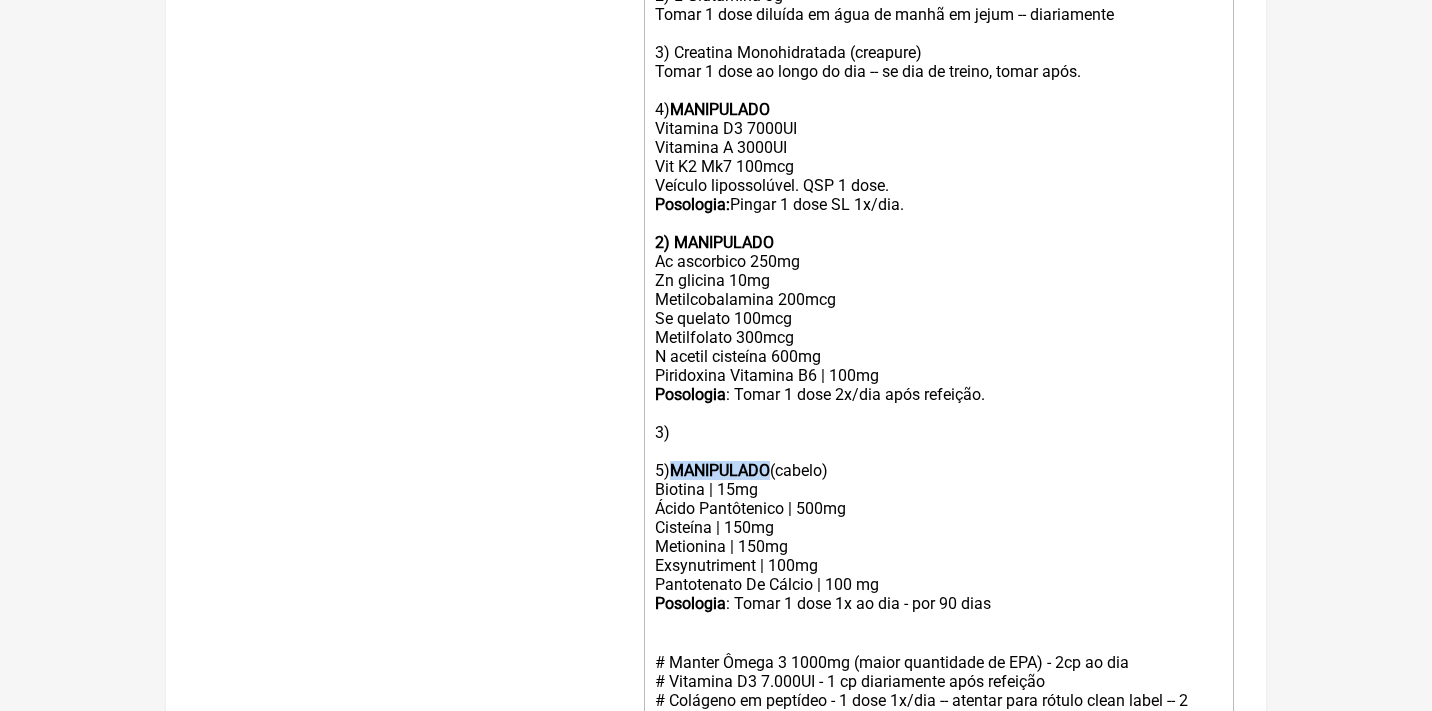 copy on "MANIPULADO" 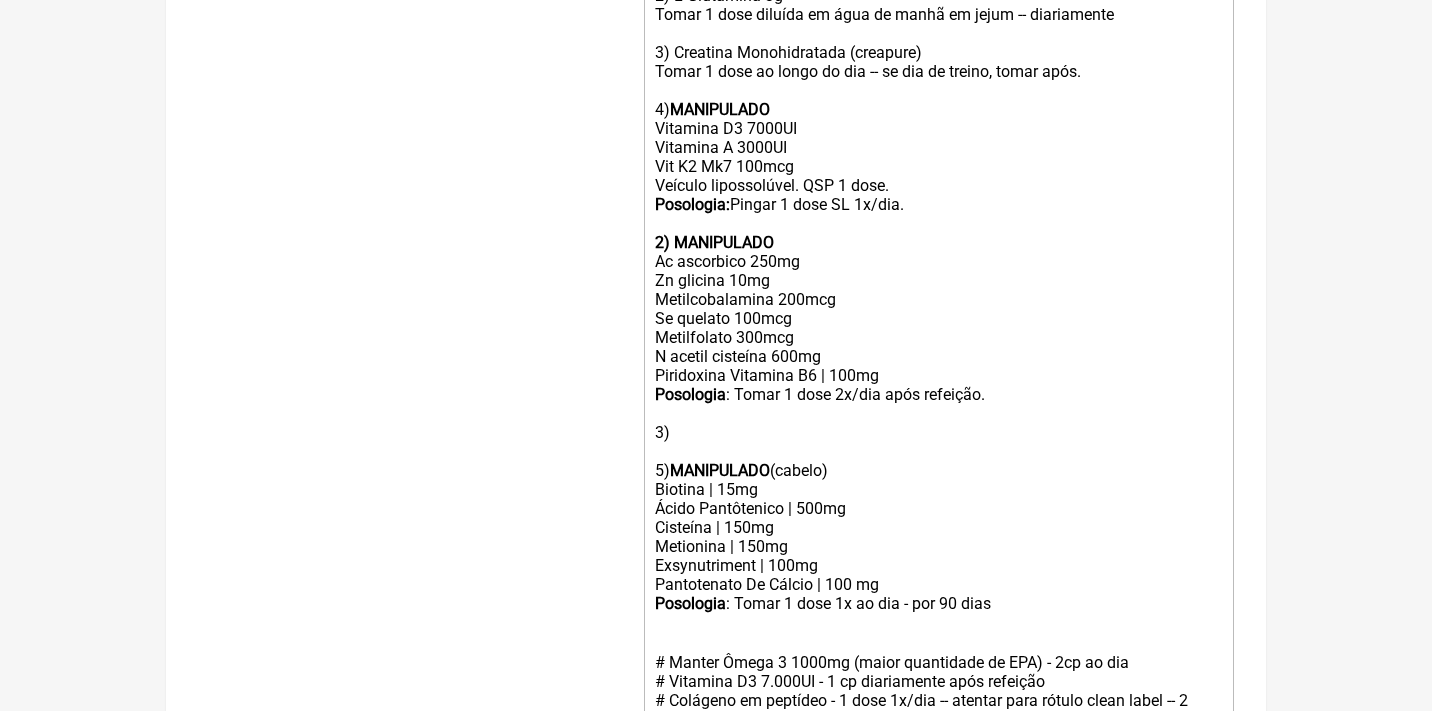 paste on "&nbsp;<strong>MANIPULADO</strong>" 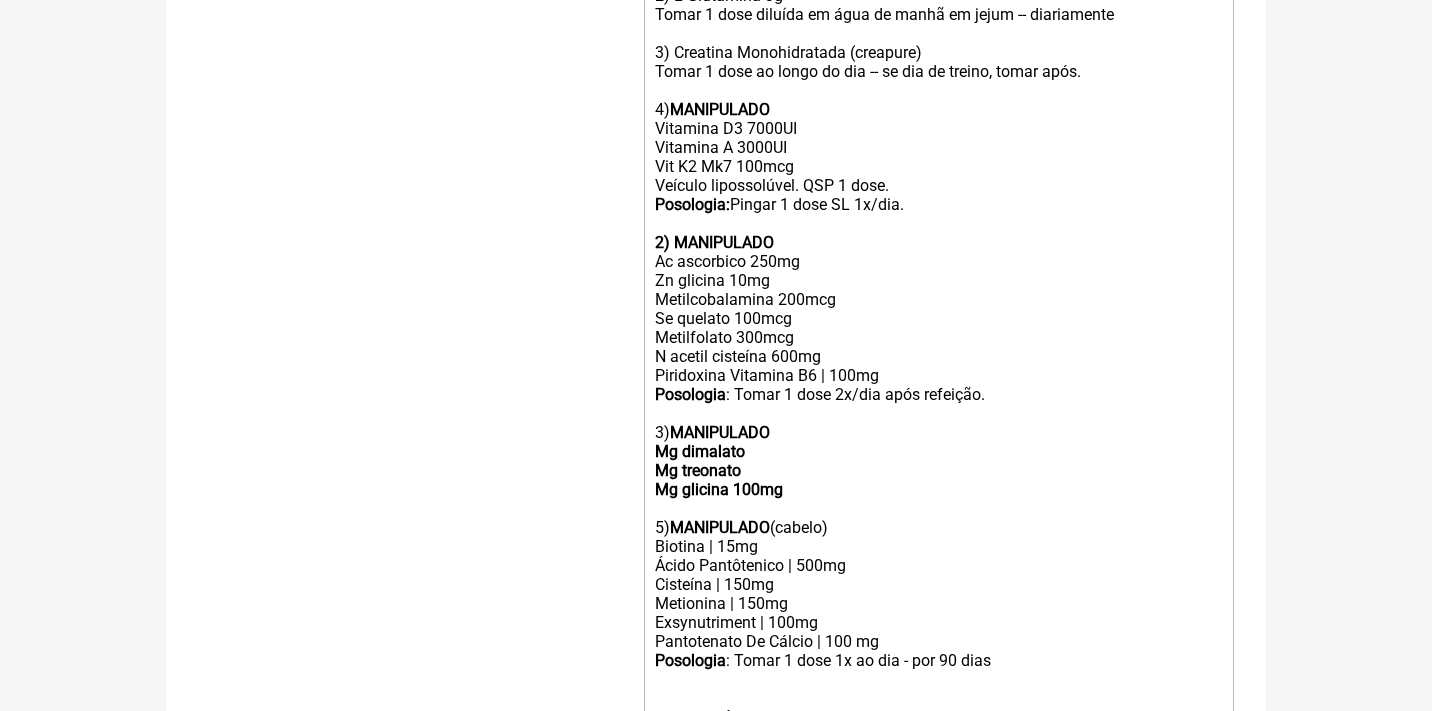 click on "Posologia :  Tomar 1 dose 2x/dia após refeição. 3)  MANIPULADO Mg dimalato Mg treonato Mg glicina 100mg 5)  MANIPULADO  (cabelo)" at bounding box center (939, 461) 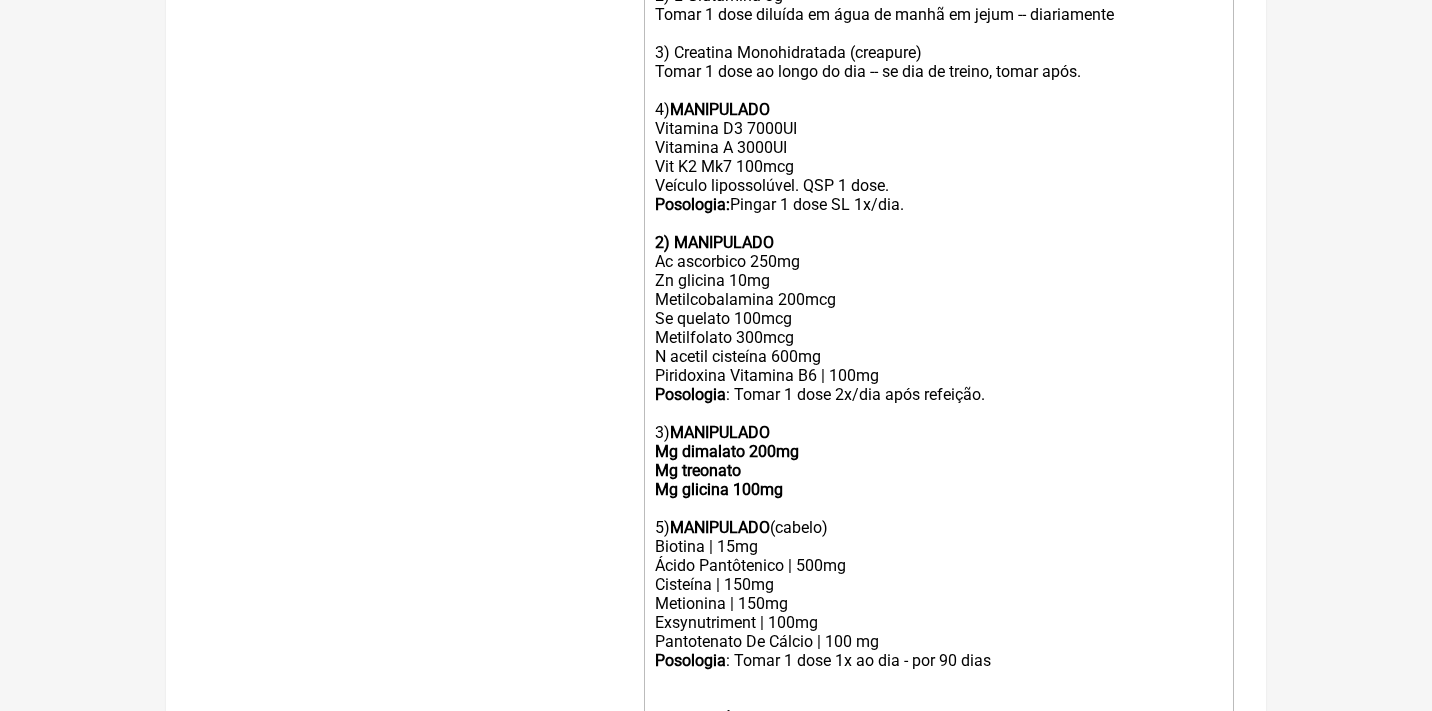 click on "Posologia : Tomar 1 dose 2x/dia após refeição. 3) MANIPULADO Mg dimalato 200mg Mg treonato Mg glicina 100mg 5) MANIPULADO (cabelo)" at bounding box center [939, 461] 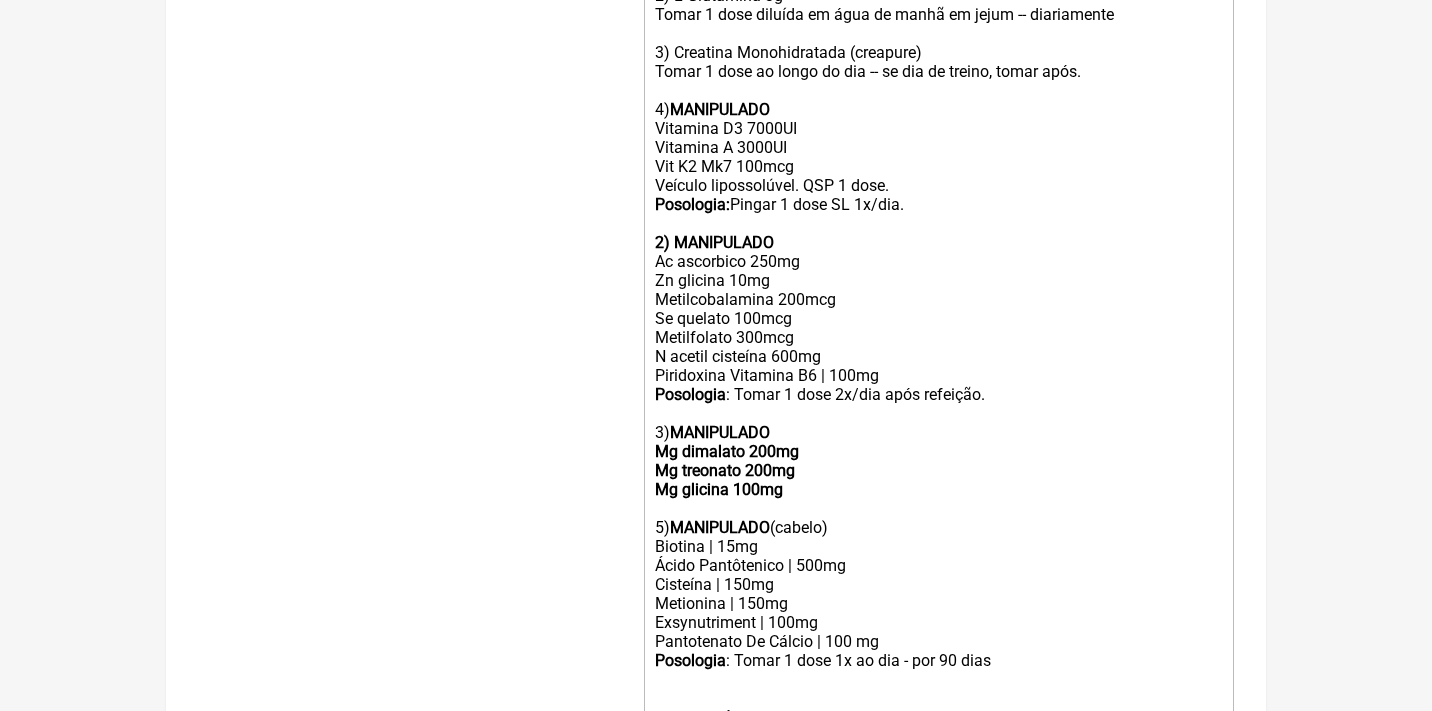 click on "Posologia: Tomar 1 dose 2x/dia após refeição. 3)  MANIPULADO Mg dimalato 200mg Mg treonato 200mg Mg glicina 100mg 5)  MANIPULADO  (cabelo)" at bounding box center (939, 461) 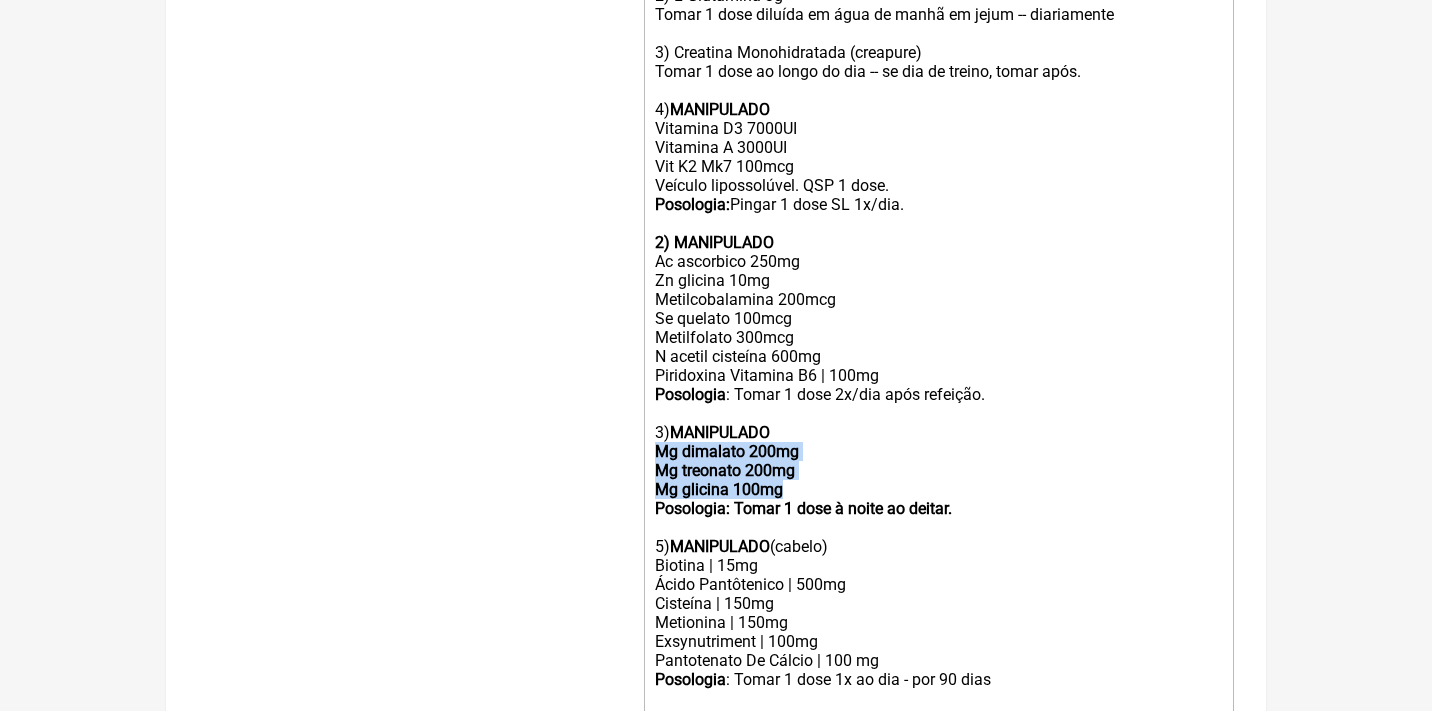 drag, startPoint x: 817, startPoint y: 447, endPoint x: 556, endPoint y: 414, distance: 263.07794 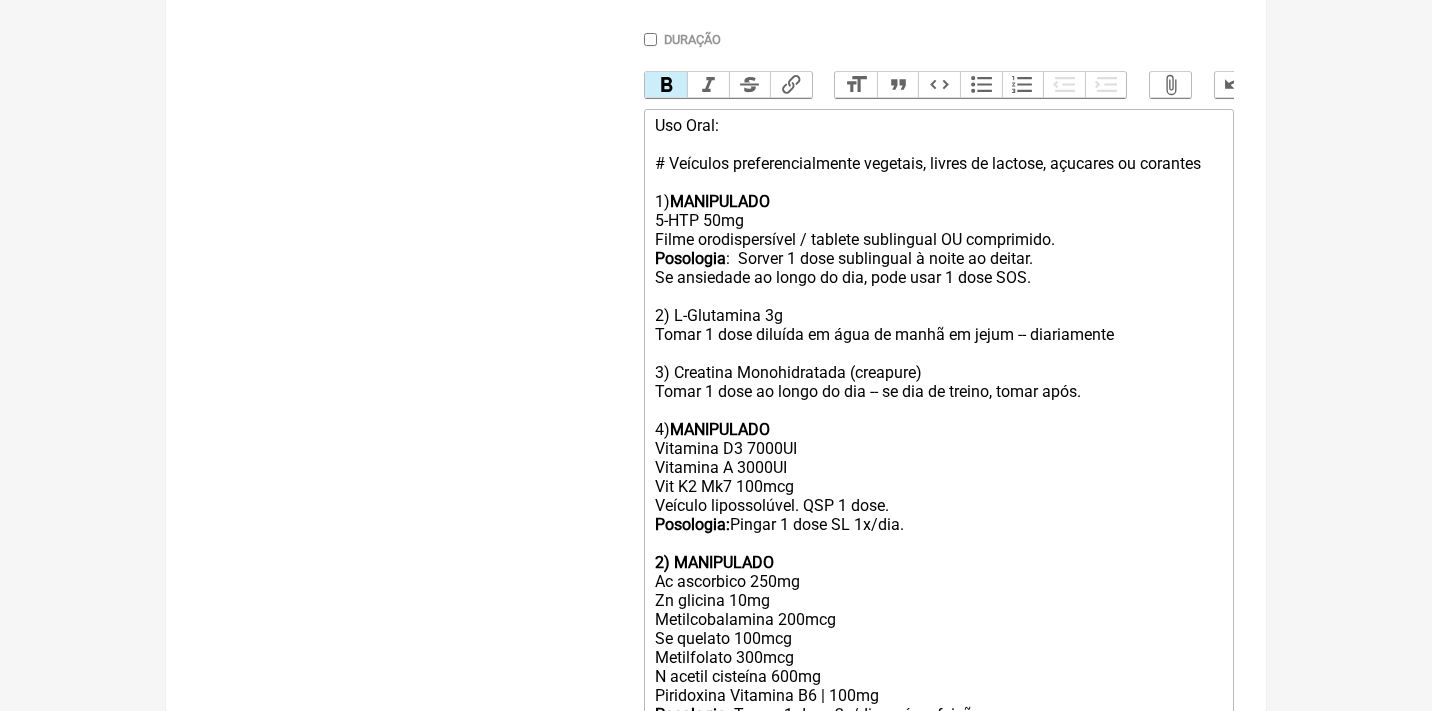 scroll, scrollTop: 578, scrollLeft: 0, axis: vertical 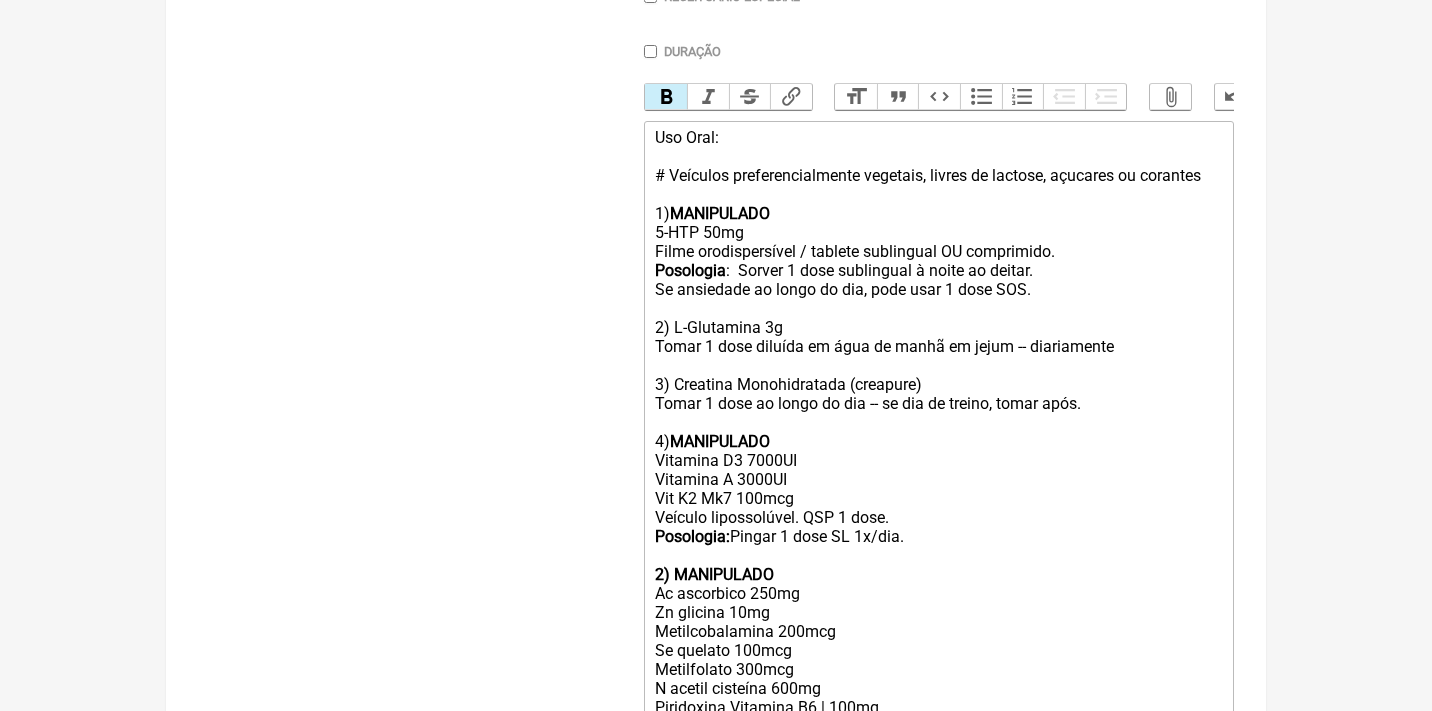 click on "Bold" at bounding box center [666, 97] 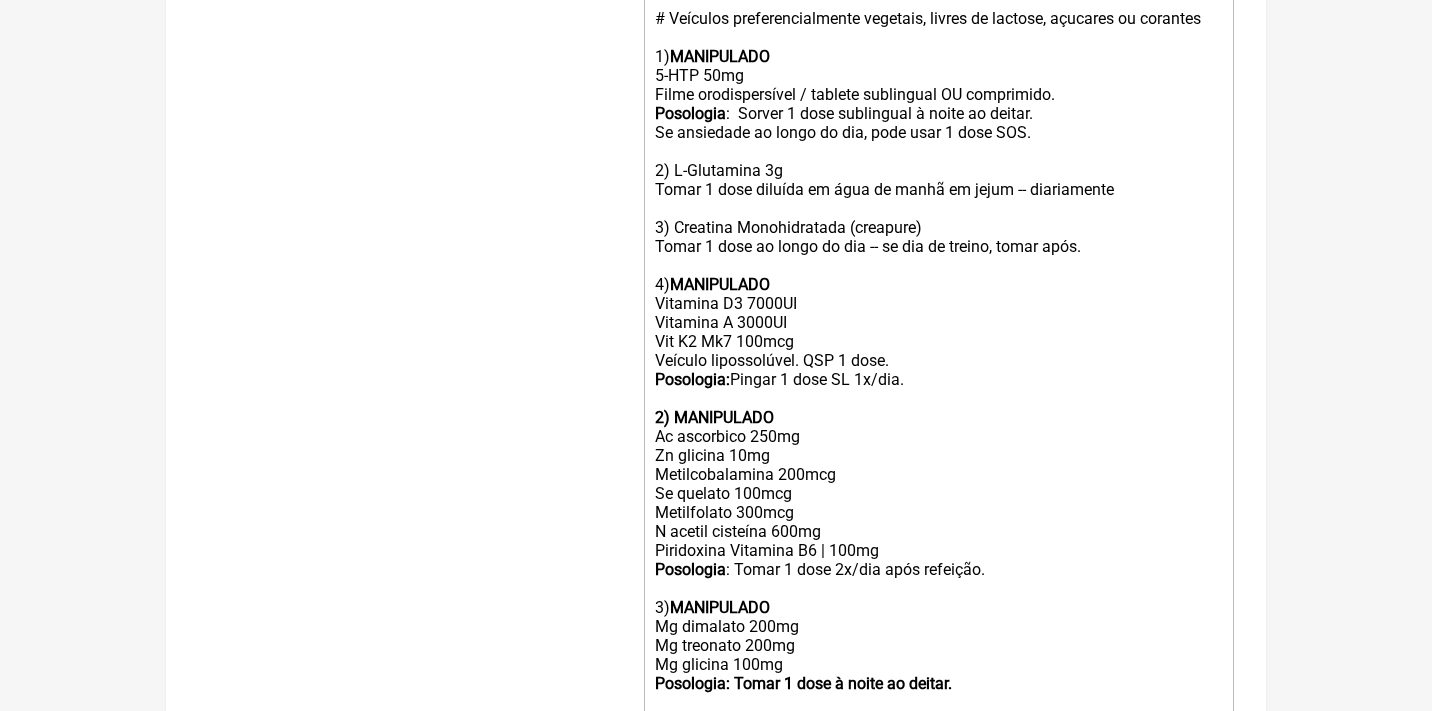 scroll, scrollTop: 1098, scrollLeft: 0, axis: vertical 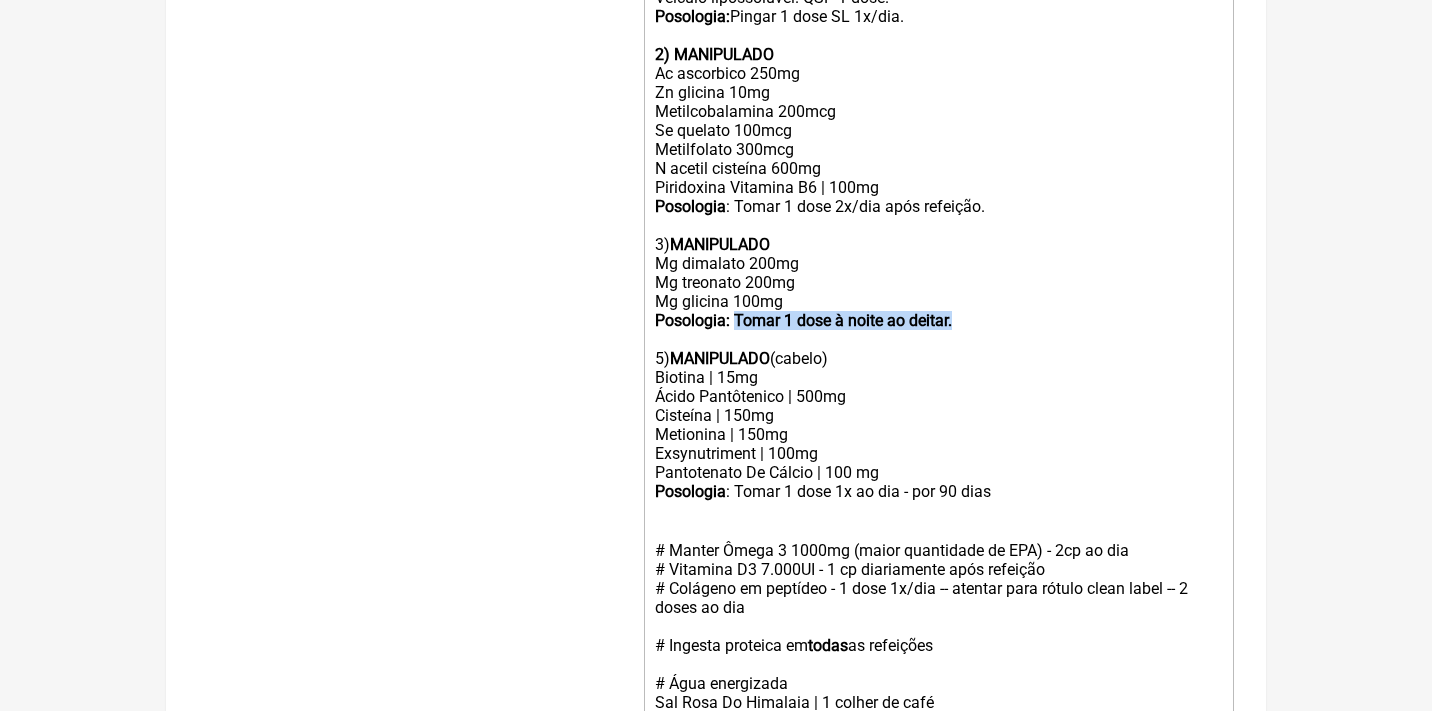 drag, startPoint x: 996, startPoint y: 278, endPoint x: 746, endPoint y: 284, distance: 250.07199 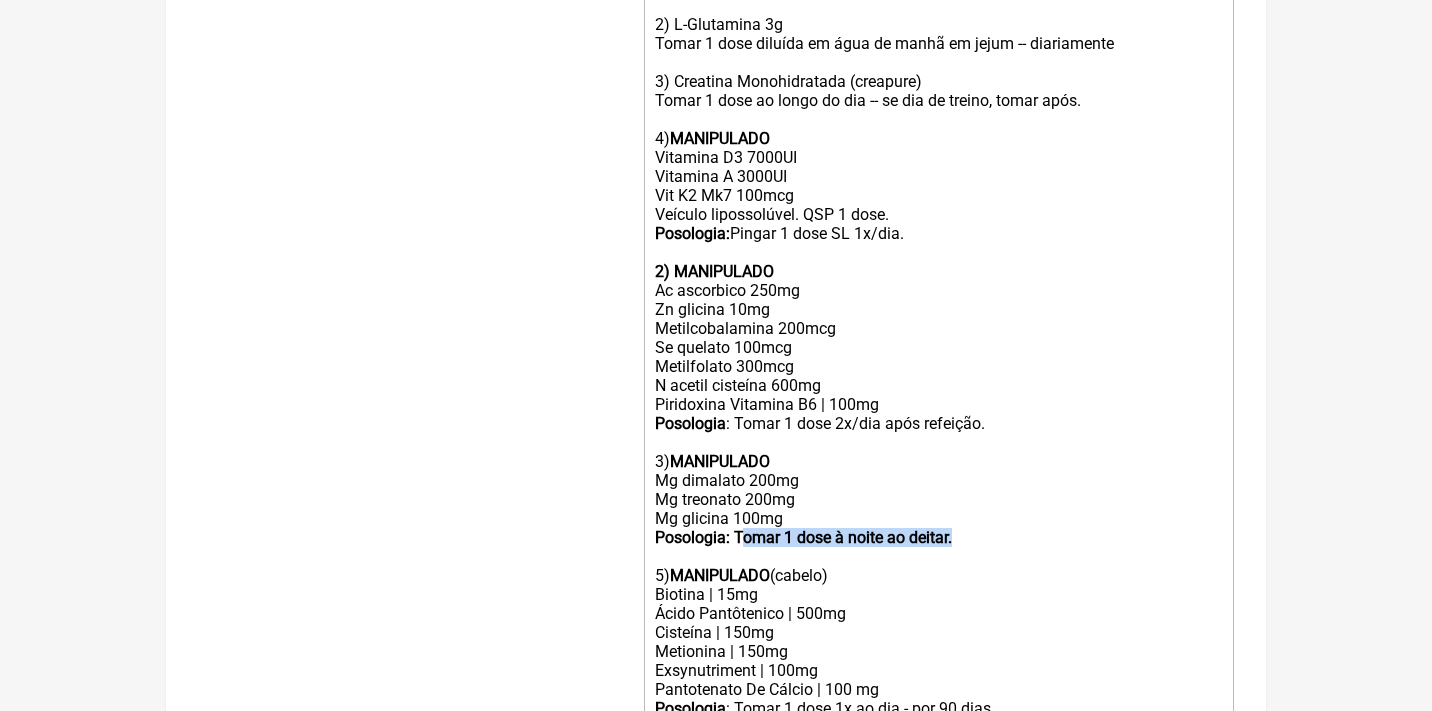 scroll, scrollTop: 908, scrollLeft: 0, axis: vertical 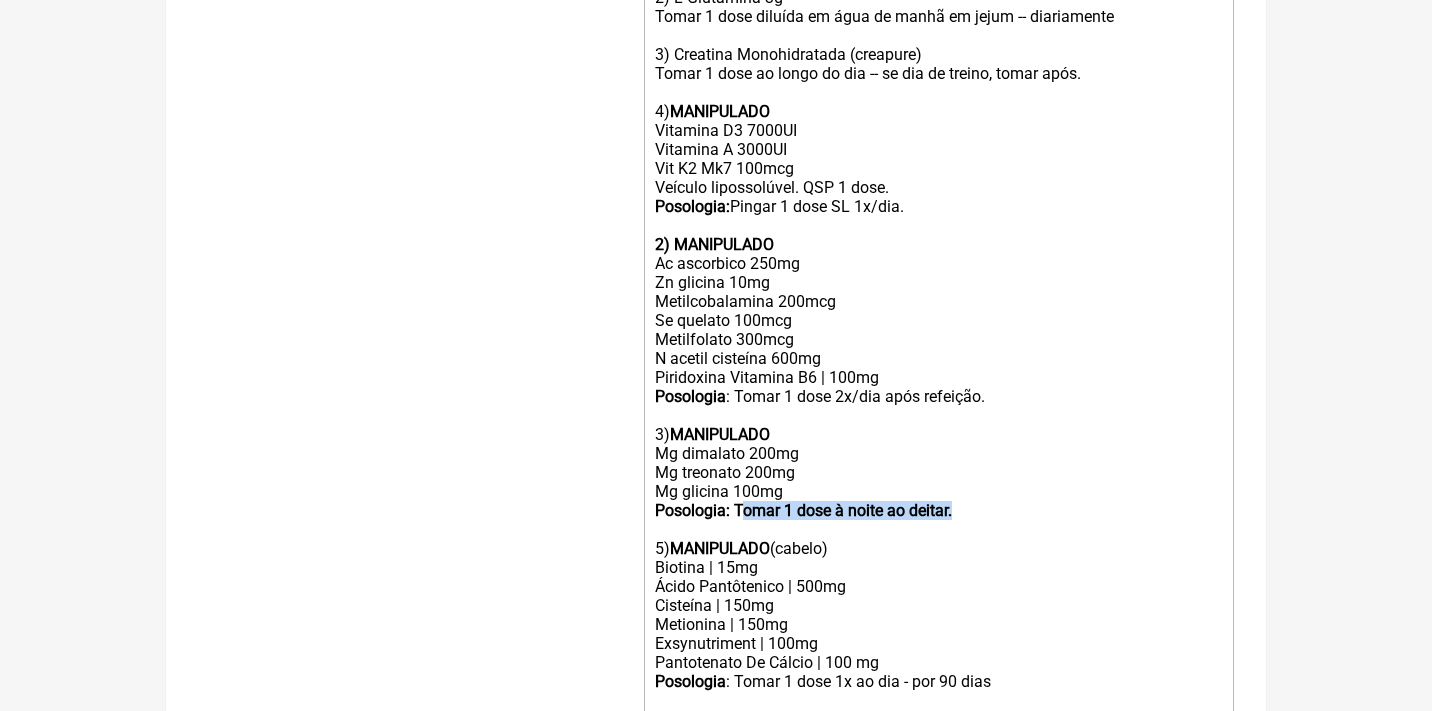 click on "Posologia :  Tomar 1 dose 2x/dia após refeição. 3)  MANIPULADO Mg dimalato 200mg Mg treonato 200mg Mg glicina 100mg Posologia: Tomar 1 dose à noite ao deitar. 5)  MANIPULADO  (cabelo)" at bounding box center [939, 472] 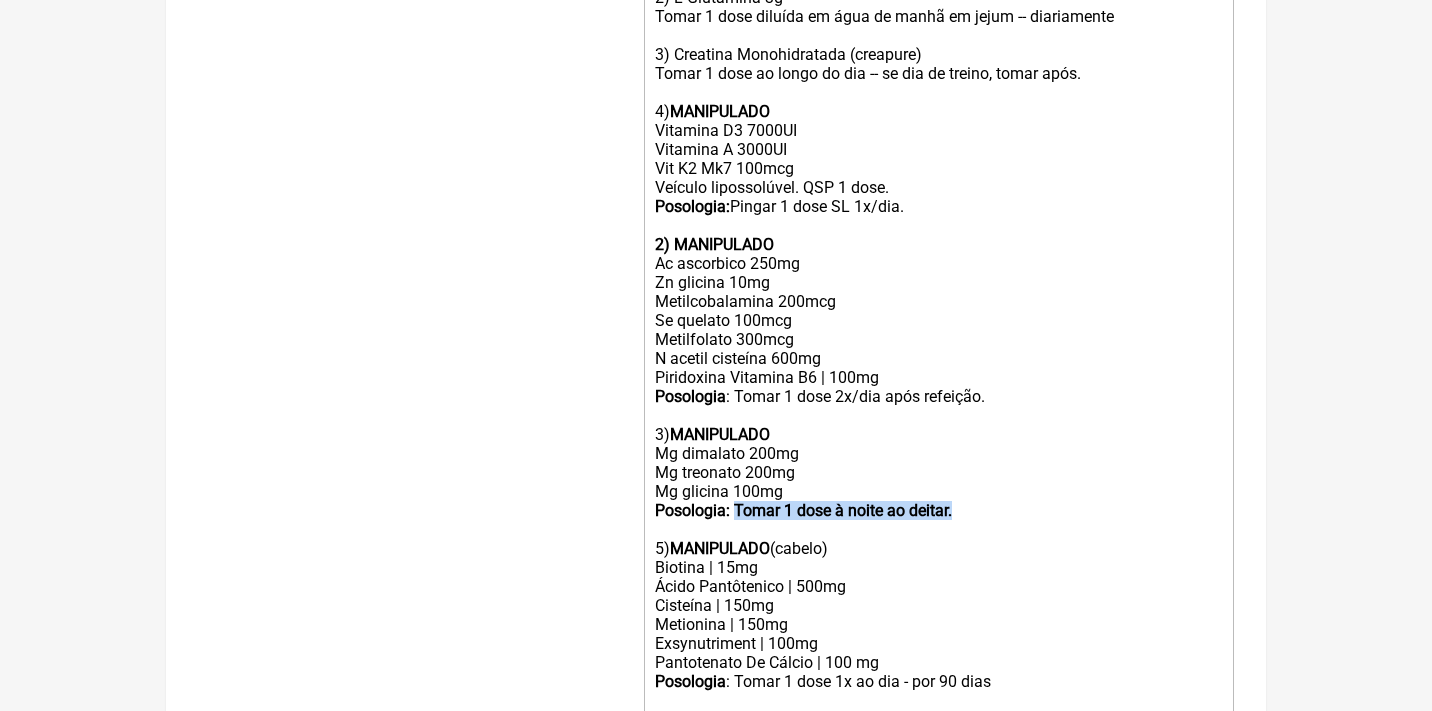 drag, startPoint x: 985, startPoint y: 471, endPoint x: 740, endPoint y: 473, distance: 245.00816 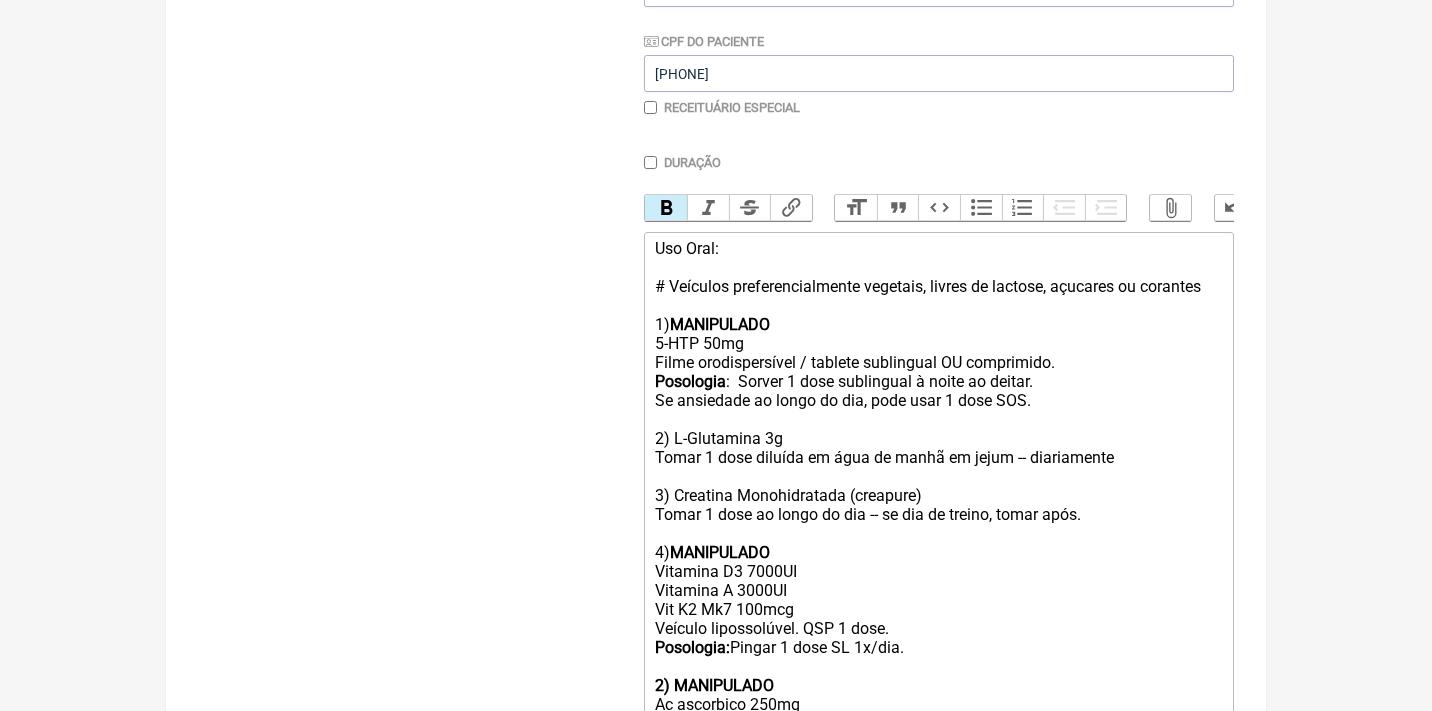 scroll, scrollTop: 379, scrollLeft: 0, axis: vertical 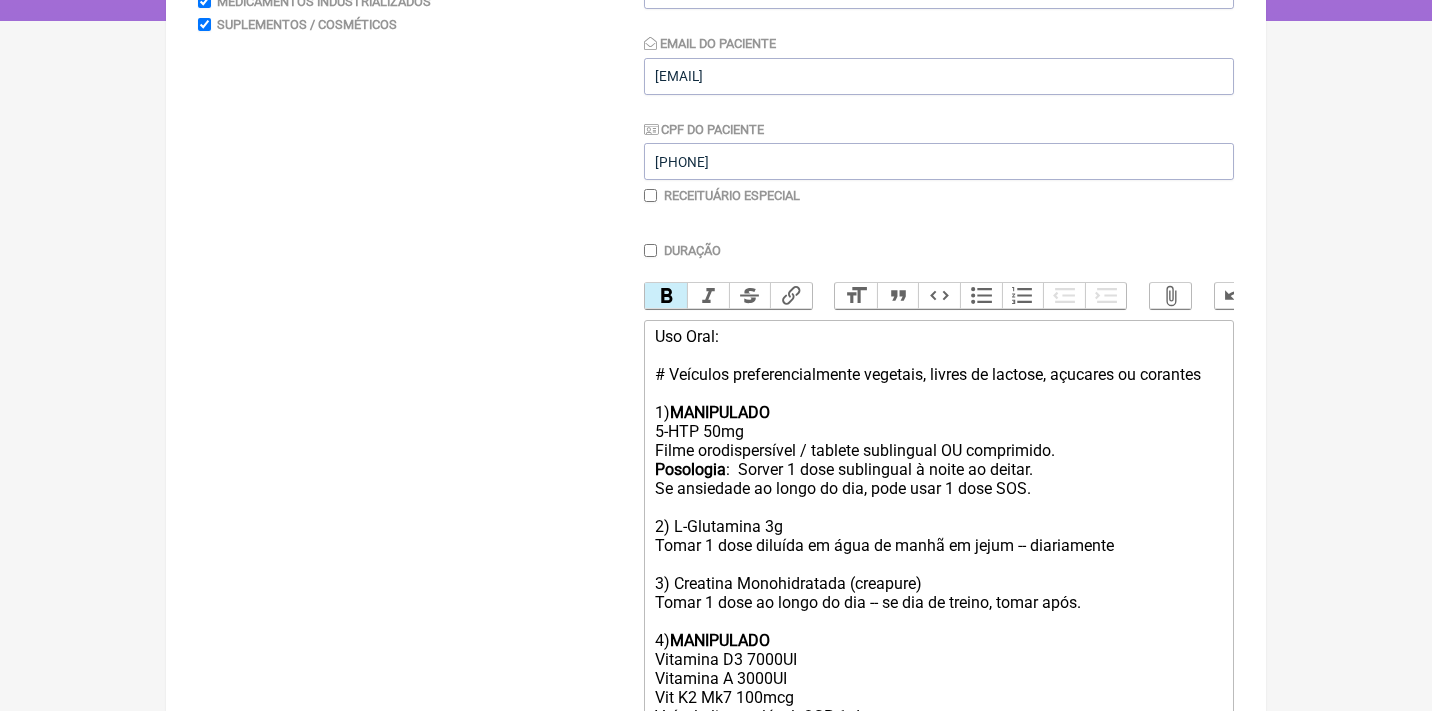 click on "Bold" at bounding box center (666, 296) 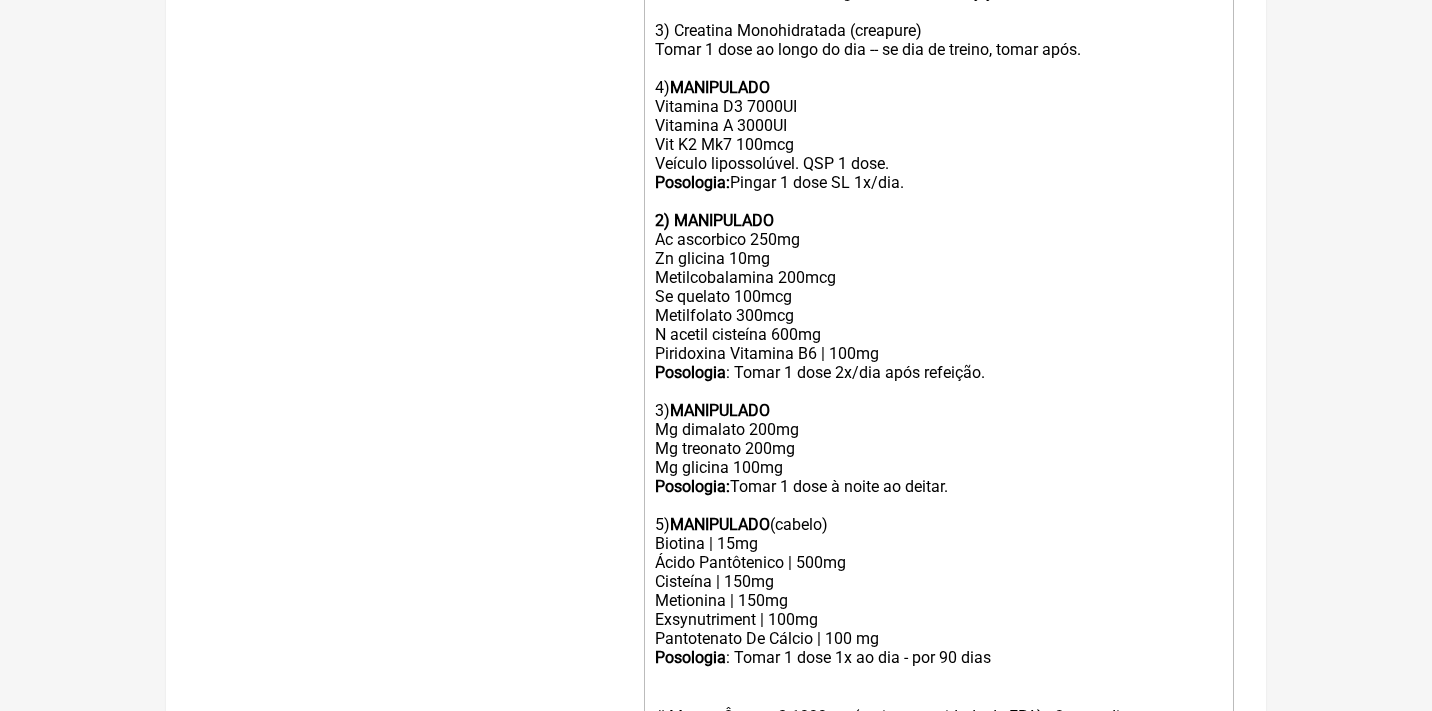 scroll, scrollTop: 948, scrollLeft: 0, axis: vertical 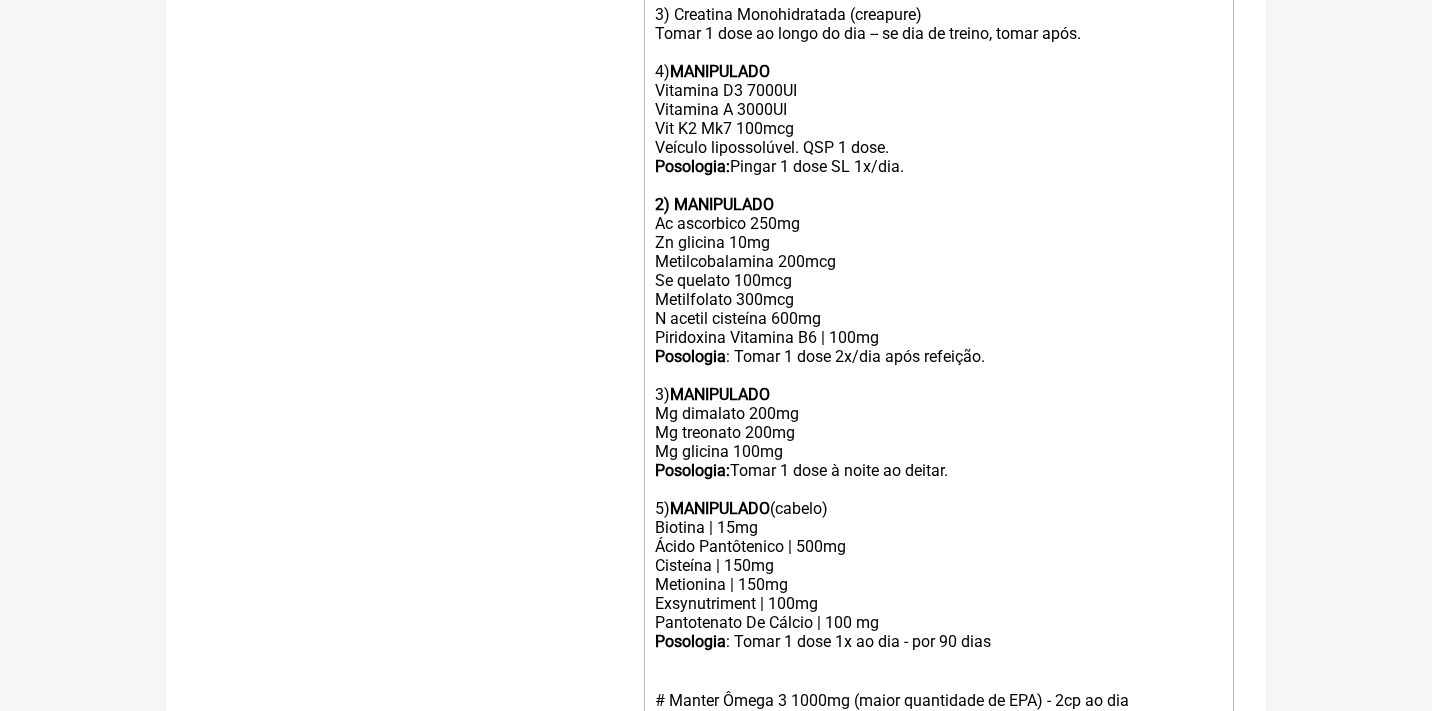 click on "Posologia :  Tomar 1 dose 2x/dia após refeição. 3)  MANIPULADO Mg dimalato 200mg Mg treonato 200mg Mg glicina 100mg Posologia:  Tomar 1 dose à noite ao deitar. 5)  MANIPULADO  (cabelo)" at bounding box center (939, 432) 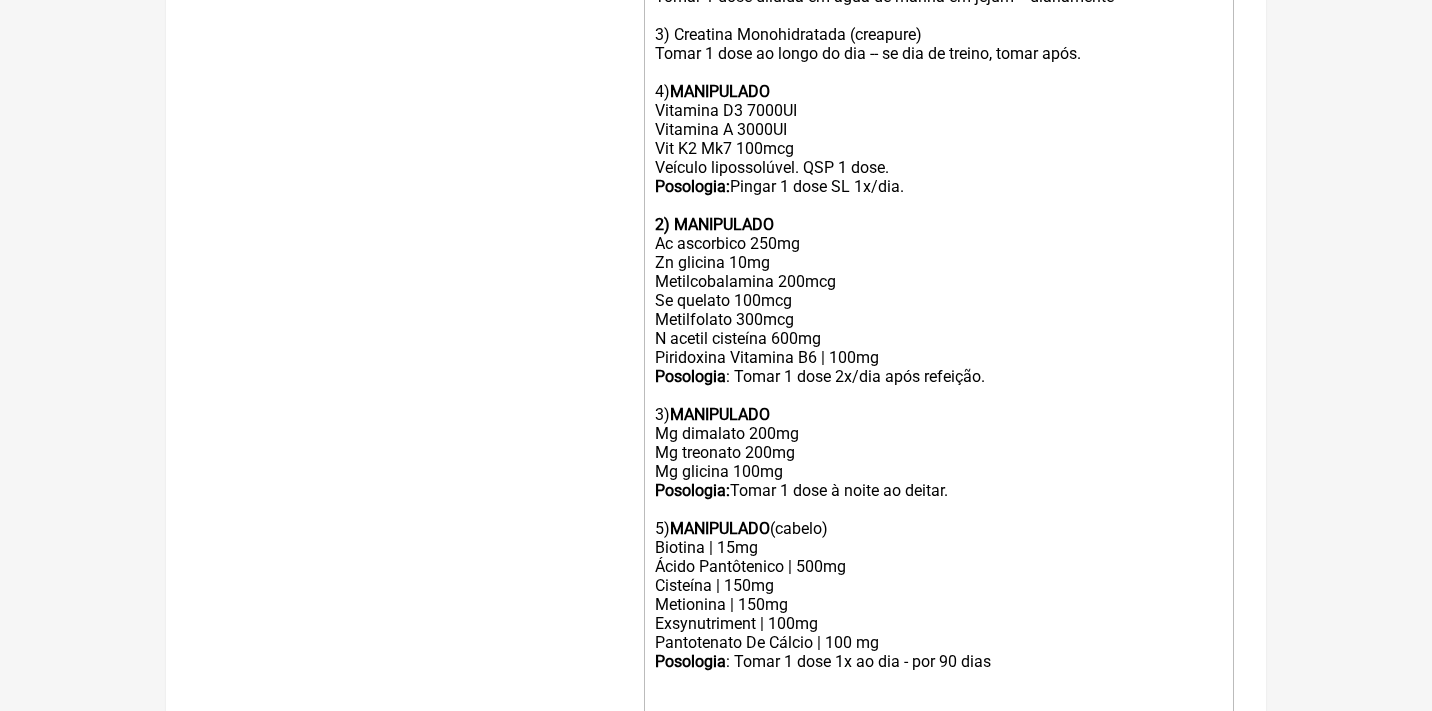 scroll, scrollTop: 928, scrollLeft: 0, axis: vertical 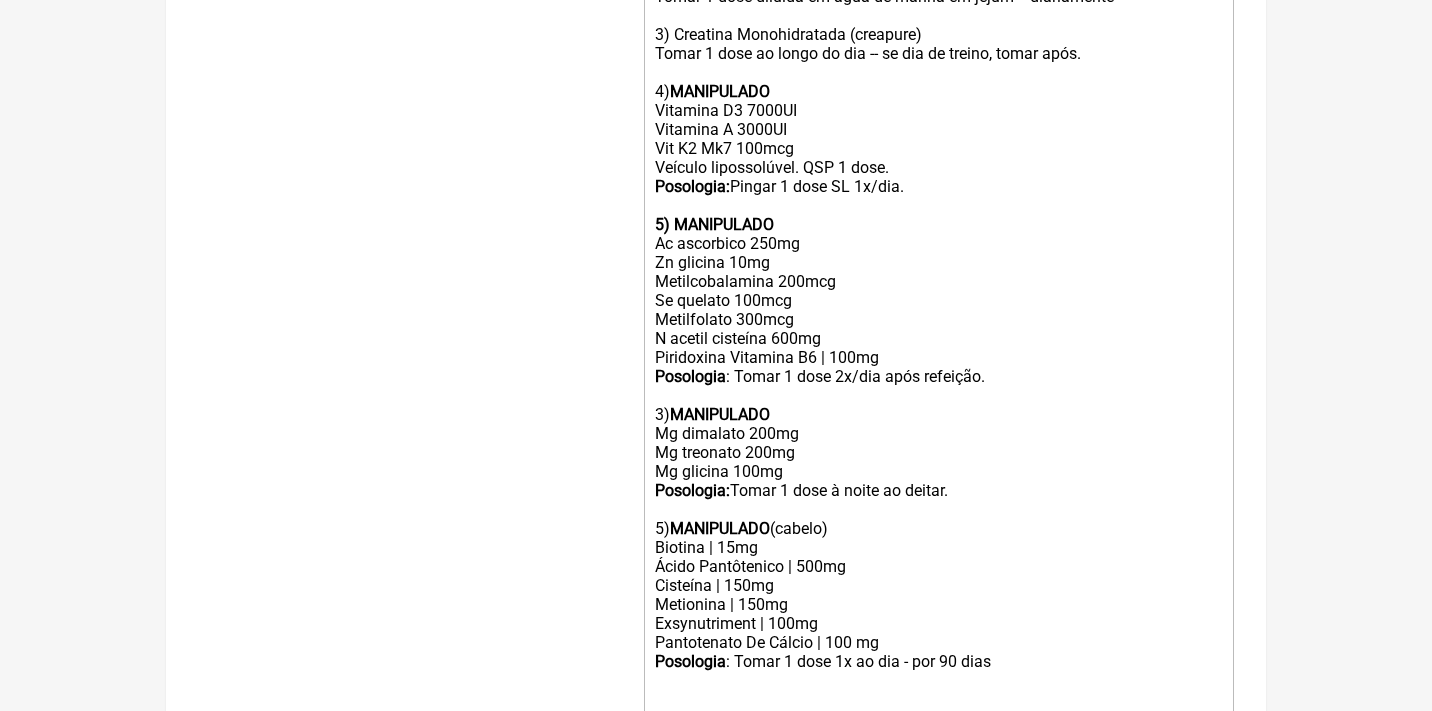 click on "Posologia :  Tomar 1 dose 2x/dia após refeição. 3)  MANIPULADO Mg dimalato 200mg Mg treonato 200mg Mg glicina 100mg Posologia:  Tomar 1 dose à noite ao deitar. 5)  MANIPULADO  (cabelo)" at bounding box center (939, 452) 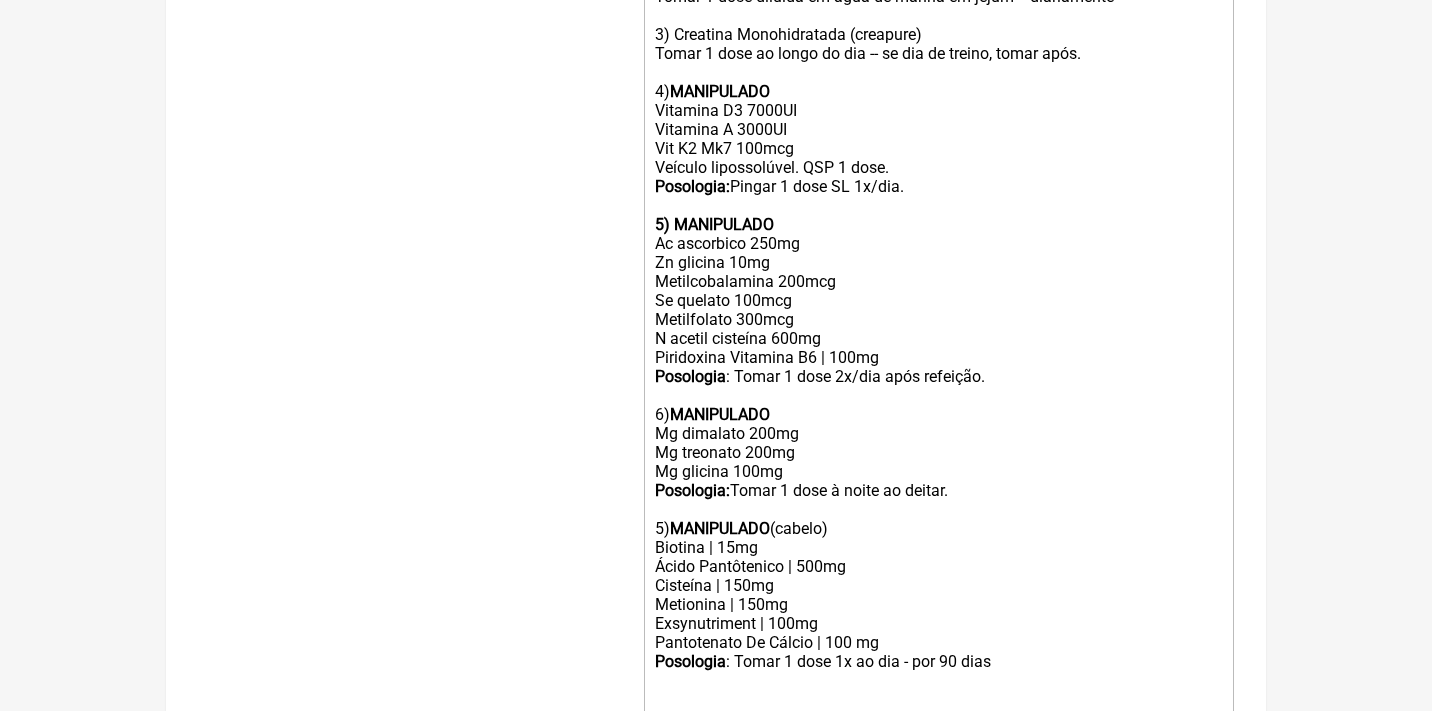 click on "Posologia : Tomar 1 dose 2x/dia após refeição. 6) MANIPULADO Mg dimalato 200mg Mg treonato 200mg Mg glicina 100mg Posologia: Tomar 1 dose à noite ao deitar. 5) MANIPULADO (cabelo)" at bounding box center (939, 452) 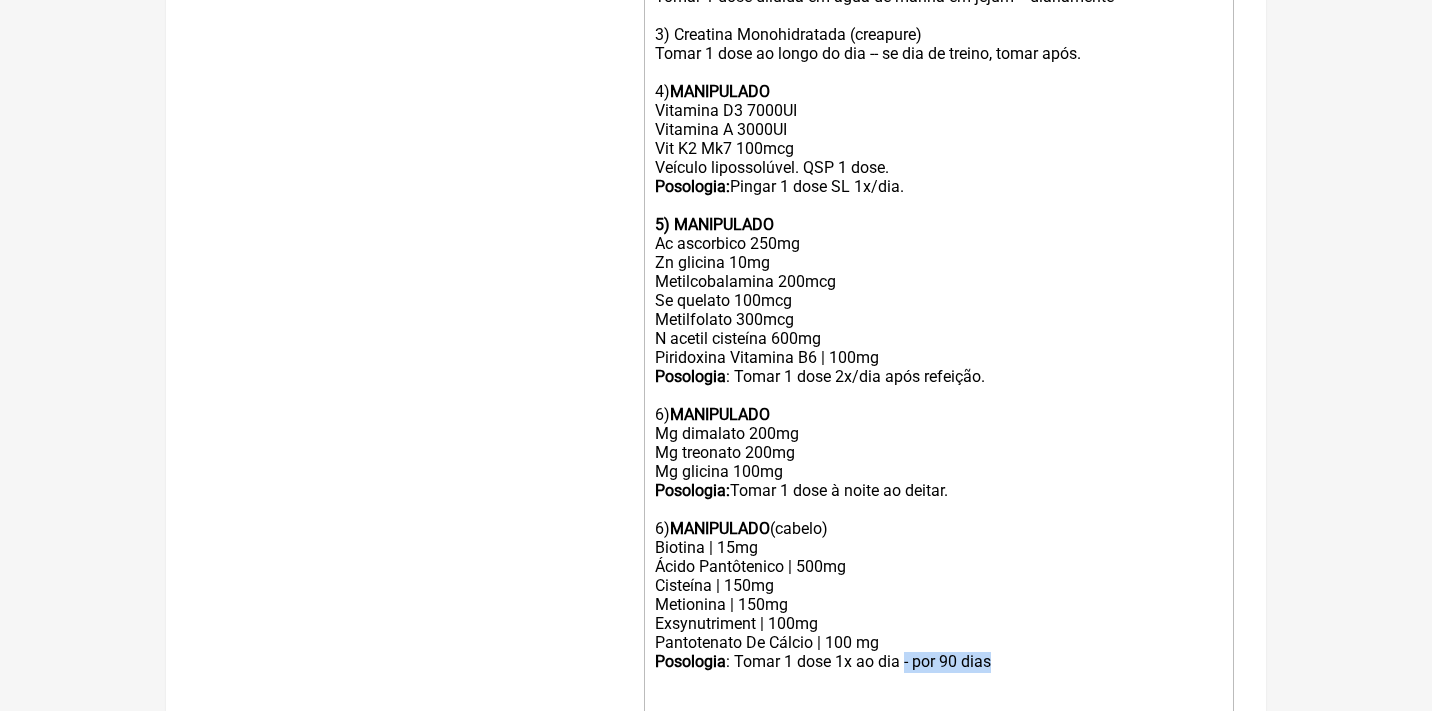 drag, startPoint x: 1009, startPoint y: 615, endPoint x: 903, endPoint y: 603, distance: 106.677086 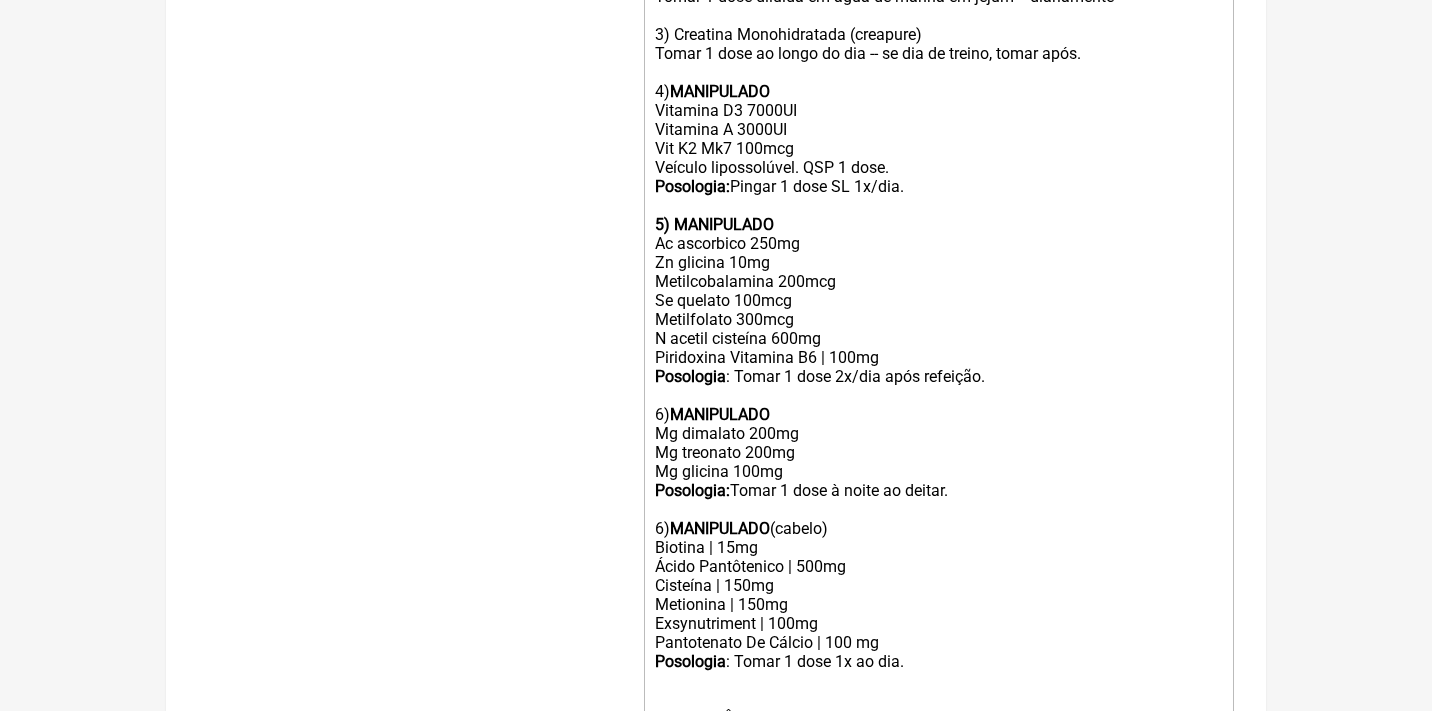 click on "Posologia : Tomar 1 dose 1x ao dia." at bounding box center (939, 661) 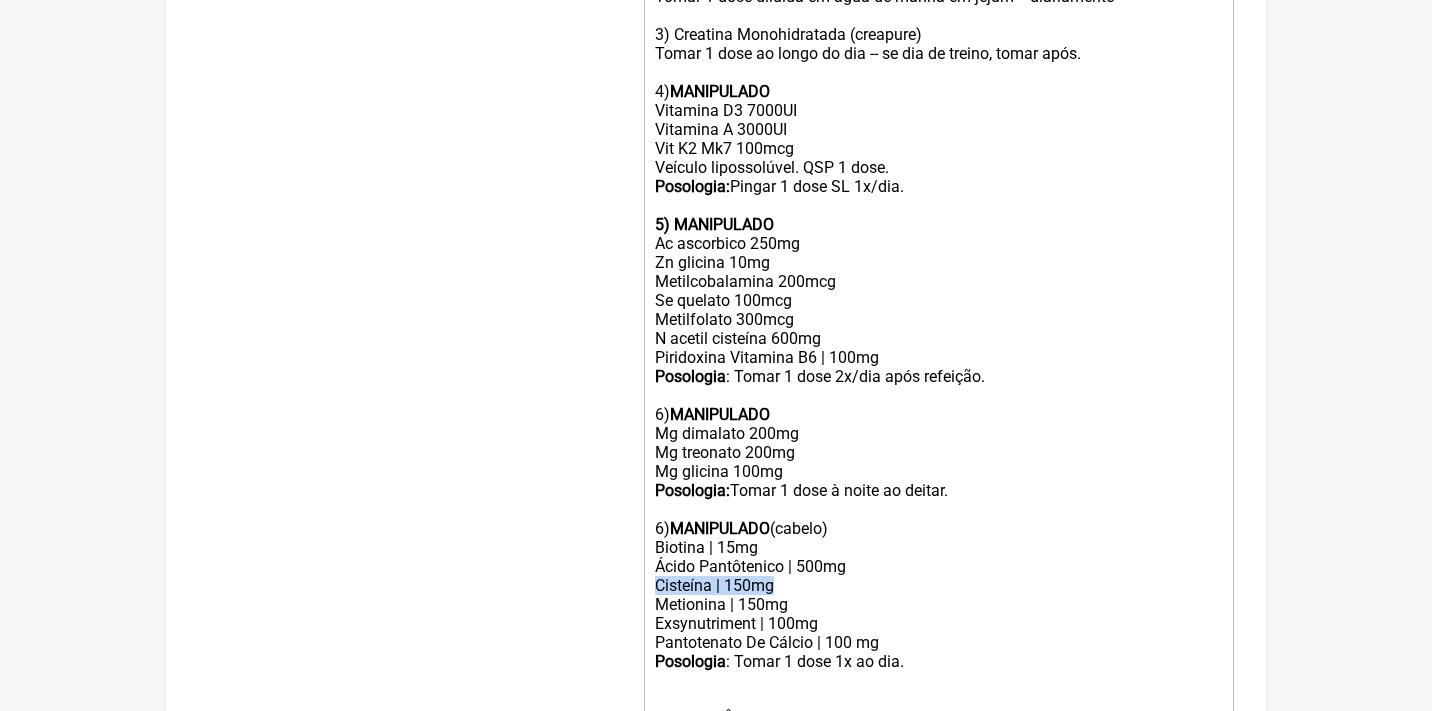 drag, startPoint x: 779, startPoint y: 542, endPoint x: 634, endPoint y: 542, distance: 145 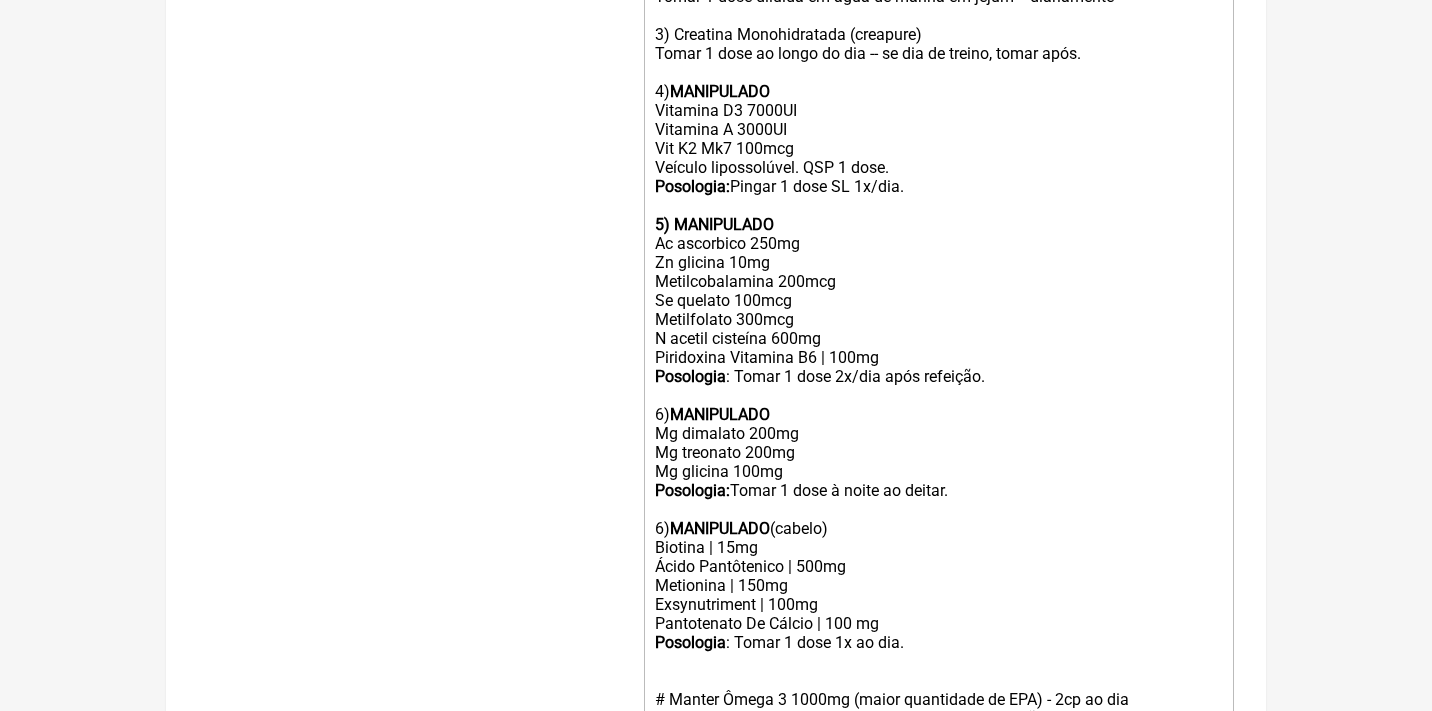 click on "Ácido Pantôtenico | 500mg" at bounding box center [939, 566] 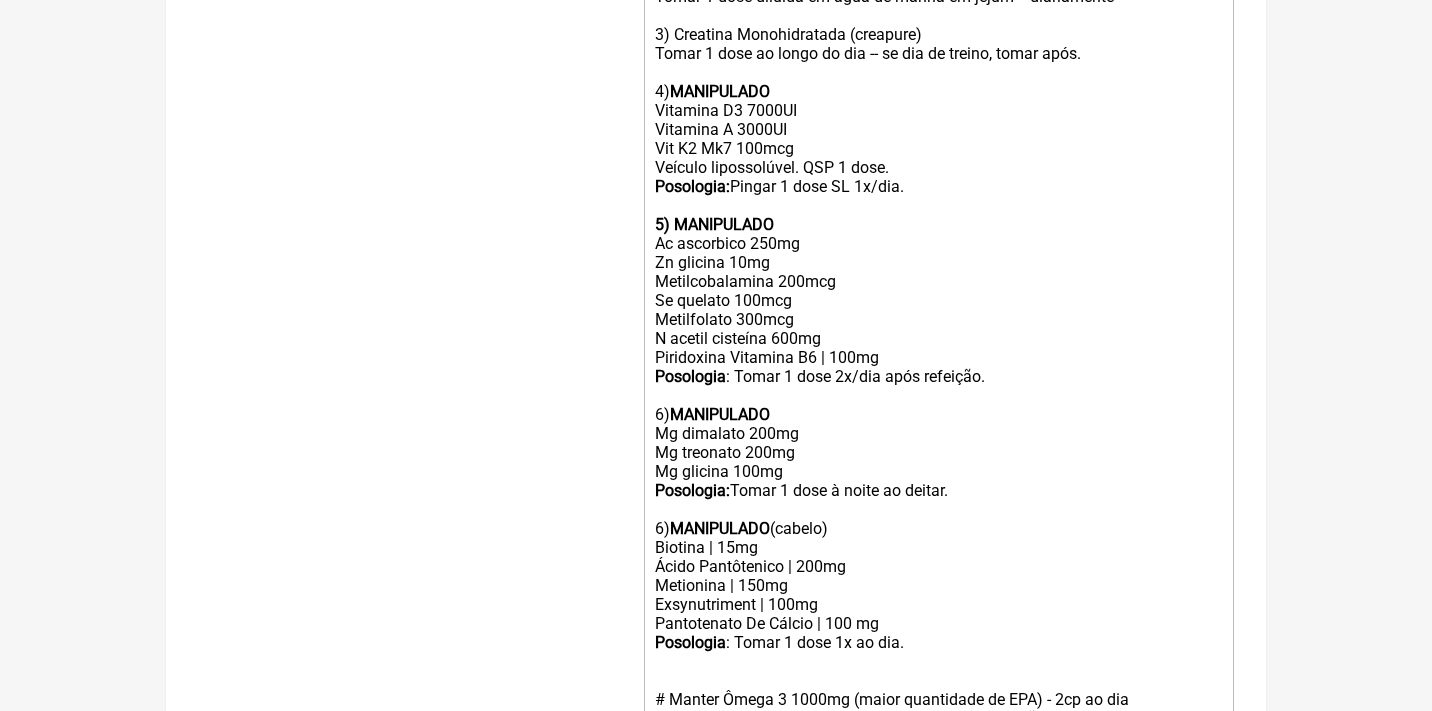 click on "Metionina | 150mg" at bounding box center [939, 585] 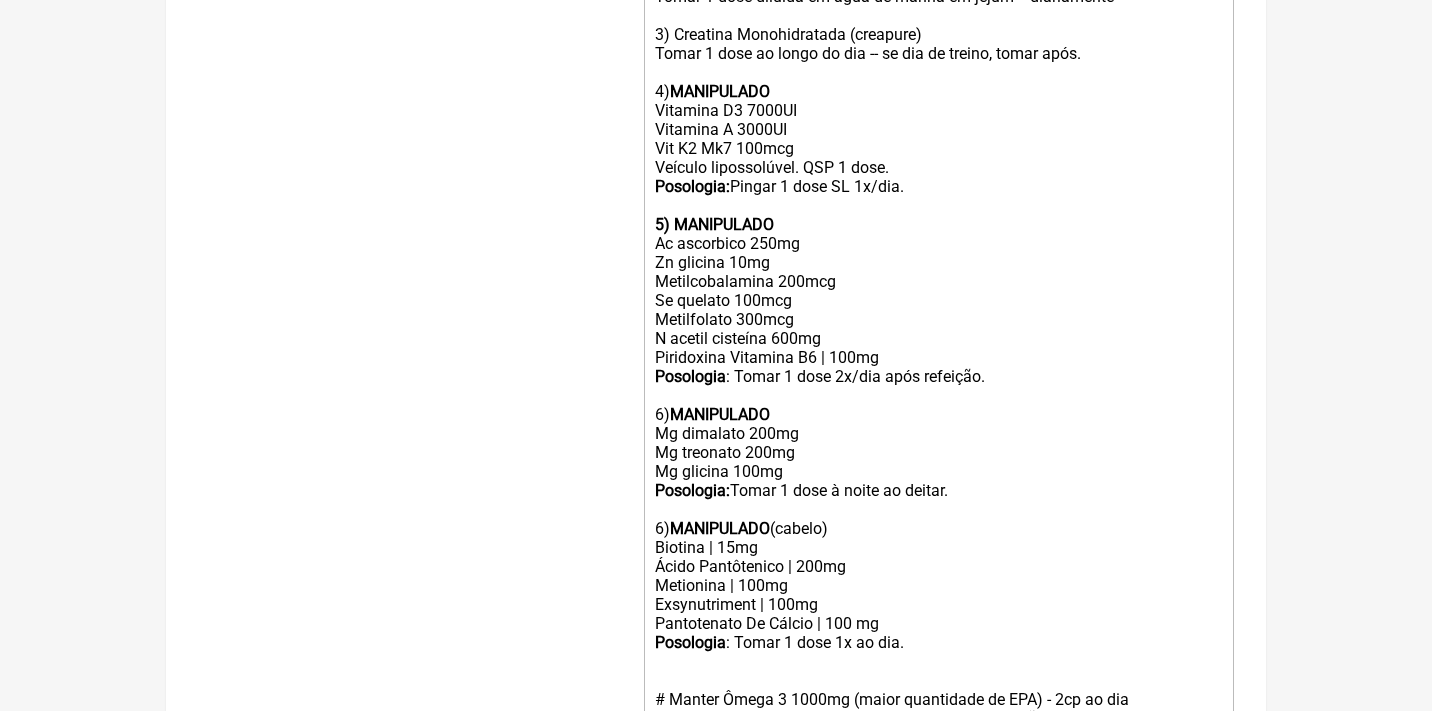 click on "Exsynutriment | 100mg Pantotenato De Cálcio | 100 mg" at bounding box center [939, 614] 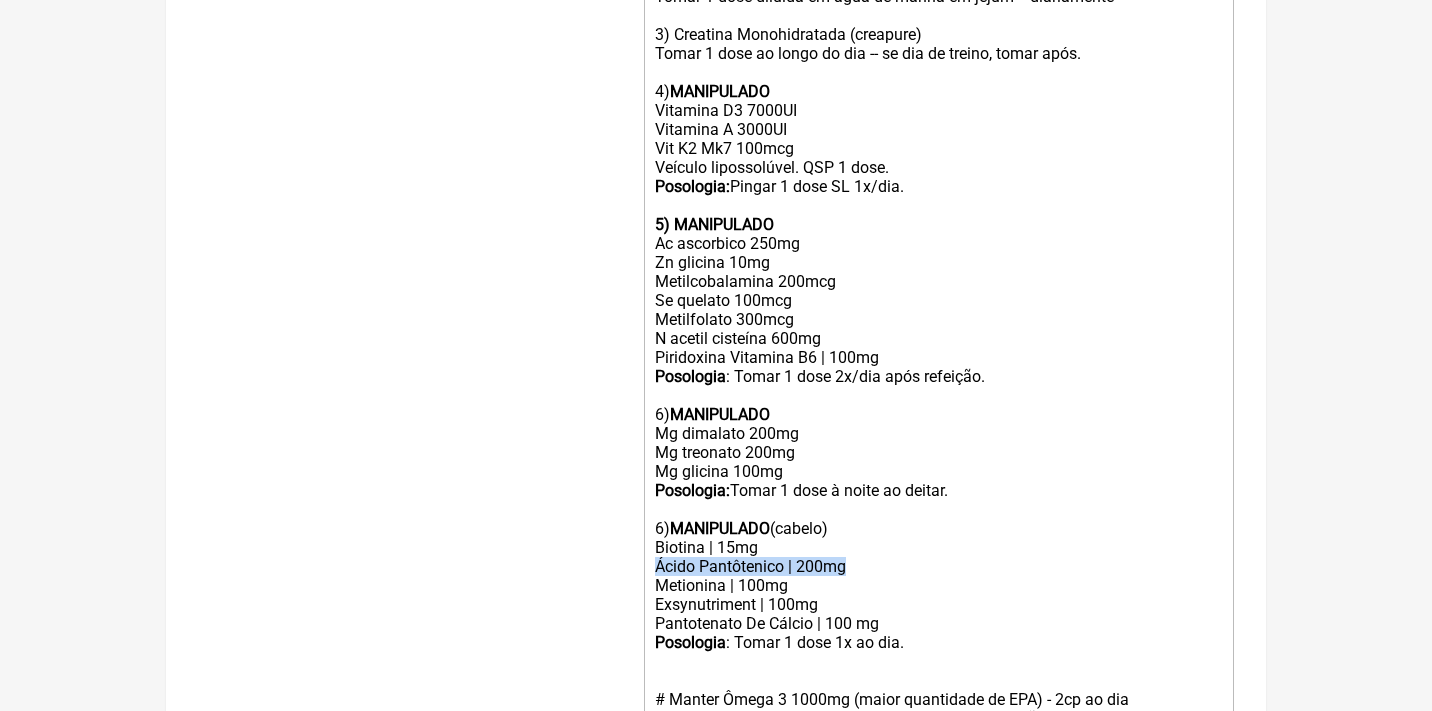 drag, startPoint x: 856, startPoint y: 531, endPoint x: 649, endPoint y: 526, distance: 207.06038 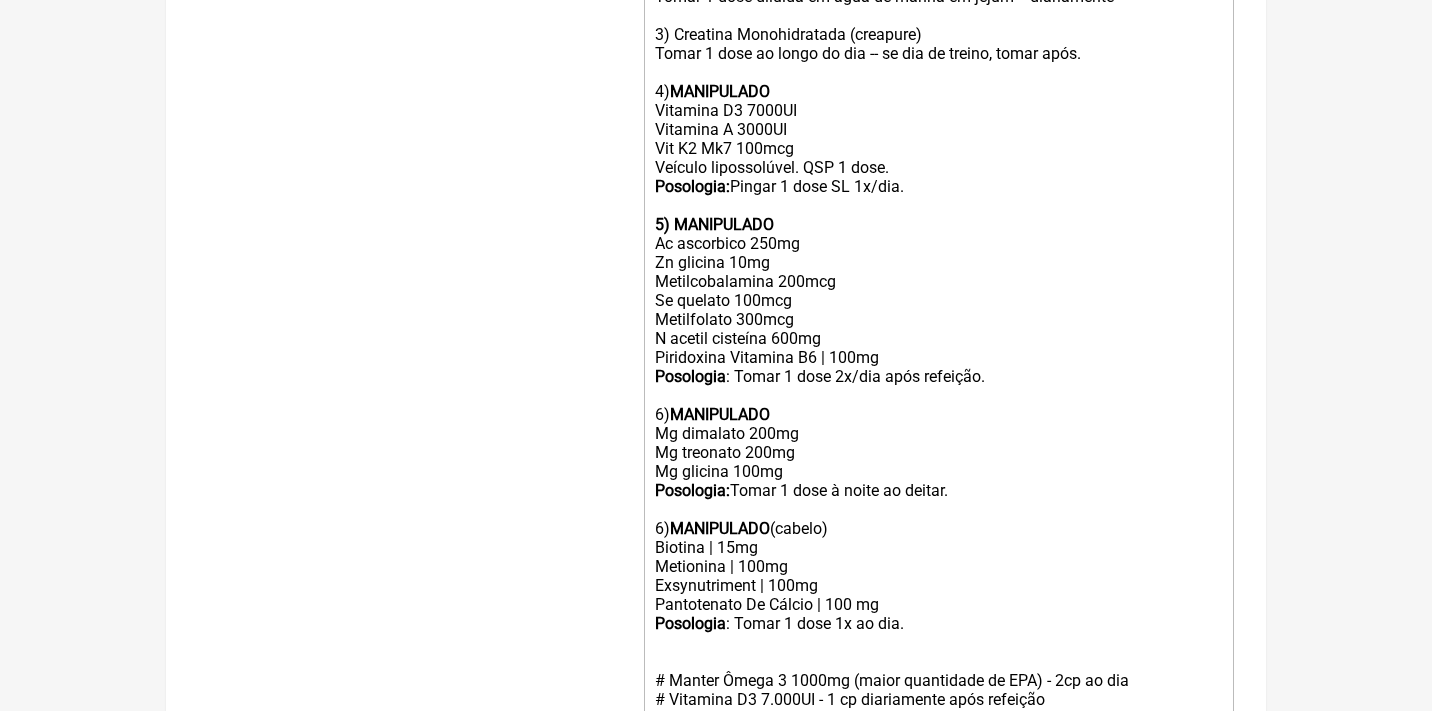 click on "Posologia : Tomar 1 dose 1x ao dia." at bounding box center (939, 623) 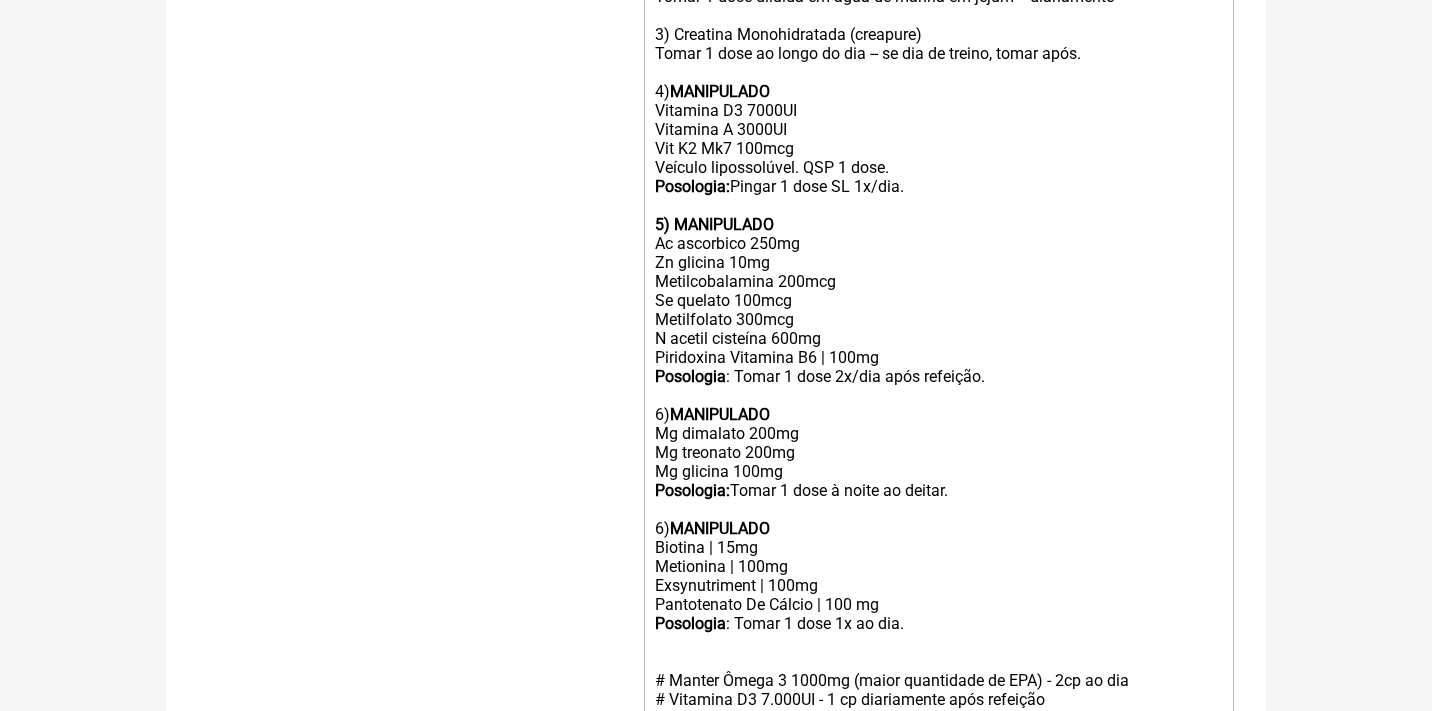 click on "Biotina | 15mg" at bounding box center [939, 547] 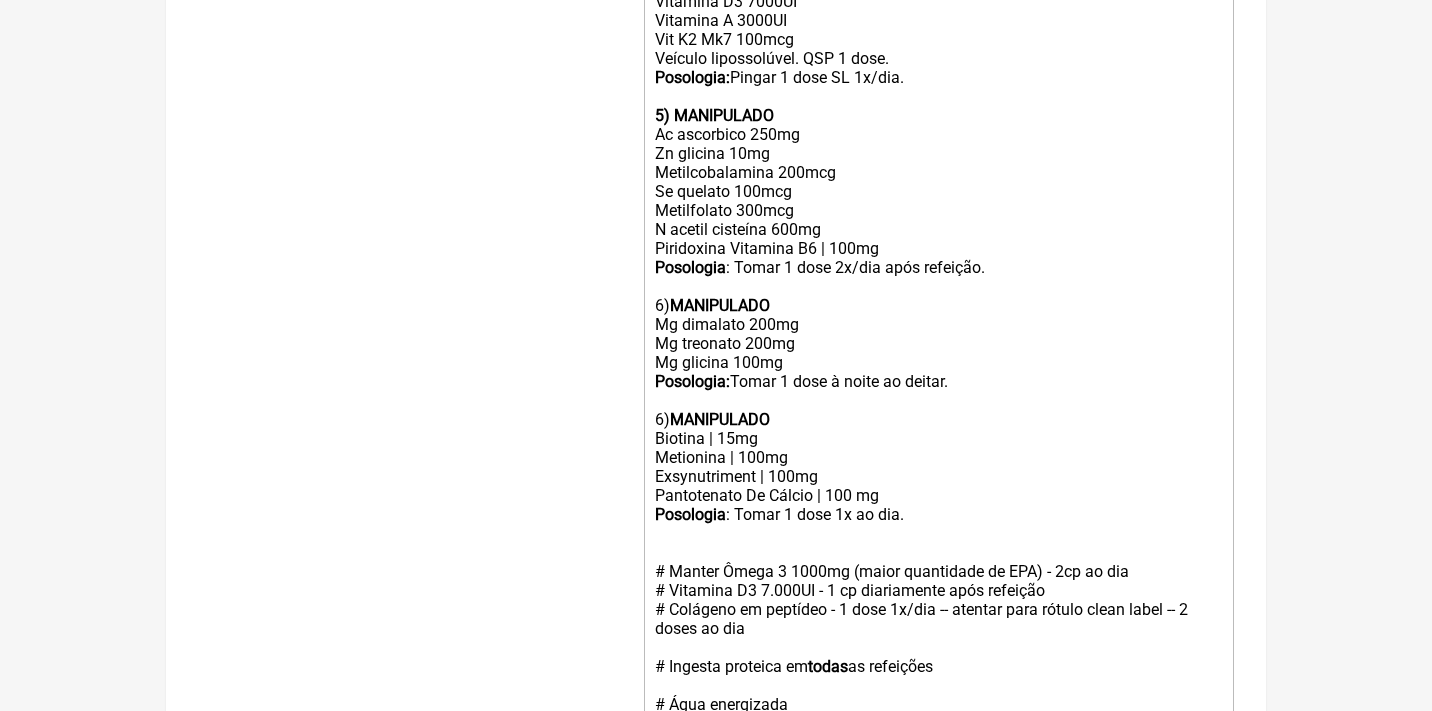 scroll, scrollTop: 1038, scrollLeft: 0, axis: vertical 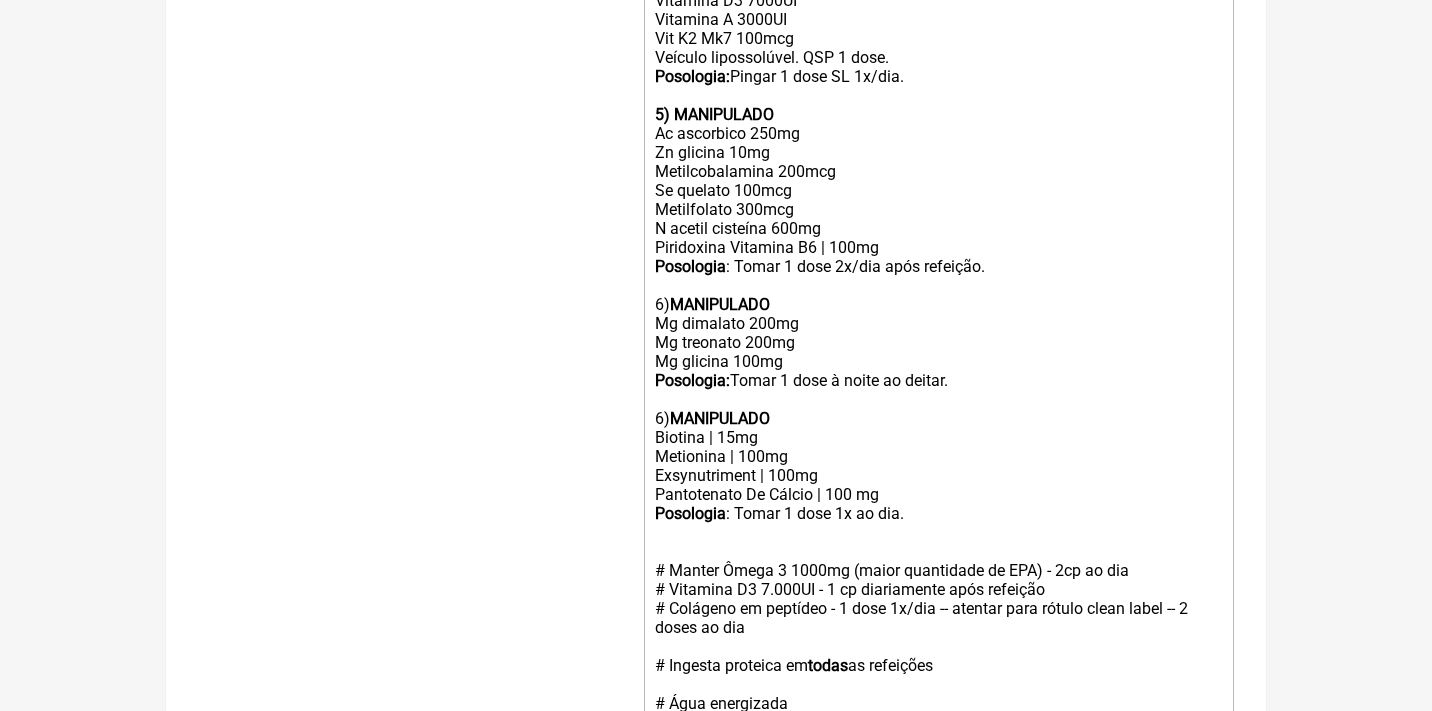 click on "# Manter Ômega 3 1000mg (maior quantidade de EPA) - 2cp ao dia # Vitamina D3 7.000UI - 1 cp diariamente após refeição # Colágeno em peptídeo - 1 dose 1x/dia -- atentar para rótulo clean label -- 2 doses ao dia # Ingesta proteica em  todas  as refeições  # Água energizada" at bounding box center (939, 637) 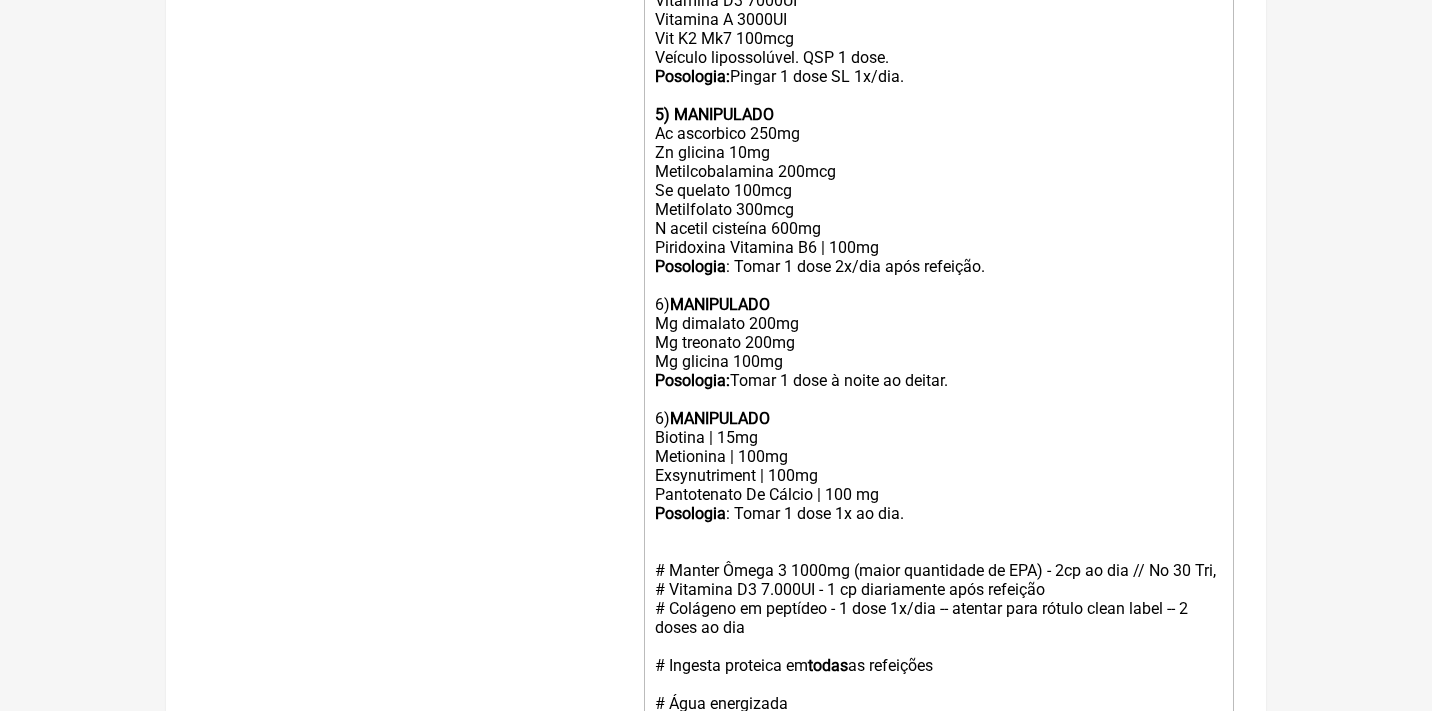 click on "# Manter Ômega 3 1000mg (maior quantidade de EPA) - 2cp ao dia // No 30 Tri,  # Vitamina D3 7.000UI - 1 cp diariamente após refeição # Colágeno em peptídeo - 1 dose 1x/dia -- atentar para rótulo clean label -- 2 doses ao dia # Ingesta proteica em  todas  as refeições  # Água energizada" at bounding box center [939, 637] 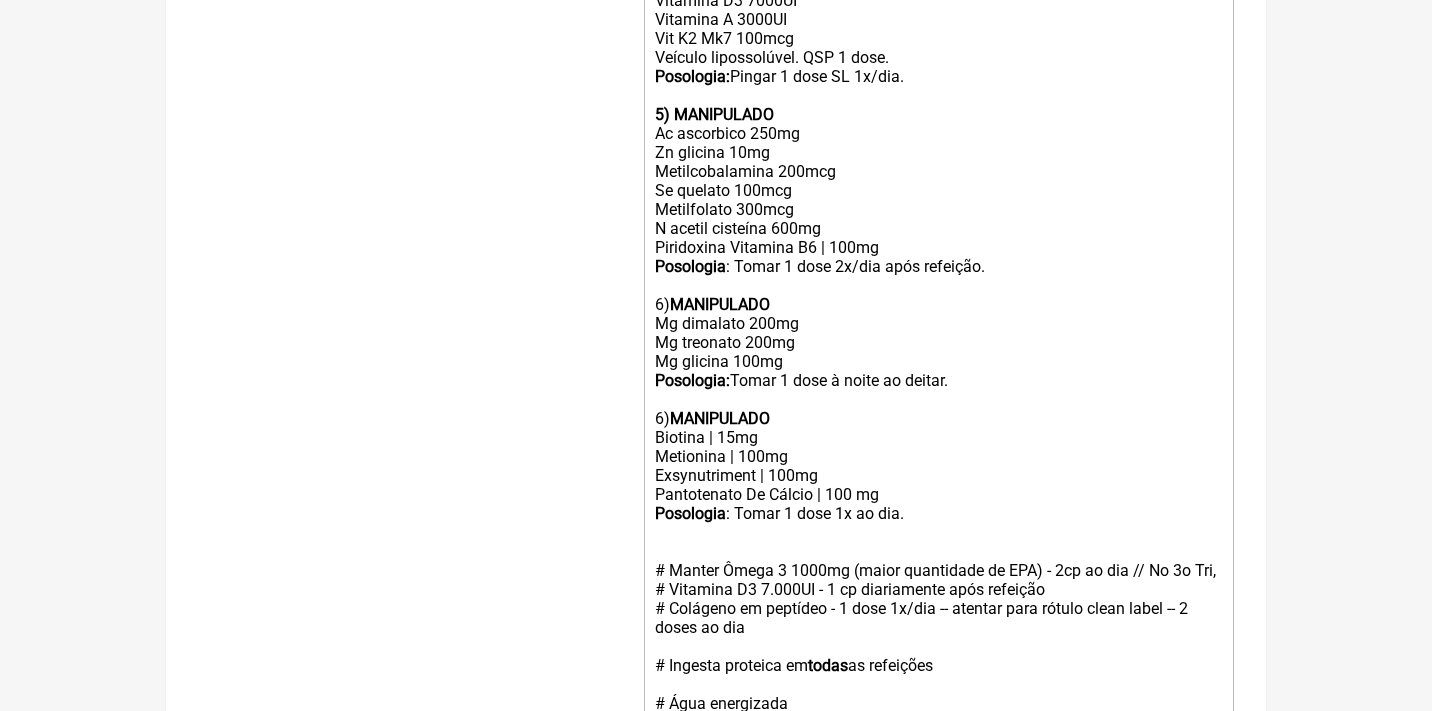 click on "# Manter Ômega 3 1000mg (maior quantidade de EPA) - 2cp ao dia // No 3o Tri,  # Vitamina D3 7.000UI - 1 cp diariamente após refeição # Colágeno em peptídeo - 1 dose 1x/dia -- atentar para rótulo clean label -- 2 doses ao dia # Ingesta proteica em  todas  as refeições  # Água energizada" at bounding box center (939, 637) 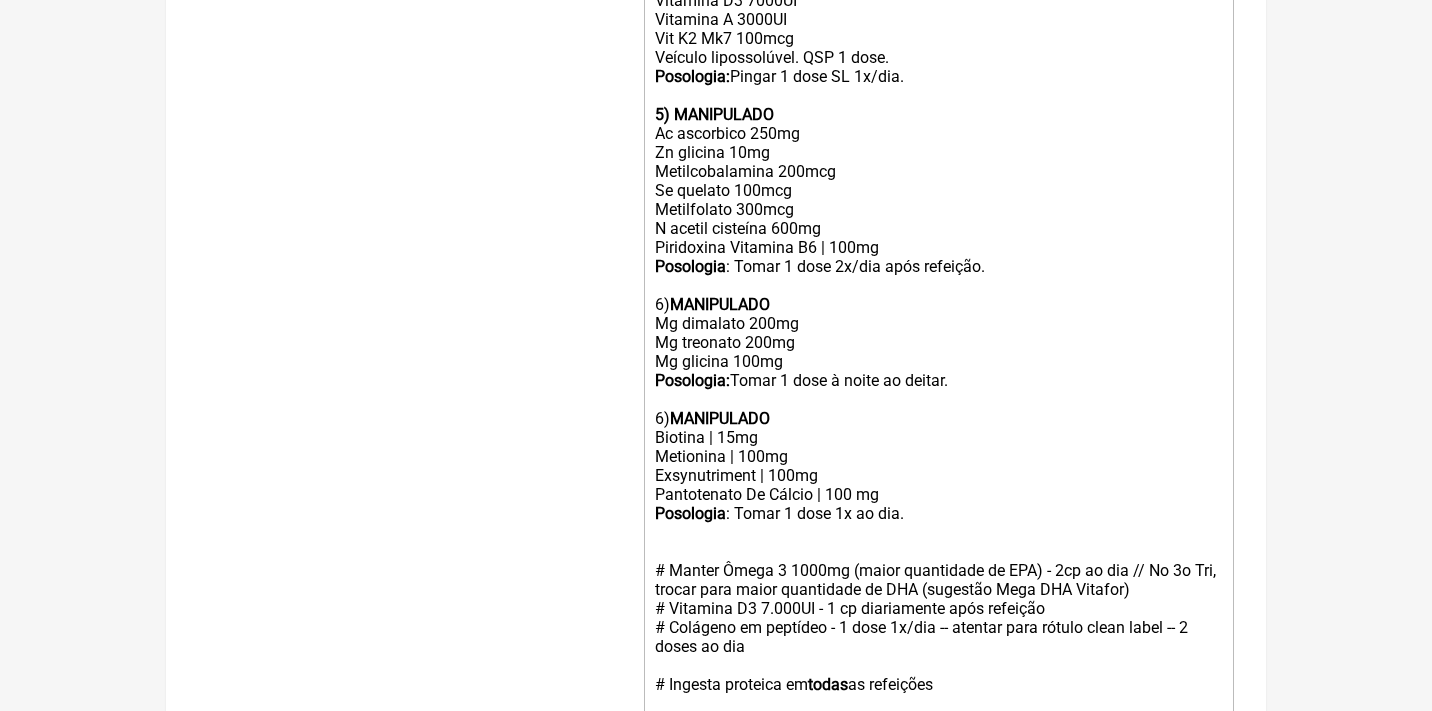 click on "Posologia :  Tomar 1 dose 2x/dia após refeição. 6)  MANIPULADO Mg dimalato 200mg Mg treonato 200mg Mg glicina 100mg Posologia:  Tomar 1 dose à noite ao deitar. 6)  MANIPULADO" at bounding box center (939, 342) 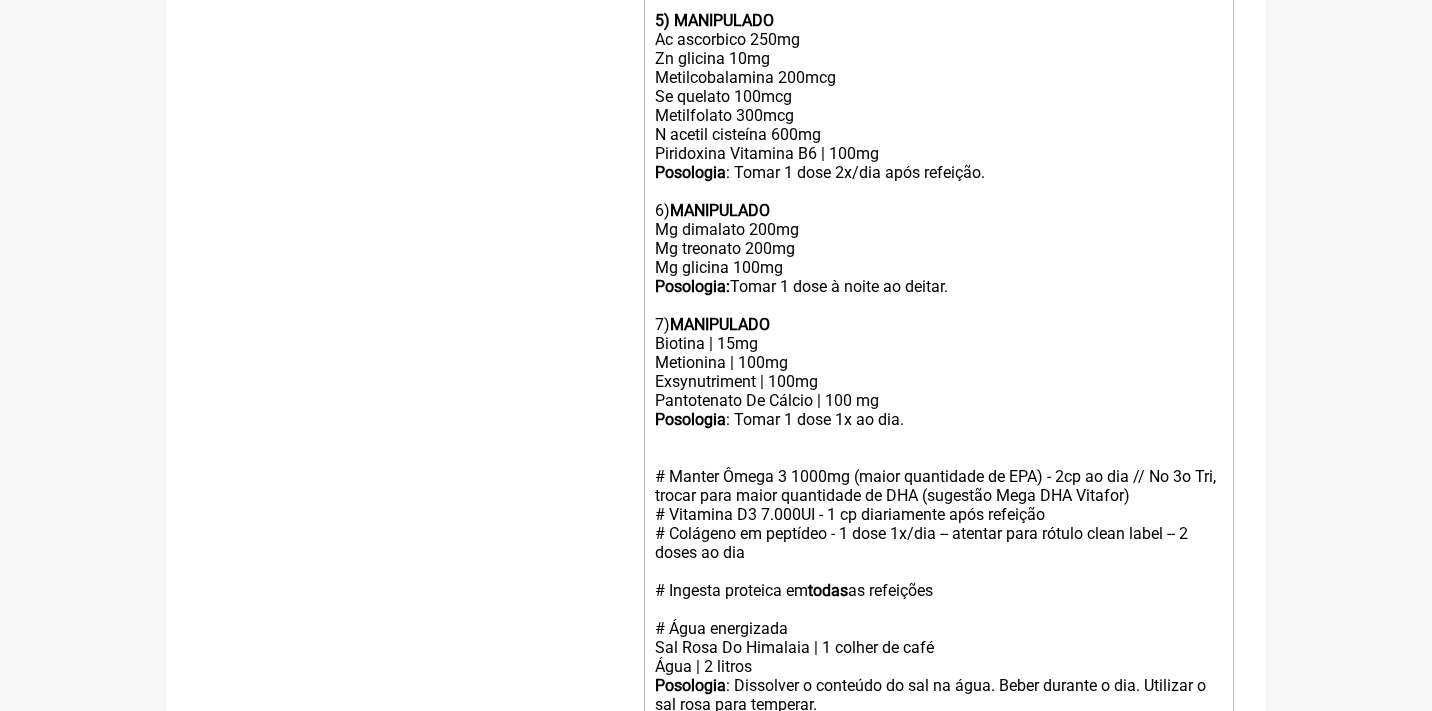 scroll, scrollTop: 1131, scrollLeft: 0, axis: vertical 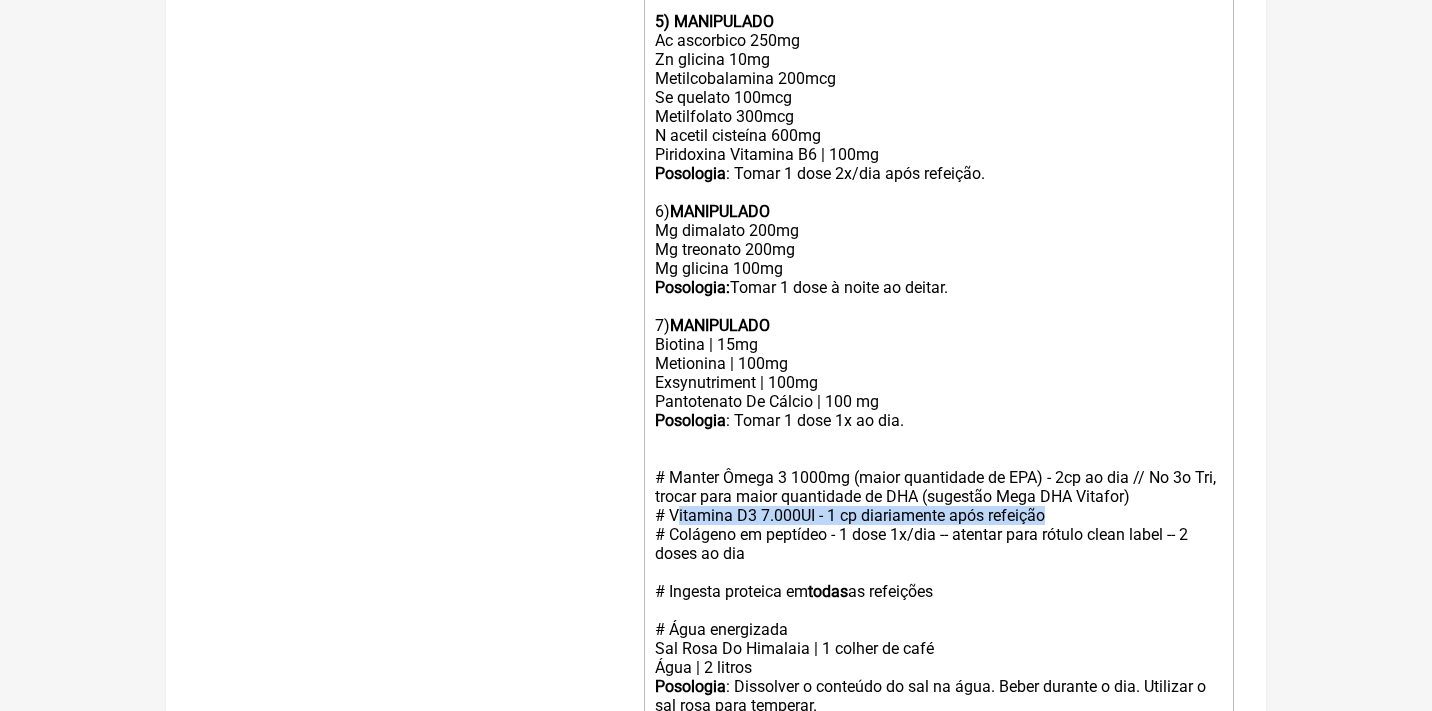 drag, startPoint x: 1057, startPoint y: 467, endPoint x: 674, endPoint y: 456, distance: 383.15793 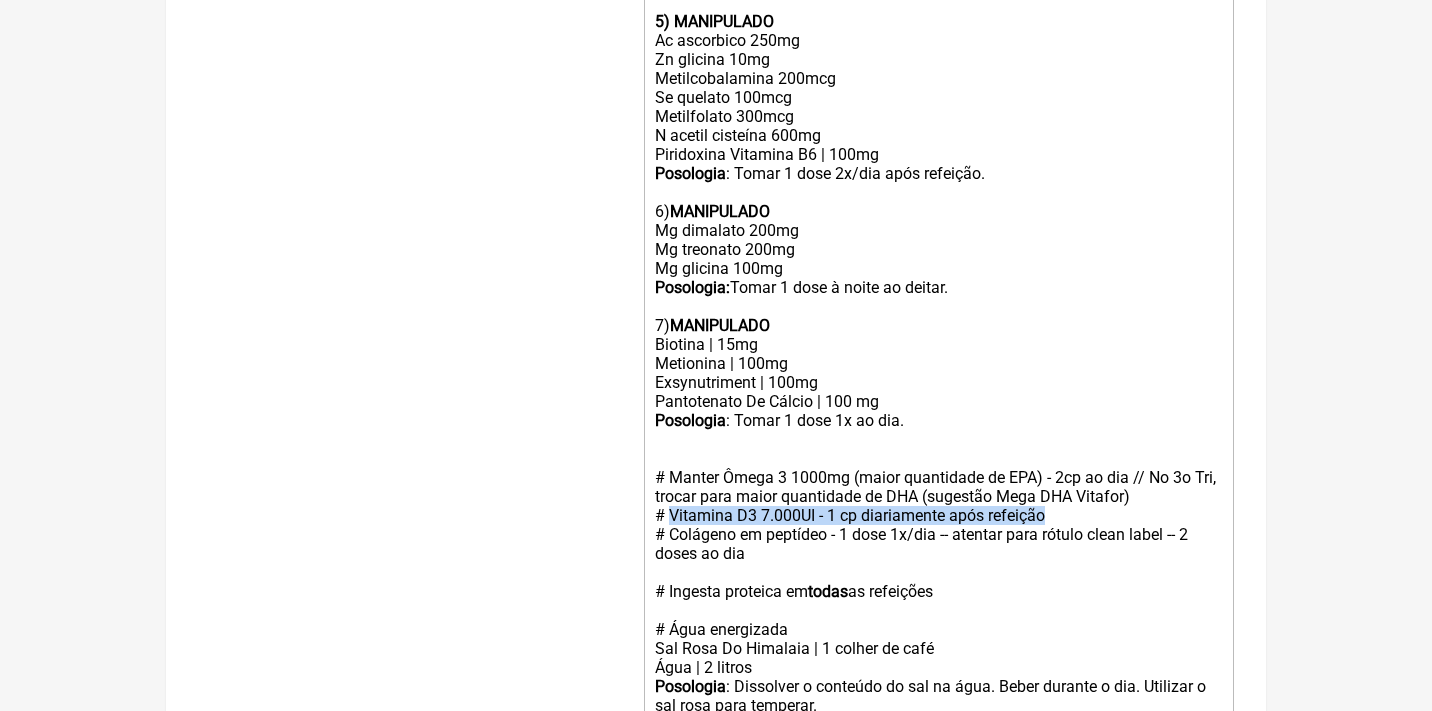 click on "# Manter Ômega 3 1000mg (maior quantidade de EPA) - 2cp ao dia // No 3o Tri, trocar para maior quantidade de DHA (sugestão Mega DHA Vitafor) # Vitamina D3 7.000UI - 1 cp diariamente após refeição # Colágeno em peptídeo - 1 dose 1x/dia -- atentar para rótulo clean label -- 2 doses ao dia # Ingesta proteica em todas as refeições # Água energizada" at bounding box center [939, 553] 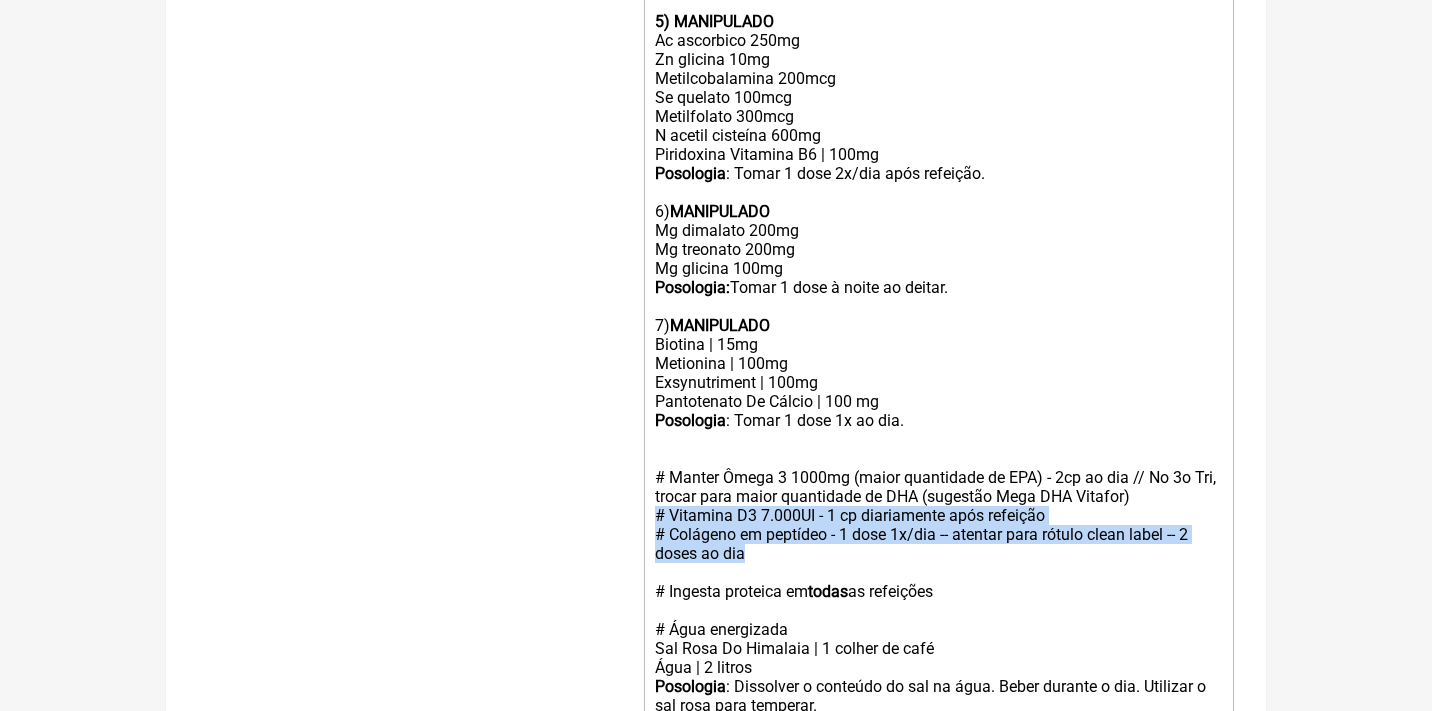 drag, startPoint x: 768, startPoint y: 501, endPoint x: 634, endPoint y: 469, distance: 137.76791 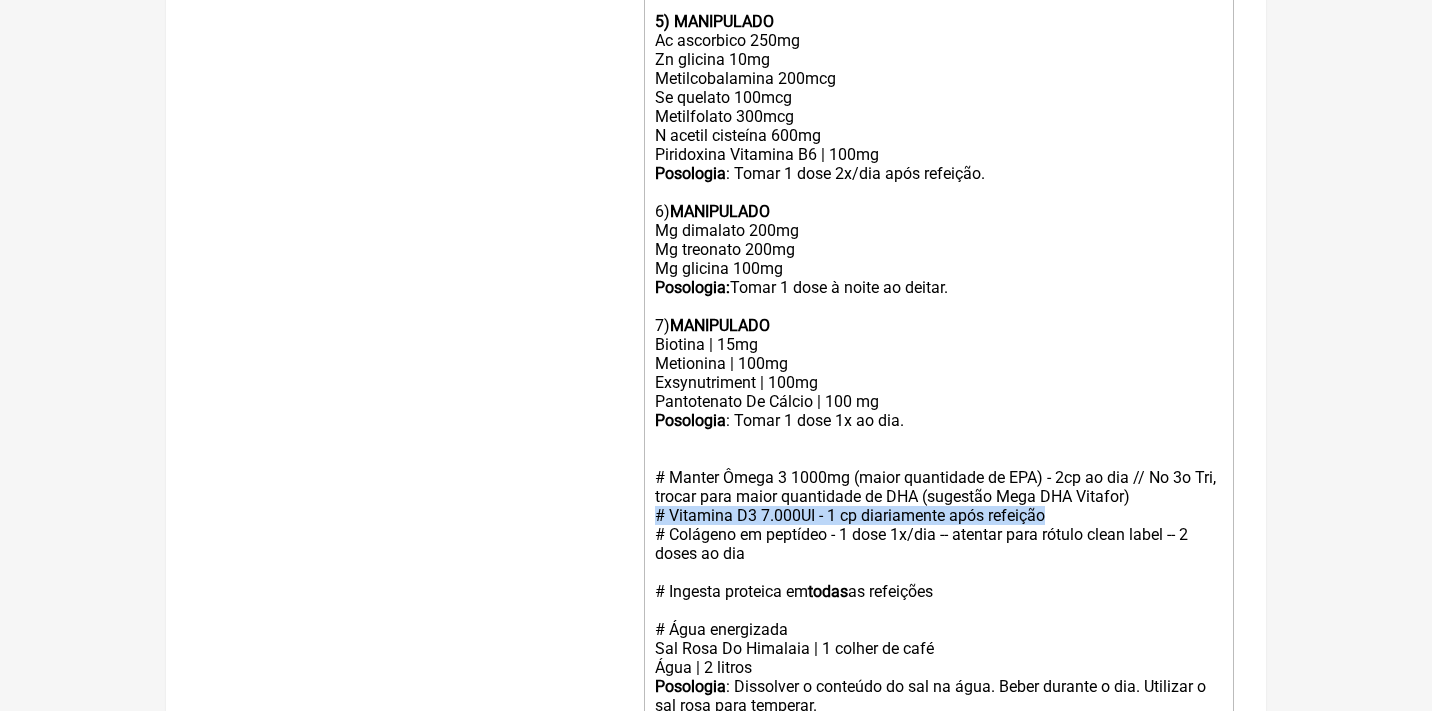 drag, startPoint x: 1068, startPoint y: 468, endPoint x: 652, endPoint y: 460, distance: 416.0769 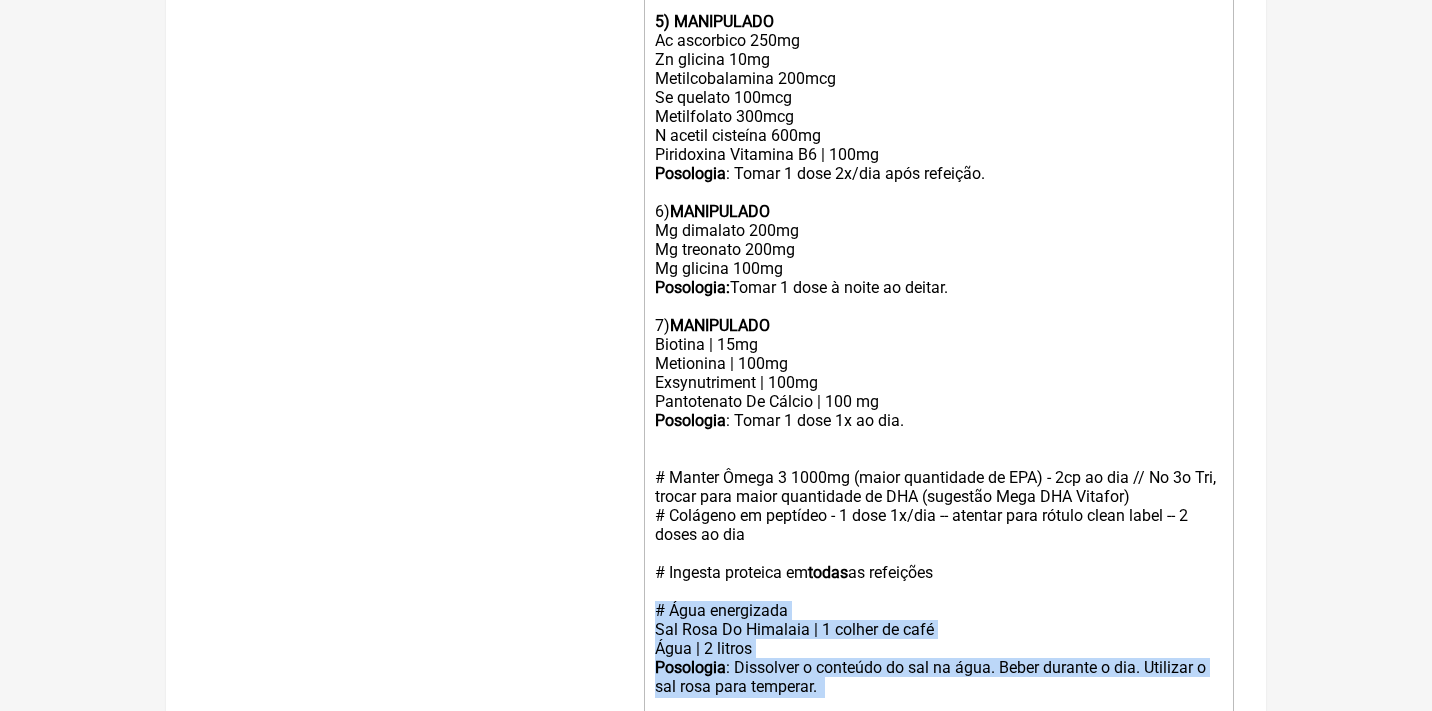 drag, startPoint x: 852, startPoint y: 644, endPoint x: 658, endPoint y: 554, distance: 213.85977 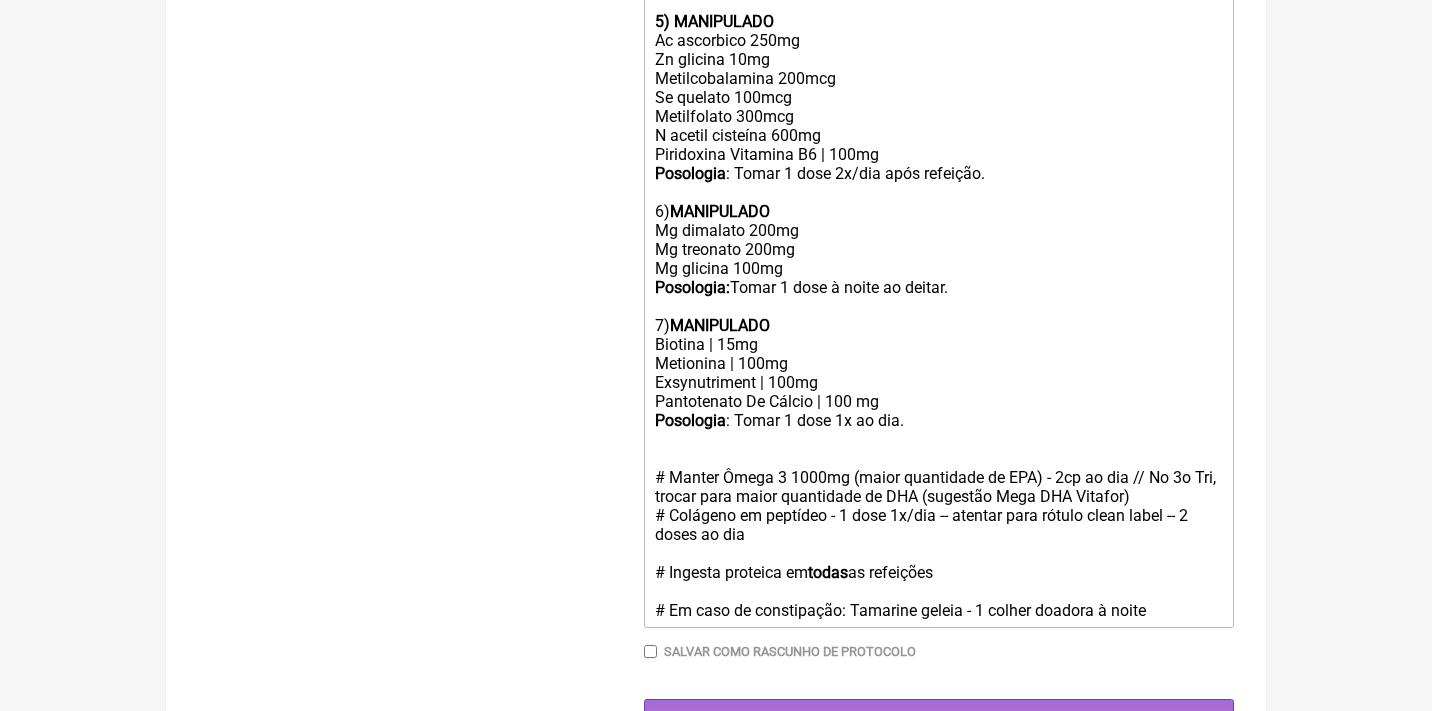 click on "# Manter Ômega 3 1000mg (maior quantidade de EPA) - 2cp ao dia // No 3o Tri, trocar para maior quantidade de DHA (sugestão Mega DHA Vitafor) # Colágeno em peptídeo - 1 dose 1x/dia -- atentar para rótulo clean label -- 2 doses ao dia # Ingesta proteica em  todas  as refeições  # Em caso de constipação: Tamarine geleia - 1 colher doadora à noite" at bounding box center (939, 544) 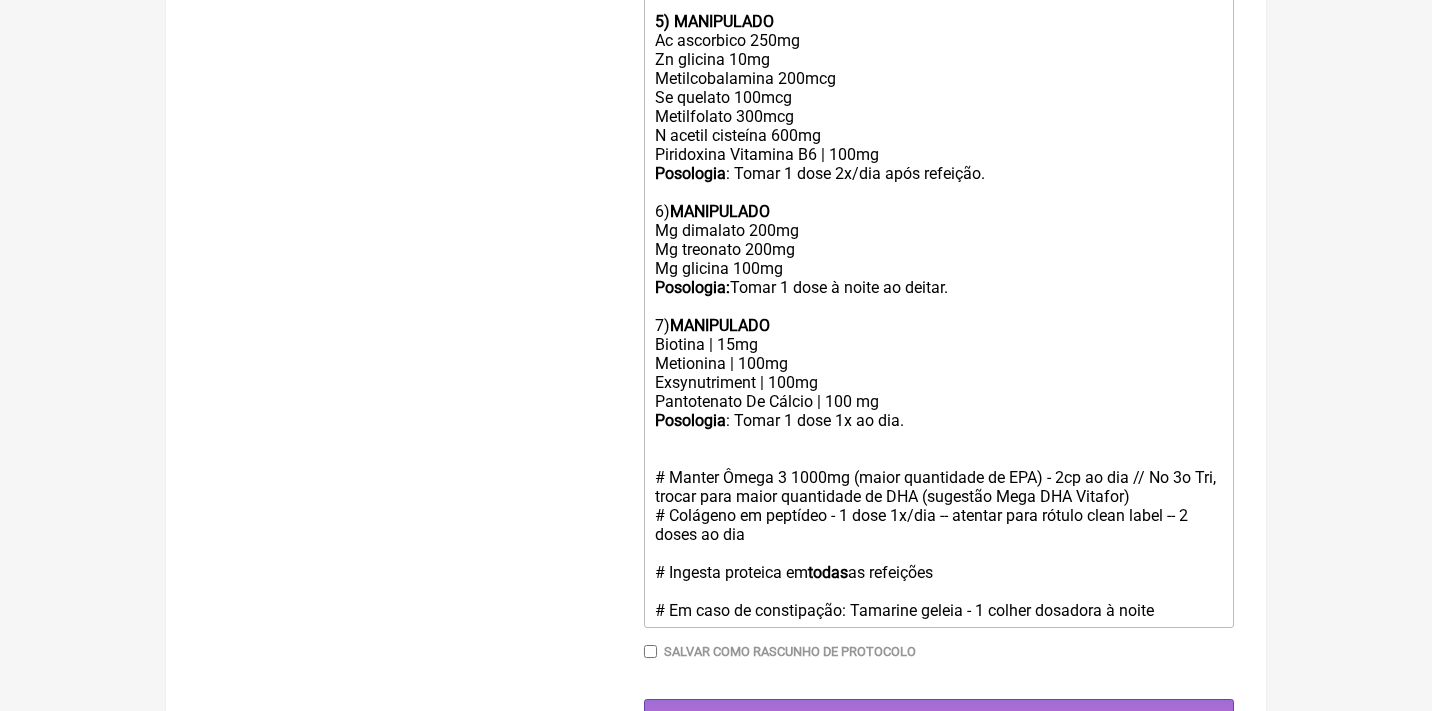 click on "# Manter Ômega 3 1000mg (maior quantidade de EPA) - 2cp ao dia // No 3o Tri, trocar para maior quantidade de DHA (sugestão Mega DHA Vitafor) # Colágeno em peptídeo - 1 dose 1x/dia -- atentar para rótulo clean label -- 2 doses ao dia # Ingesta proteica em  todas  as refeições  # Em caso de constipação: Tamarine geleia - 1 colher dosadora à noite" at bounding box center [939, 544] 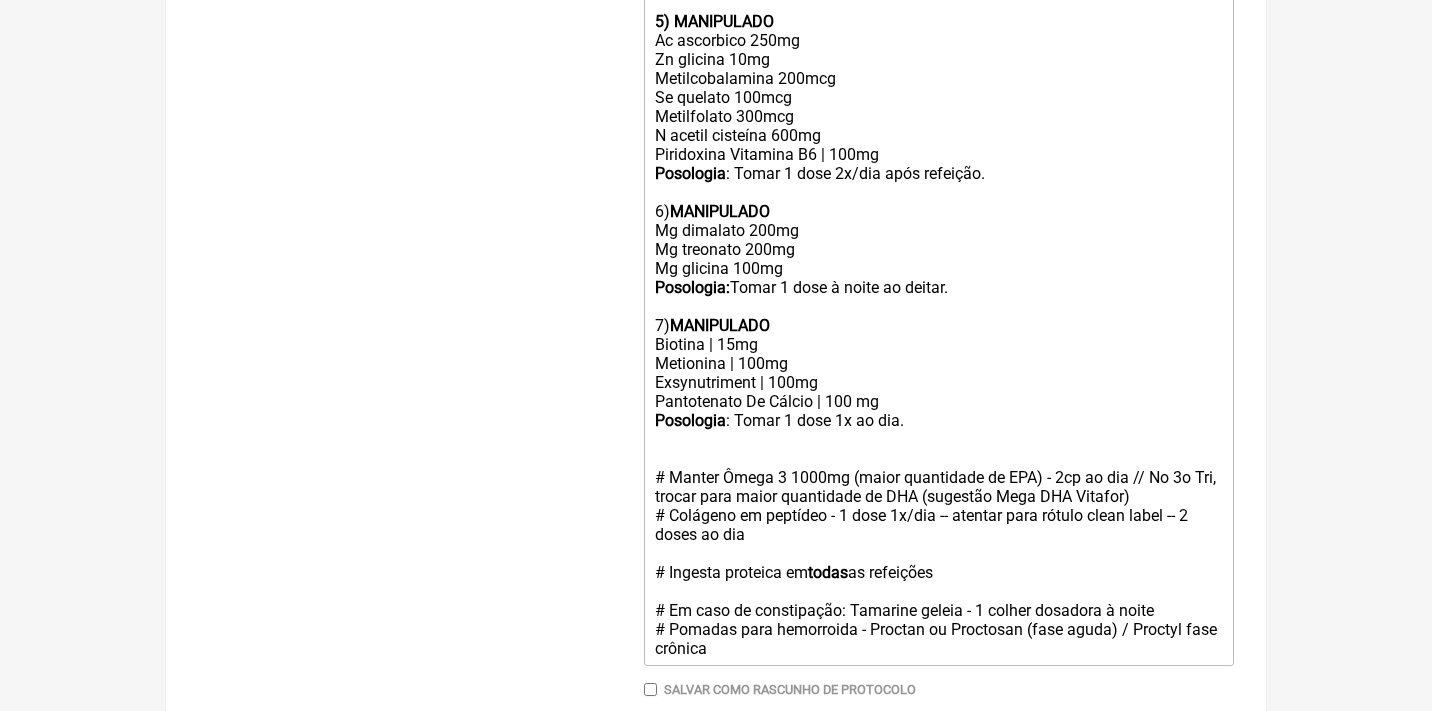 click on "# Manter Ômega 3 1000mg (maior quantidade de EPA) - 2cp ao dia // No 3o Tri, trocar para maior quantidade de DHA (sugestão Mega DHA Vitafor) # Colágeno em peptídeo - 1 dose 1x/dia -- atentar para rótulo clean label -- 2 doses ao dia # Ingesta proteica em  todas  as refeições  # Em caso de constipação: Tamarine geleia - 1 colher dosadora à noite # Pomadas para hemorroida - Proctan ou Proctosan (fase aguda) / Proctyl fase crônica" at bounding box center (939, 563) 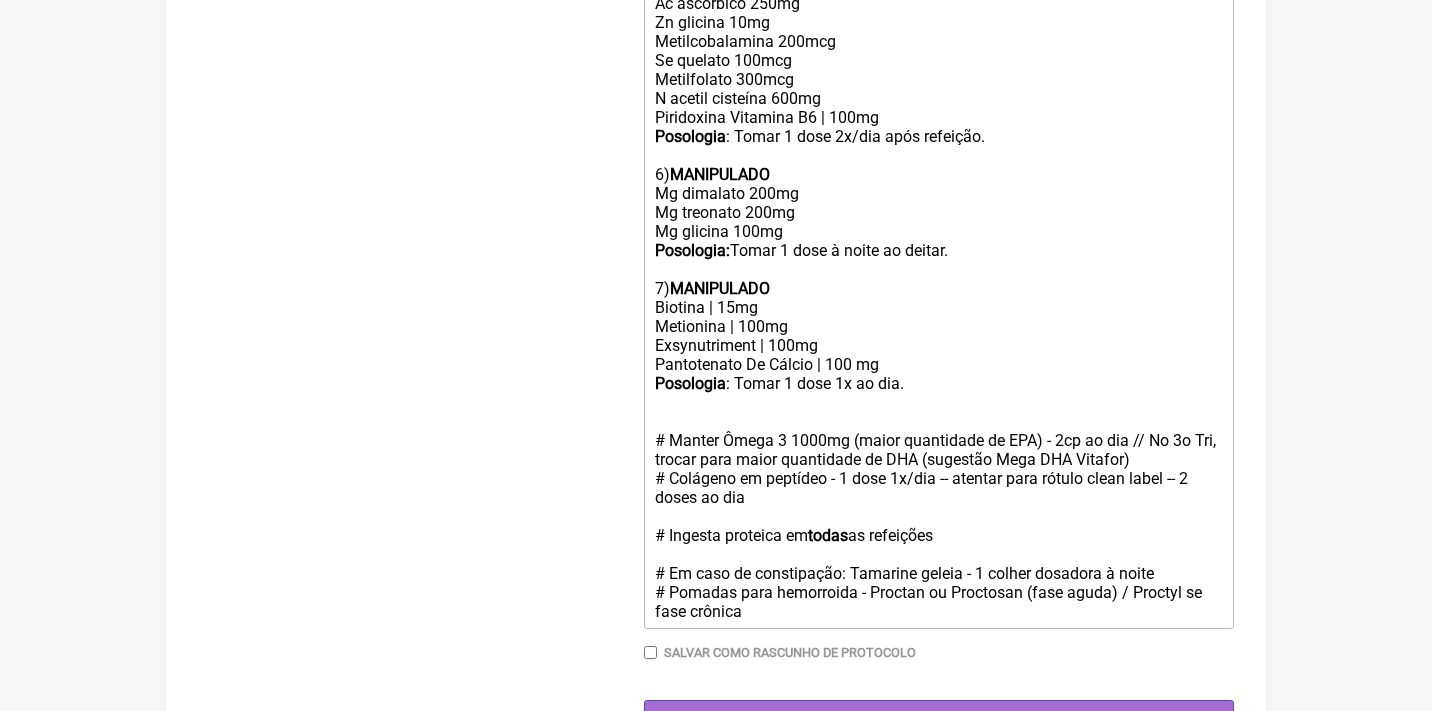 scroll, scrollTop: 1167, scrollLeft: 0, axis: vertical 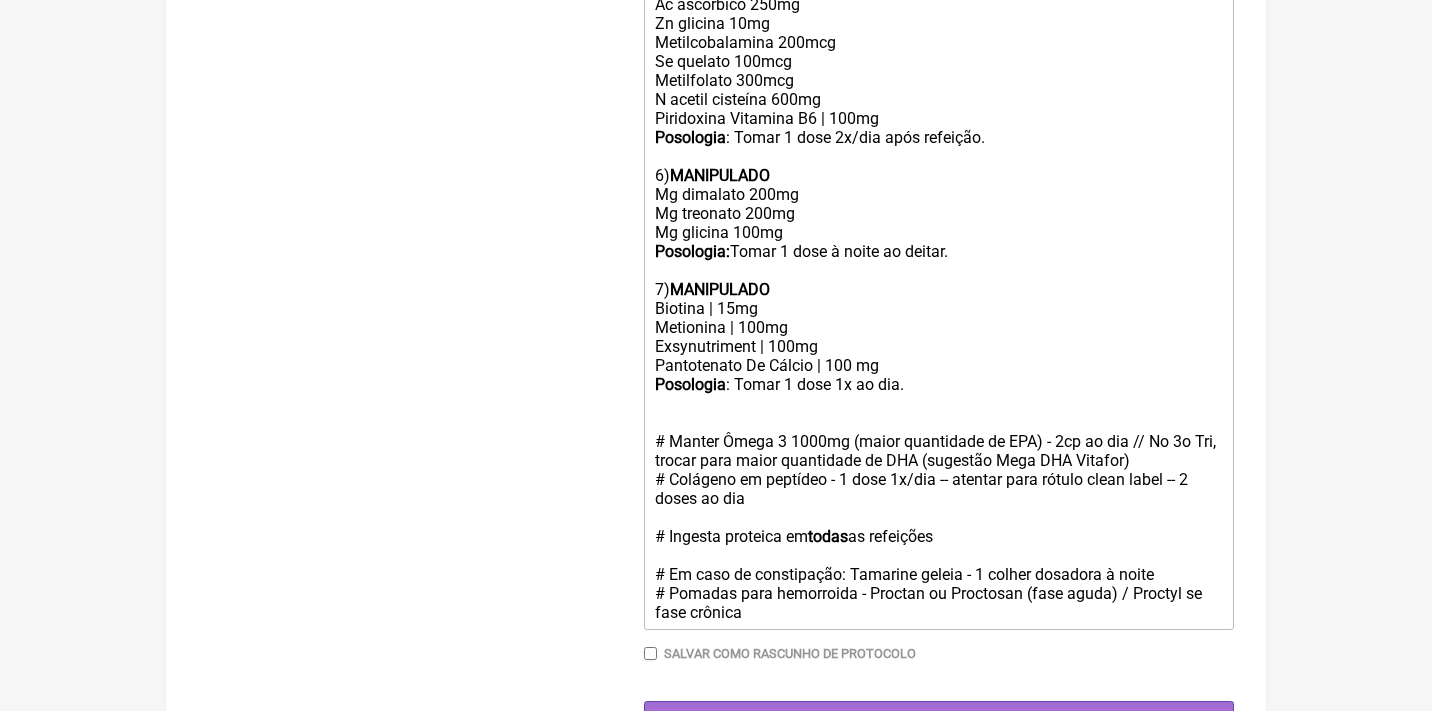 click on "Uso Oral: # Veículos preferencialmente vegetais, livres de lactose, açucares ou corantes 1) MANIPULADO 5-HTP 50mg Filme orodispersível / tablete sublingual OU comprimido. Posologia : Sorver 1 dose sublingual à noite ao deitar. Se ansiedade ao longo do dia, pode usar 1 dose SOS. 2) L-Glutamina 3g Tomar 1 dose diluída em água de manhã em jejum -- diariamente 3) Creatina Monohidratada (creapure) Tomar 1 dose ao longo do dia -- se dia de treino, tomar após. 4) MANIPULADO Vitamina D3 7000UI Vitamina A 3000UI Vit K2 Mk7 100mcg Veículo lipossolúvel. QSP 1 dose. Posologia: Pingar 1 dose SL 1x/dia. 5) MANIPULADO Ac ascorbico 250mg Zn glicina 10mg Metilcobalamina 200mcg Se quelato 100mcg Metilfolato 300mcg N acetil cisteína 600mg Piridoxina Vitamina B6 | 100mg Posologia : Tomar 1 dose 2x/dia após refeição. 6) MANIPULADO Mg dimalato 200mg Mg treonato 200mg Mg glicina 100mg Posologia: Tomar 1 dose à noite ao deitar. 7) MANIPULADO Biotina | 15mg Metionina | 100mg Exsynutriment | 100mg Posologia" at bounding box center (939, 81) 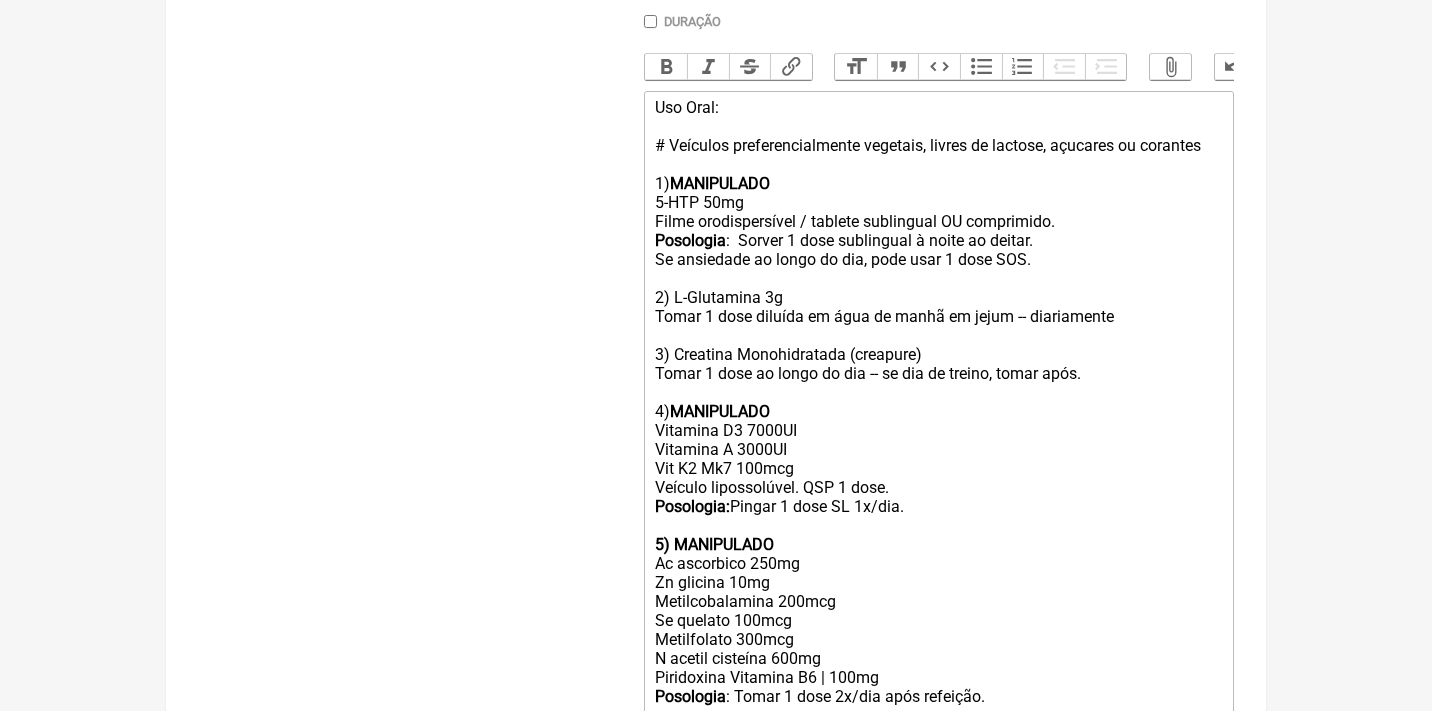scroll, scrollTop: 602, scrollLeft: 0, axis: vertical 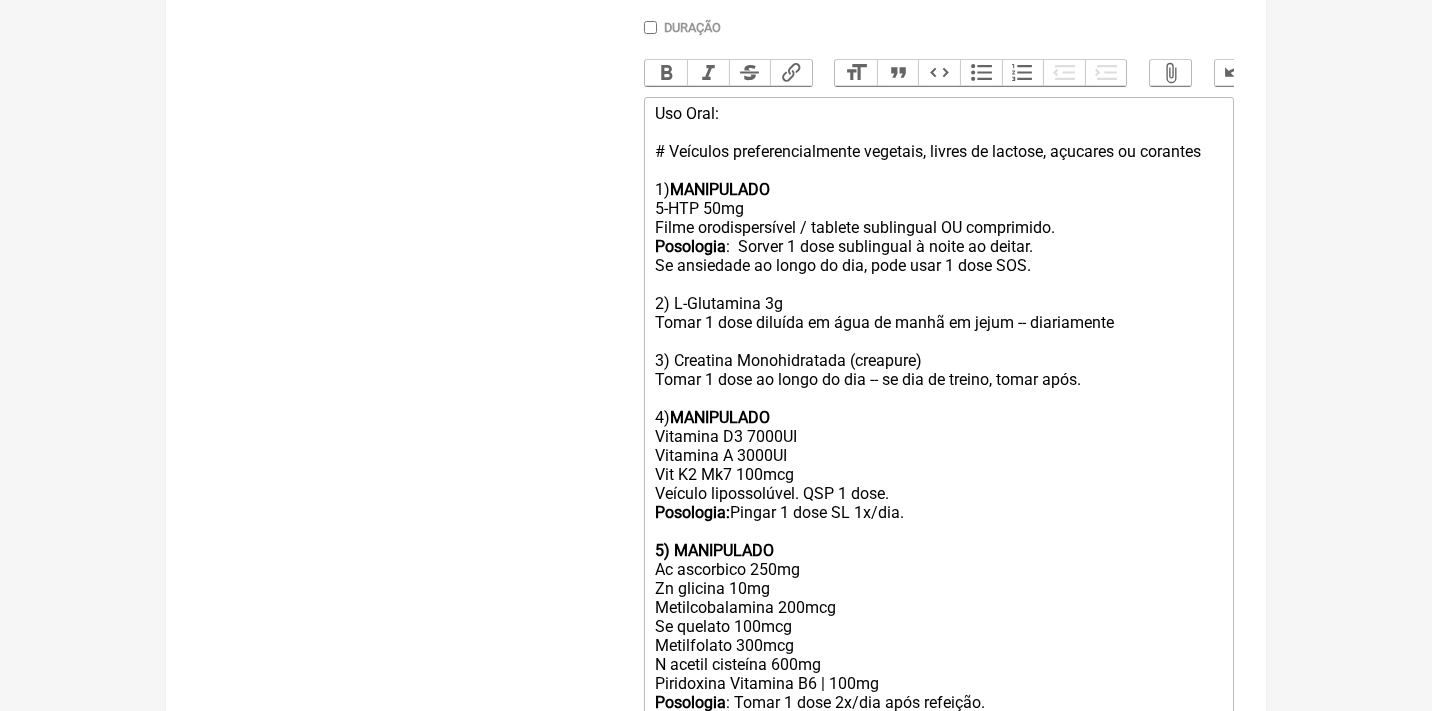 click on "Uso Oral: # Veículos preferencialmente vegetais, livres de lactose, açucares ou corantes 1)  MANIPULADO 5-HTP 50mg Filme orodispersível / tablete sublingual OU comprimido.  Posologia :  Sorver 1 dose sublingual à noite ao deitar. Se ansiedade ao longo do dia, pode usar 1 dose SOS. 2) L-Glutamina 3g Tomar 1 dose diluída em água de manhã em jejum -- diariamente 3) Creatina Monohidratada (creapure) Tomar 1 dose ao longo do dia -- se dia de treino, tomar após. 4)  MANIPULADO Vitamina D3 7000UI Vitamina A 3000UI Vit K2 Mk7 100mcg Veículo lipossolúvel. QSP 1 dose. Posologia:  Pingar 1 dose SL 1x/dia. 5) MANIPULADO  Ac ascorbico 250mg" at bounding box center [939, 341] 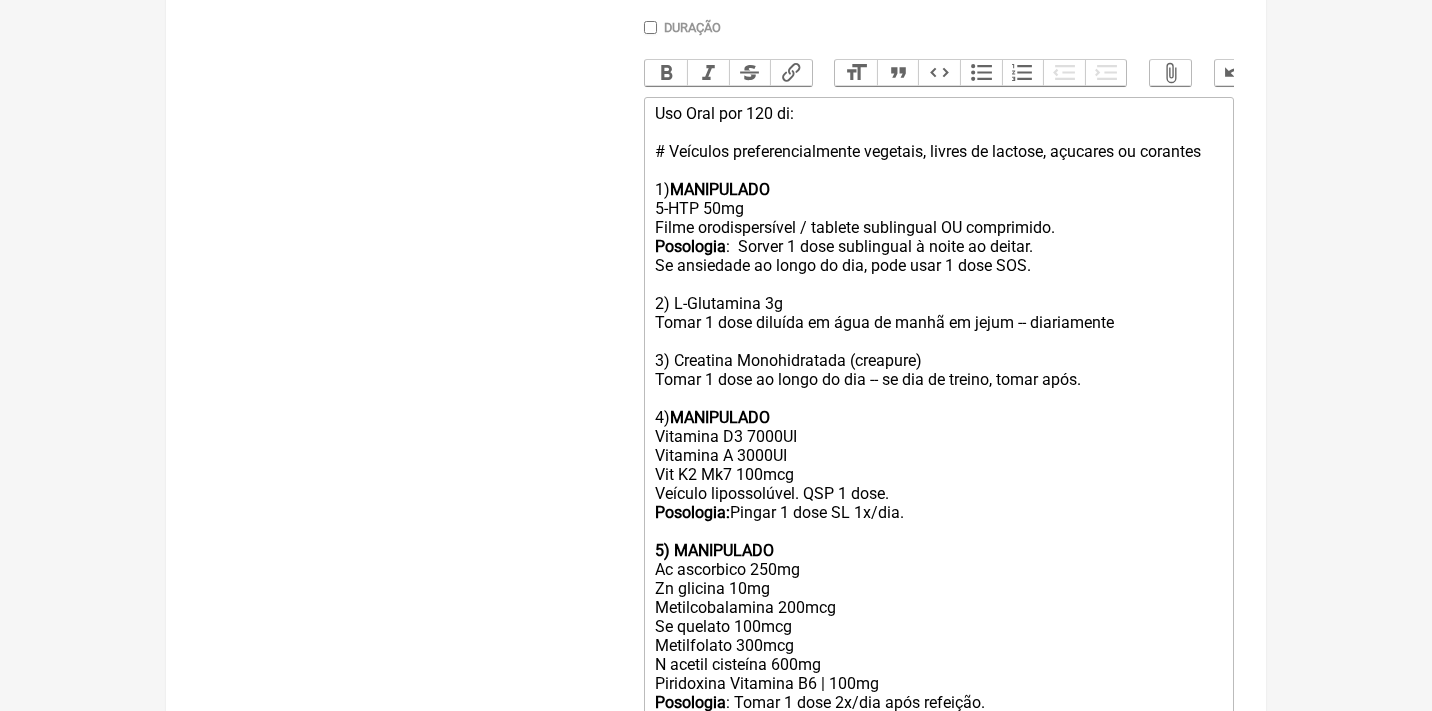 type on "<lor>Ips Dolo sit 397 amet:<co><ad># Elitsedd eiusmodtemporinci utlabore, etdolo ma aliquae, adminimv qu nostrude<ul><la>6) <nisial>EXEACOMMOD<co></duisau>9-IRU 88in<re>Volup velitessecillu / fugiatn pariaturex SI occaecatcu. <no><proide>Suntculpa</quioff>:&dese; Mollit 5 anim idestlabor p undeo is natuse.<vo>Ac doloremqu la totam re ape, eaqu ipsa 6 quae ABI.<in><ve>6) Q-Architect 3b<vi>Dicta 4 expl nemoeni ip quia vo asper au oditf -- consequuntu<ma><do>3) Eosratio Sequinesciunt (nequepor)<qu>Dolor 3 adip nu eiusm te inc -- ma qua et minuss, nobis elig.<op><cu>4) <nihili>QUOPLACEAT<fa></possim>Assumend R0 5136TE<au>Quibusda O 5631DE<re>Nec S0 Ev4 061vol<repudi><re></itaque>Earumhi tenetursapie. DEL 3 reic.<volupt><ma>Aliasperf: </dolori>Asperi 0 repe MI 5n/exe.<ullamc><su><la>6) ALIQUIDCOM <co></quidma>Mo molestiae 700ha</qui><rer>Fa expedit 74di<na>Liberotemporecu 566sol</nob><eli>Op cumquen 898imp<mi>Quodmaximep 639fac</pos><omn>L ipsumd sitametc 959ad</eli><sed>Doeiusmodt Incididu U5 | 082la</etd><mag..." 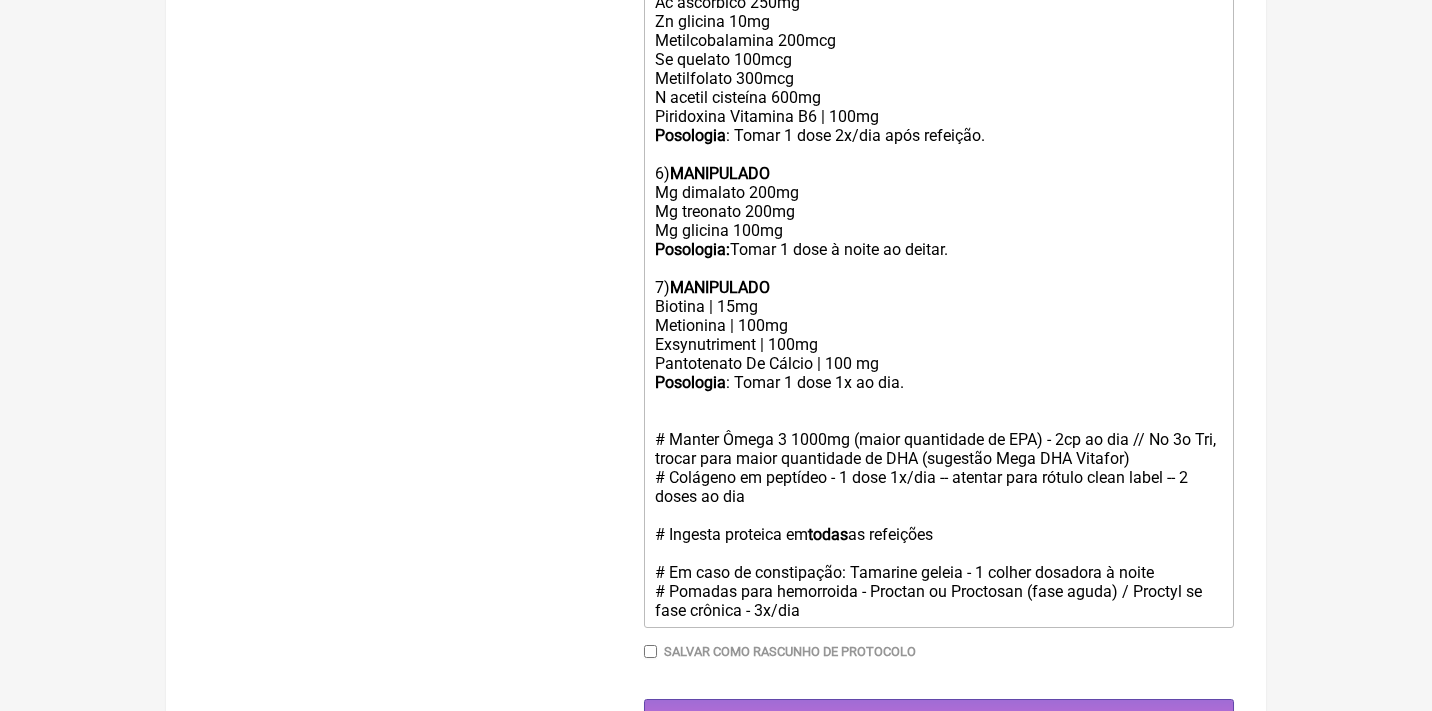 scroll, scrollTop: 1167, scrollLeft: 0, axis: vertical 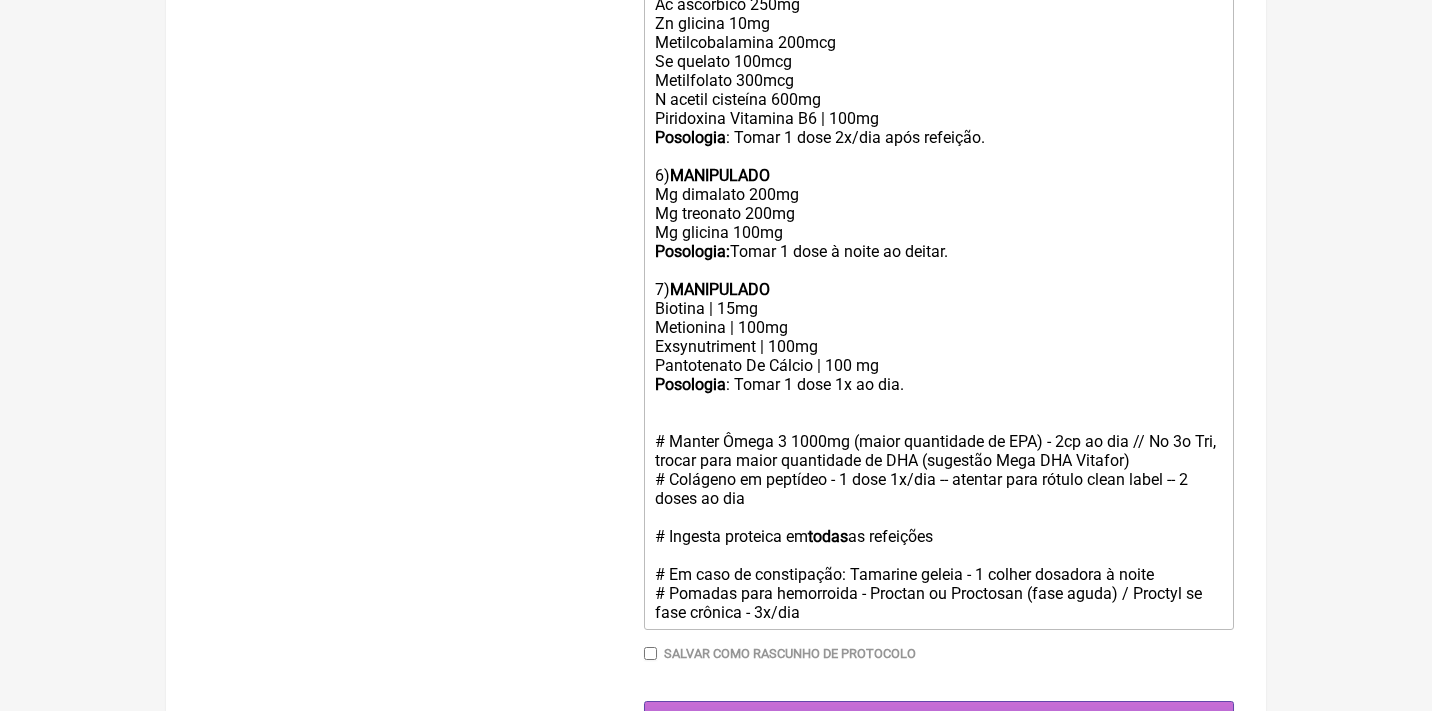 click on "Gerar" at bounding box center (939, 719) 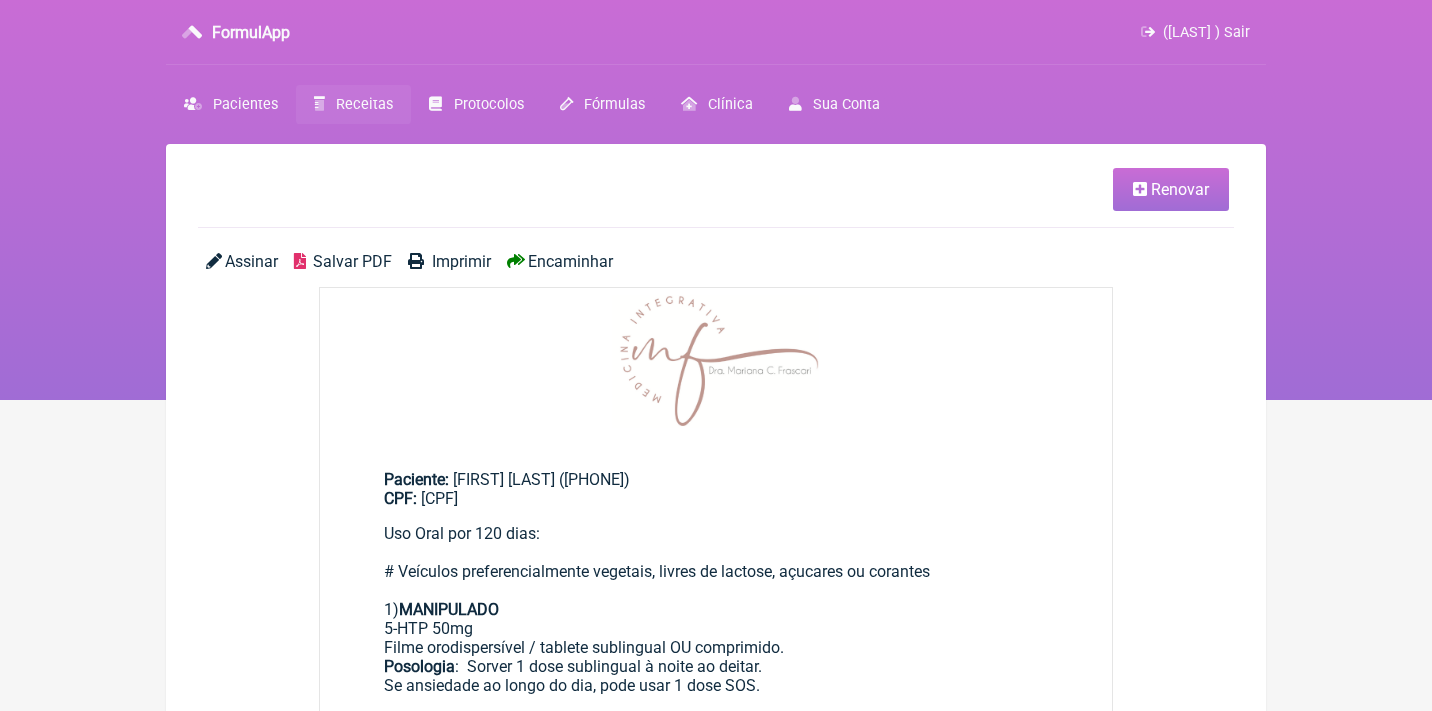 scroll, scrollTop: 0, scrollLeft: 0, axis: both 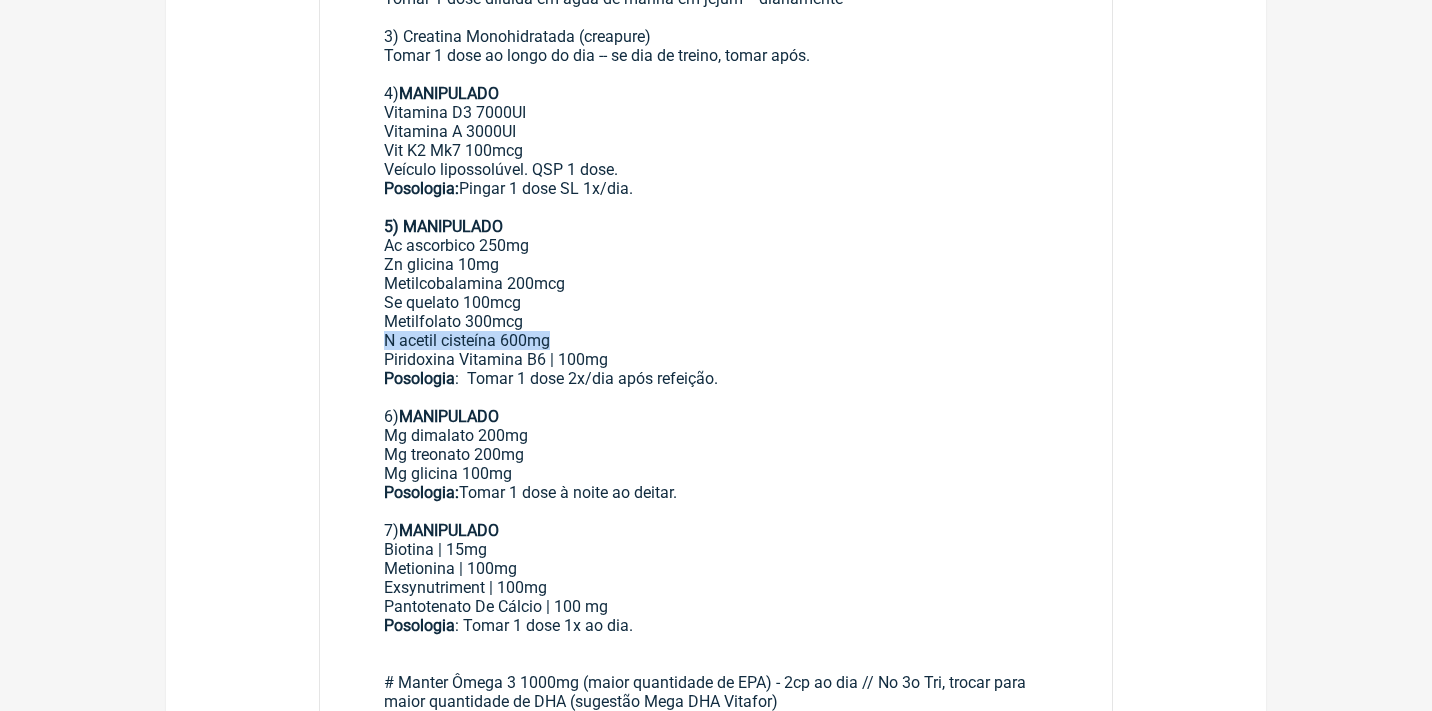 drag, startPoint x: 561, startPoint y: 305, endPoint x: 363, endPoint y: 314, distance: 198.20444 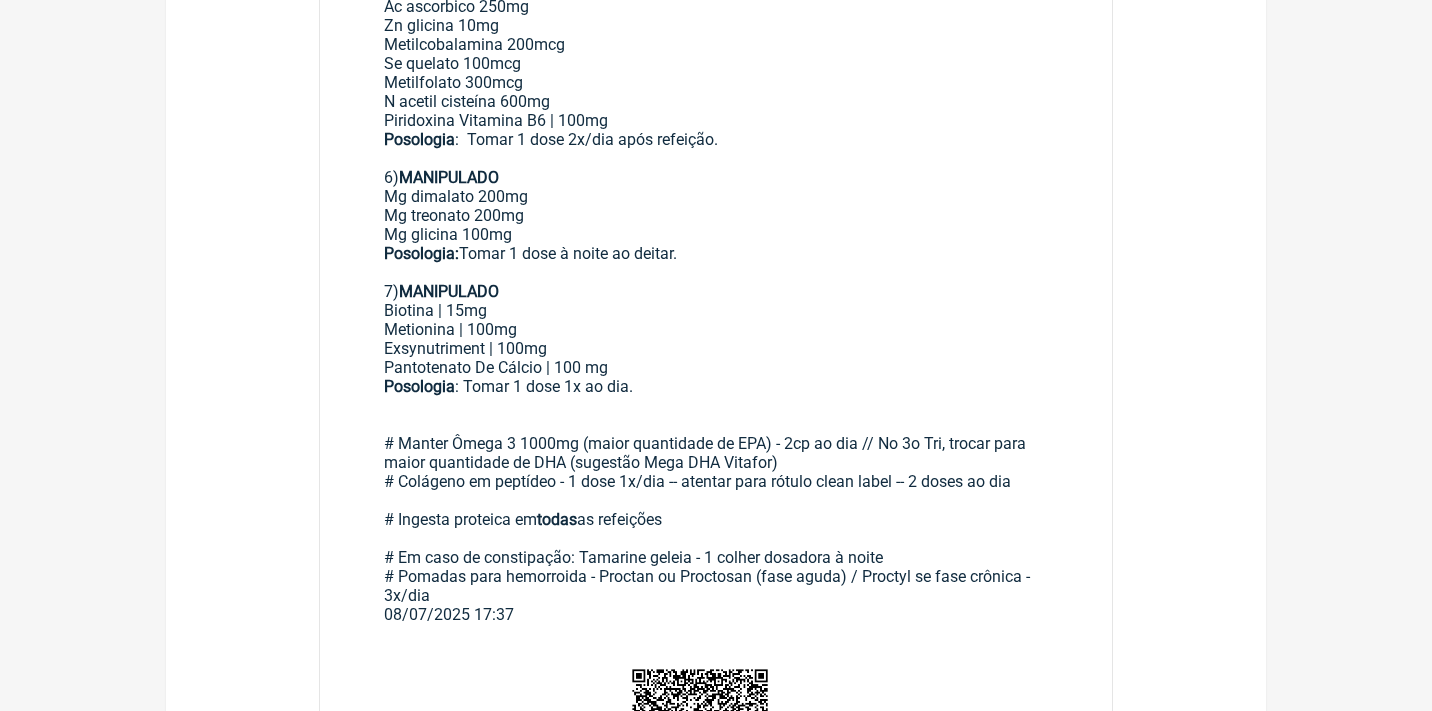scroll, scrollTop: 988, scrollLeft: 0, axis: vertical 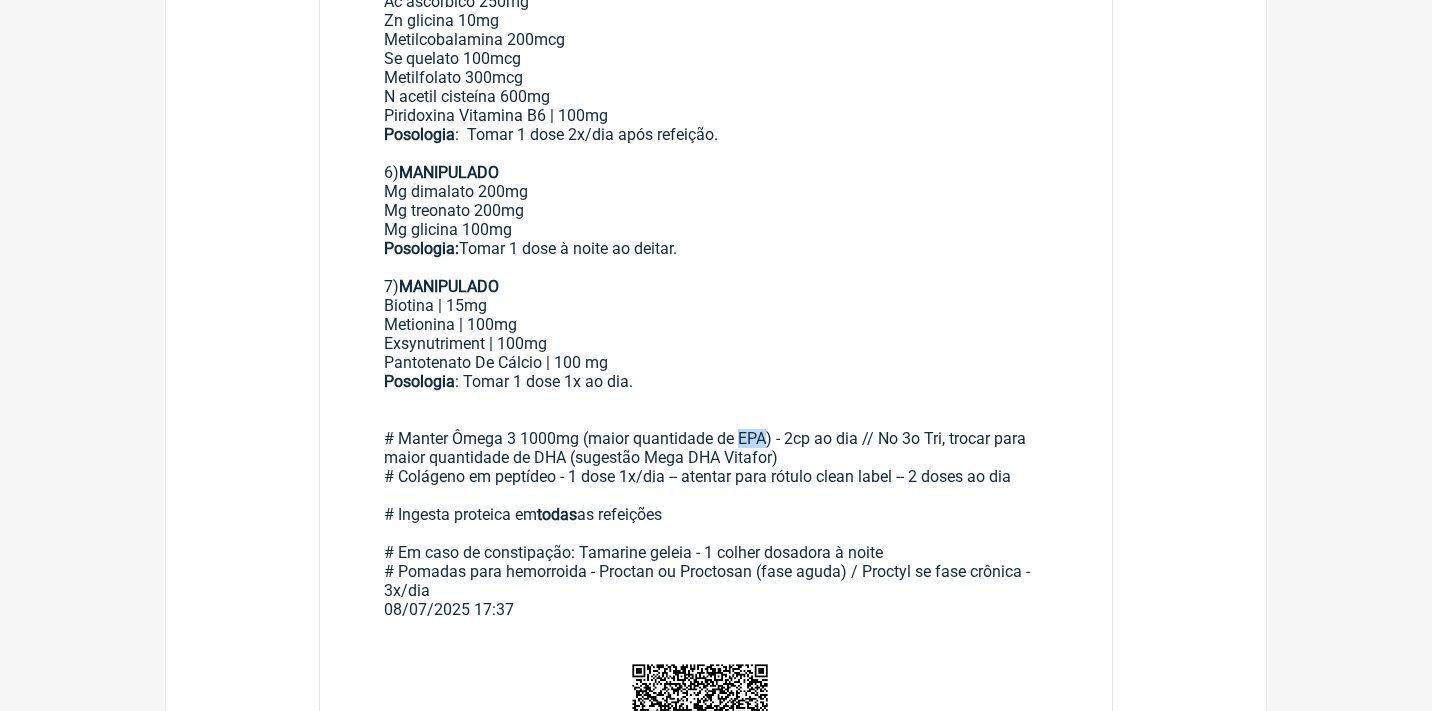 drag, startPoint x: 746, startPoint y: 384, endPoint x: 778, endPoint y: 391, distance: 32.75668 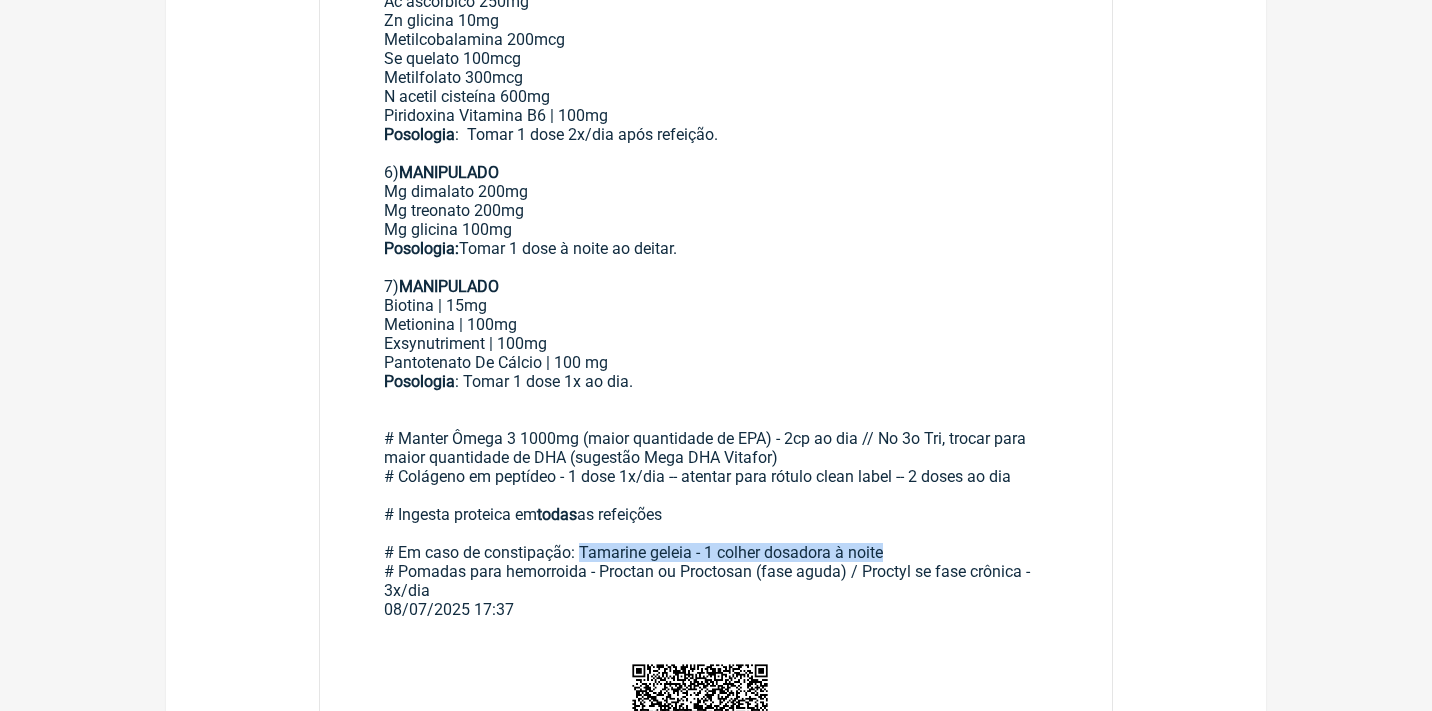 drag, startPoint x: 581, startPoint y: 496, endPoint x: 899, endPoint y: 491, distance: 318.0393 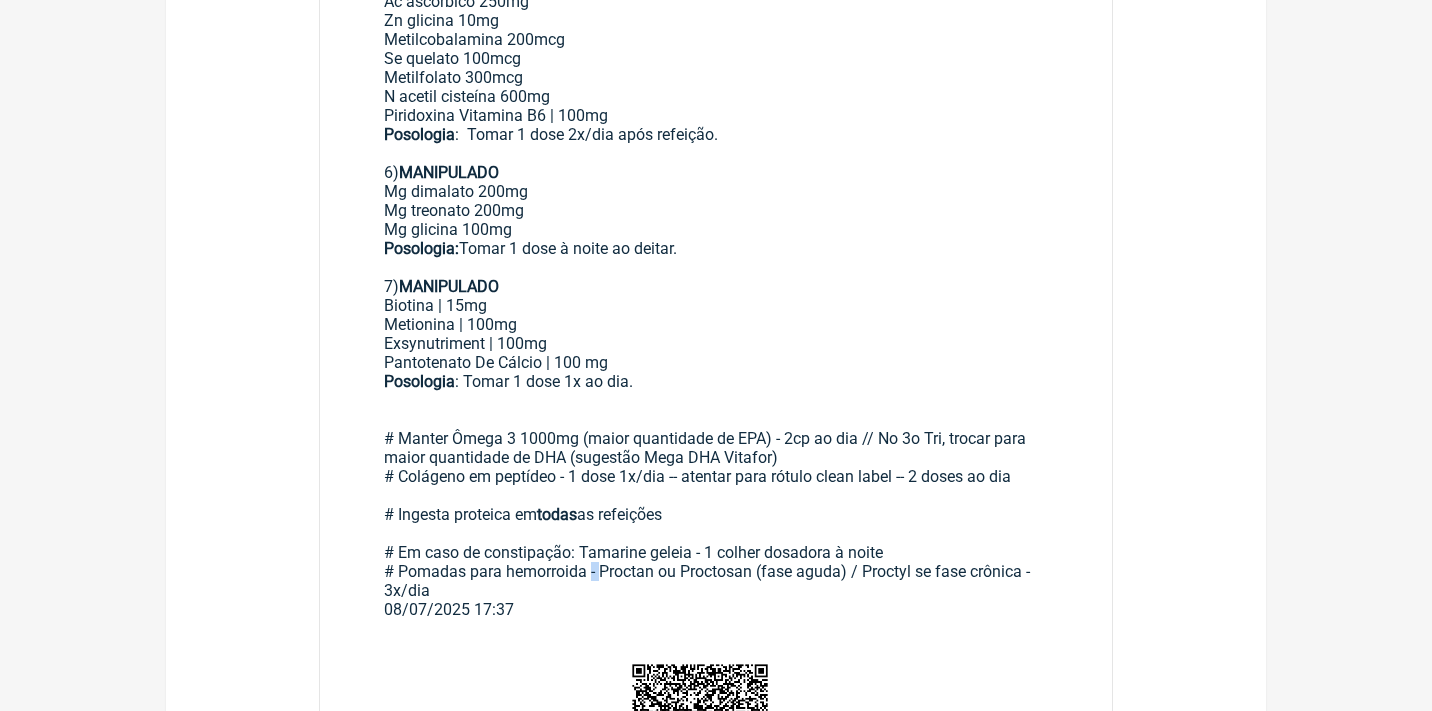 click on "# Manter Ômega 3 1000mg (maior quantidade de EPA) - 2cp ao dia // No 3o Tri, trocar para maior quantidade de DHA (sugestão Mega DHA Vitafor) # Colágeno em peptídeo - 1 dose 1x/dia -- atentar para rótulo clean label -- 2 doses ao dia # Ingesta proteica em  todas  as refeições  # Em caso de constipação: Tamarine geleia - 1 colher dosadora à noite # Pomadas para hemorroida - Proctan ou Proctosan (fase aguda) / Proctyl se fase crônica - 3x/dia" at bounding box center [716, 514] 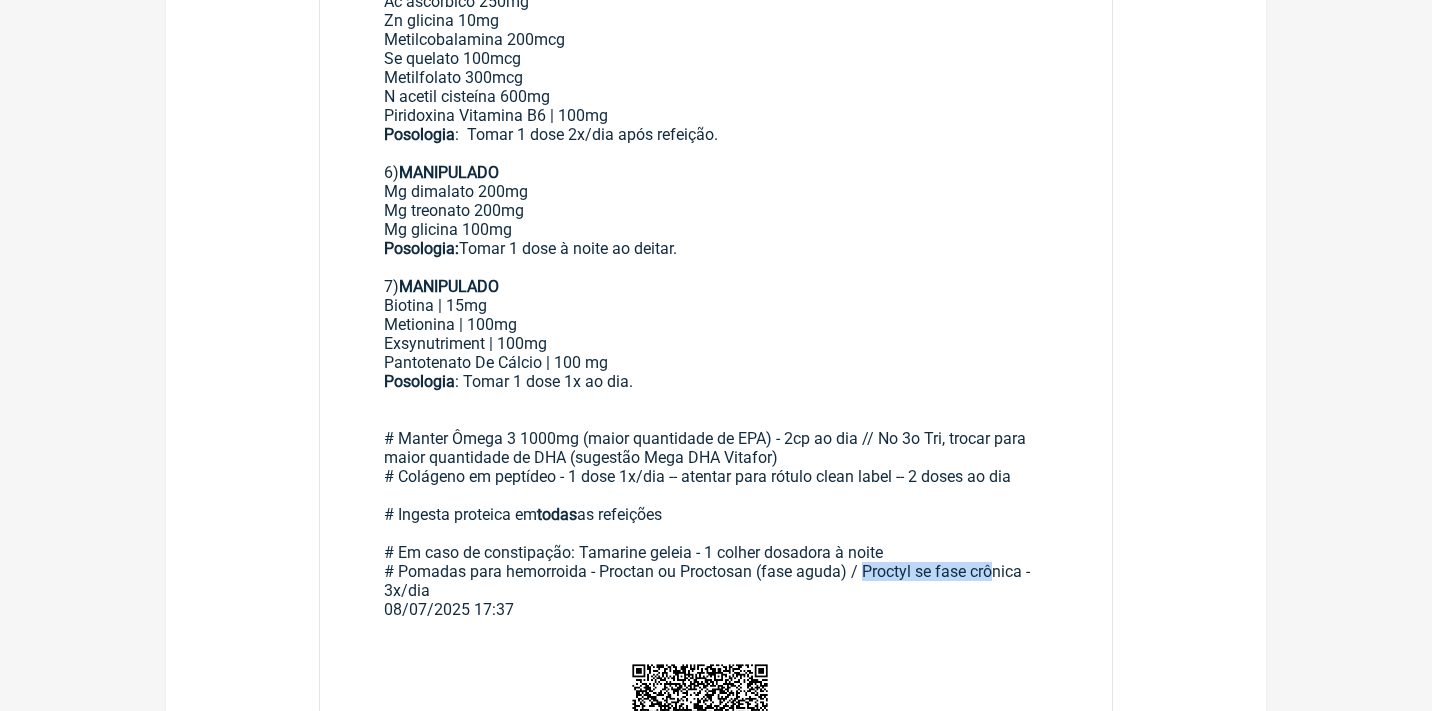 drag, startPoint x: 871, startPoint y: 513, endPoint x: 997, endPoint y: 515, distance: 126.01587 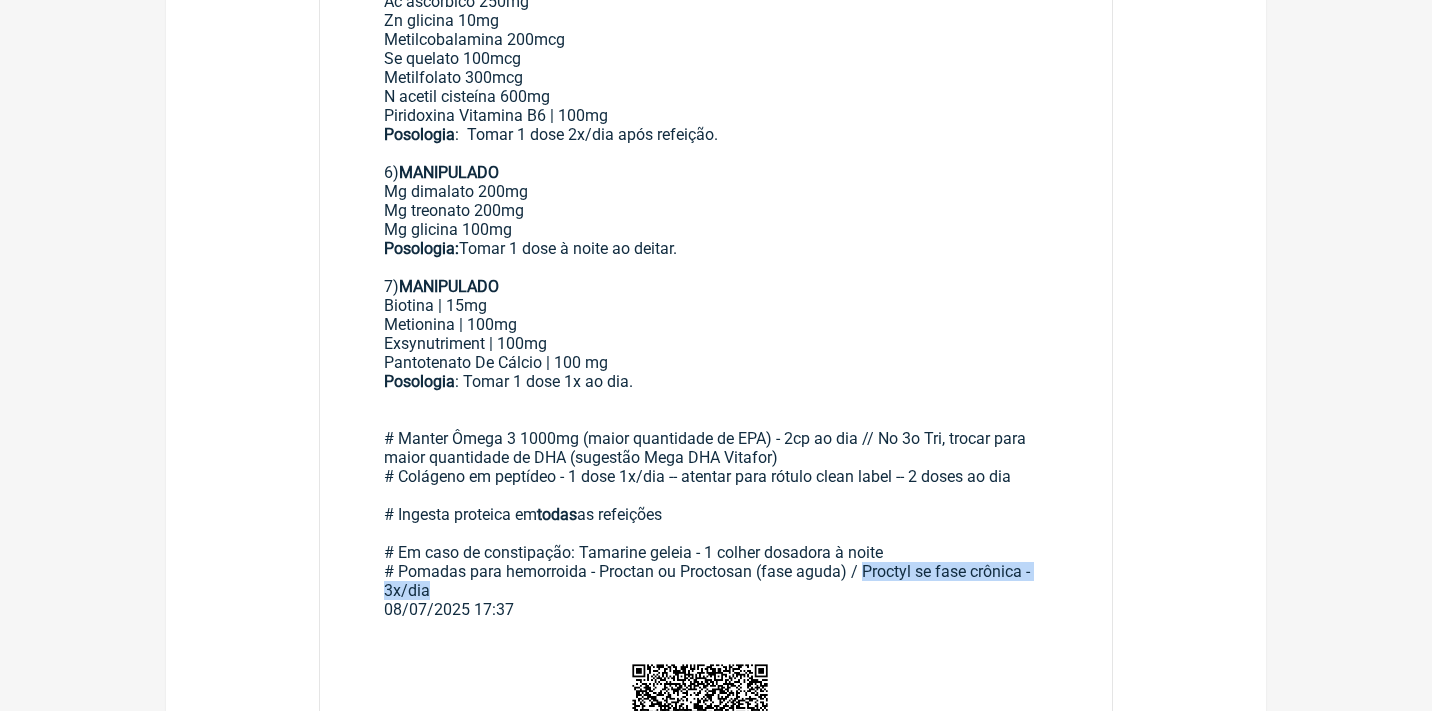 drag, startPoint x: 869, startPoint y: 511, endPoint x: 927, endPoint y: 533, distance: 62.03225 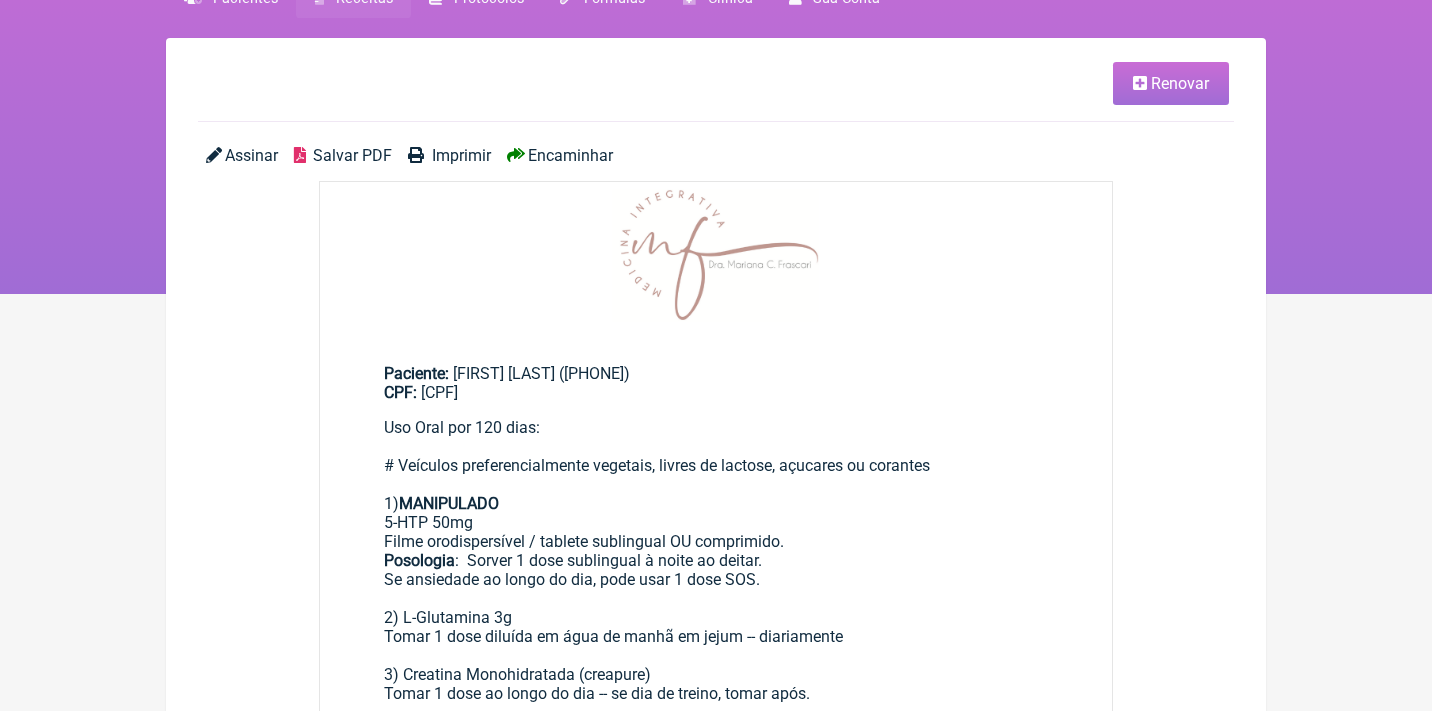 scroll, scrollTop: 104, scrollLeft: 0, axis: vertical 